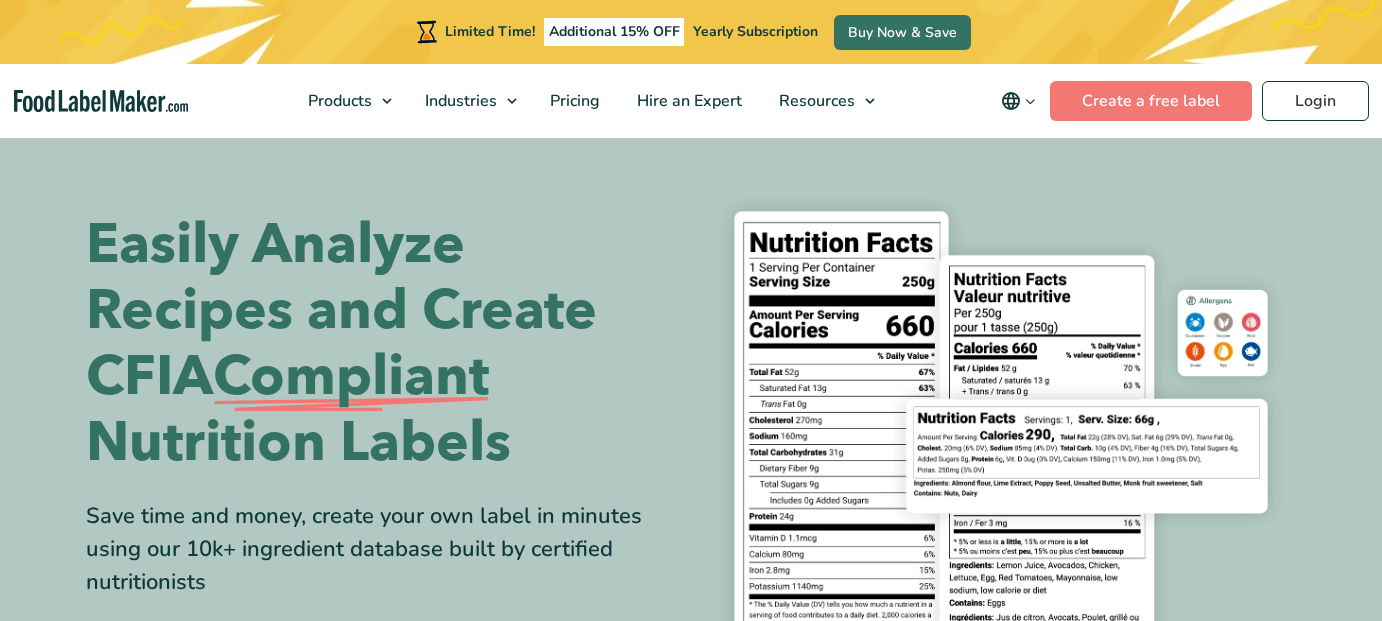 scroll, scrollTop: 0, scrollLeft: 0, axis: both 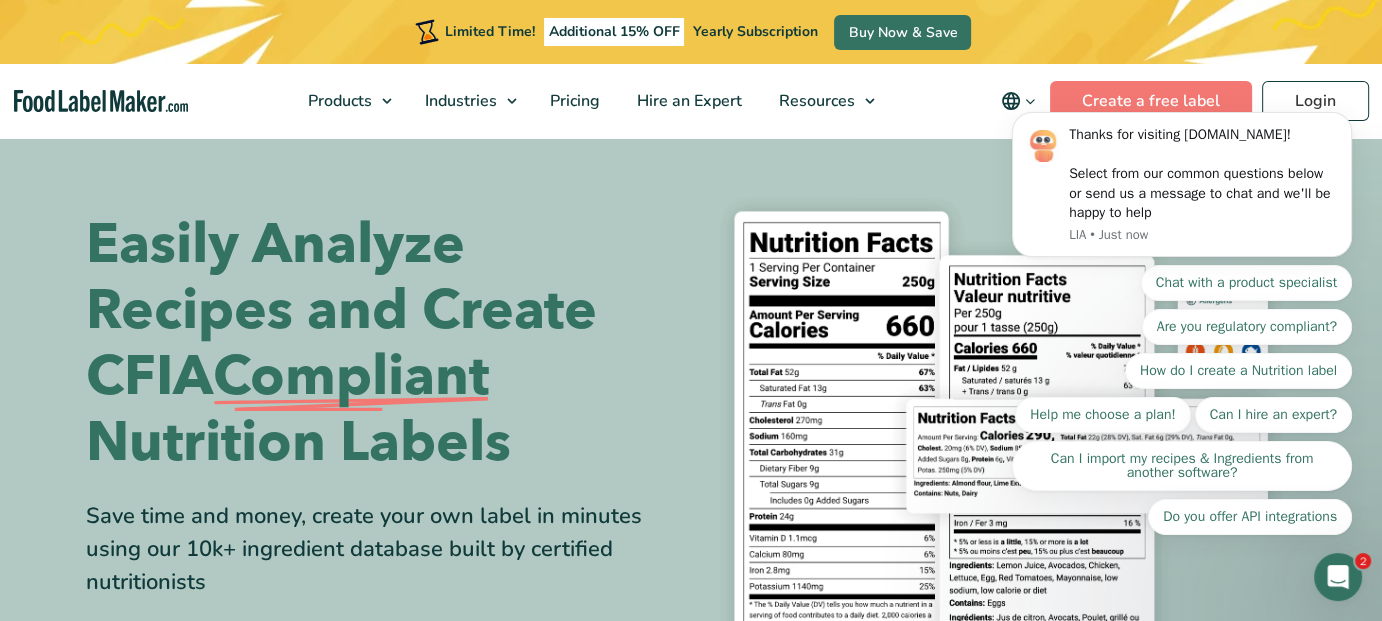 click on "Thanks for visiting FoodLabelMaker.com! Select from our common questions below or send us a message to chat and we'll be happy to help LIA • Just now Chat with a product specialist Are you regulatory compliant? How do I create a Nutrition label Help me choose a plan! Can I hire an expert? Can I import my recipes & Ingredients from another software? Do you offer API integrations" at bounding box center (1182, 193) 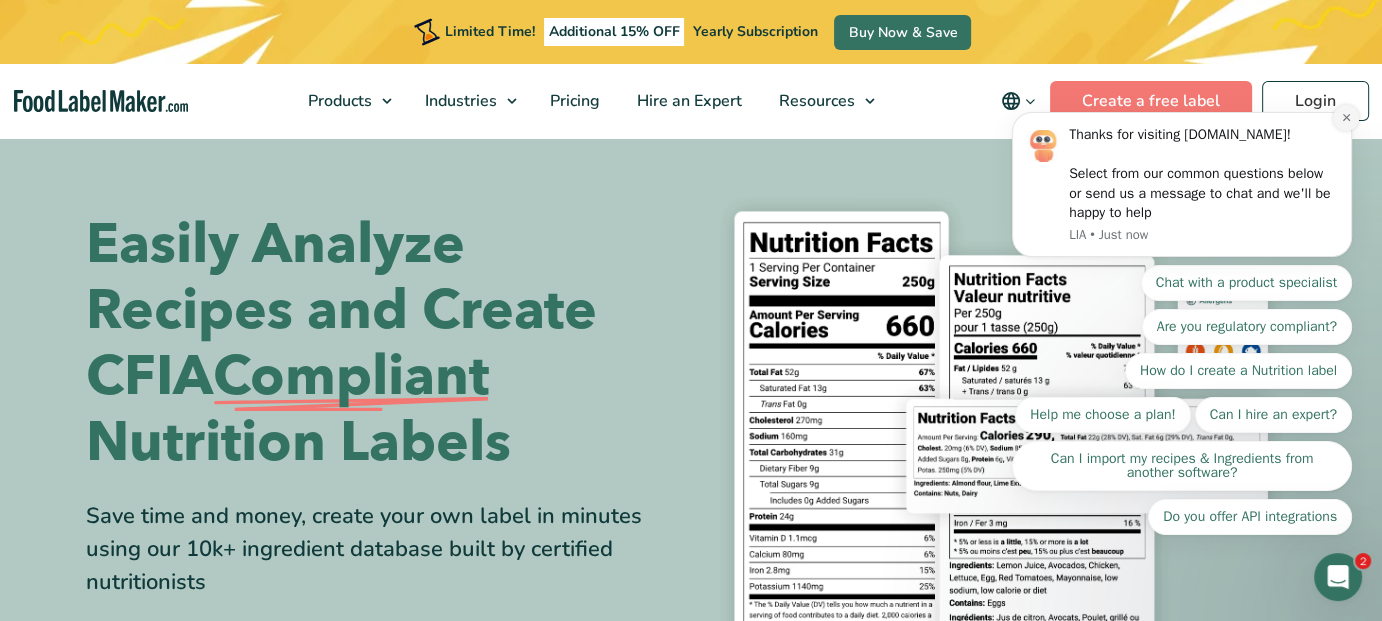 drag, startPoint x: 1342, startPoint y: 123, endPoint x: 2202, endPoint y: -46, distance: 876.44794 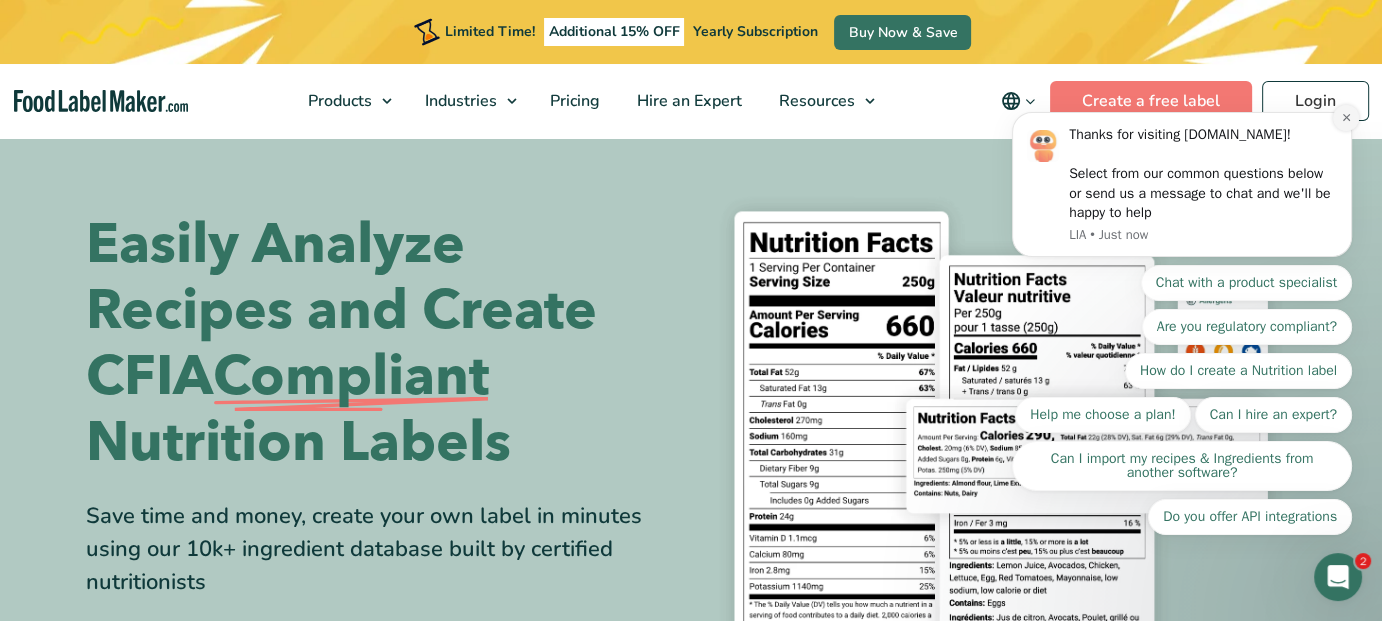 click 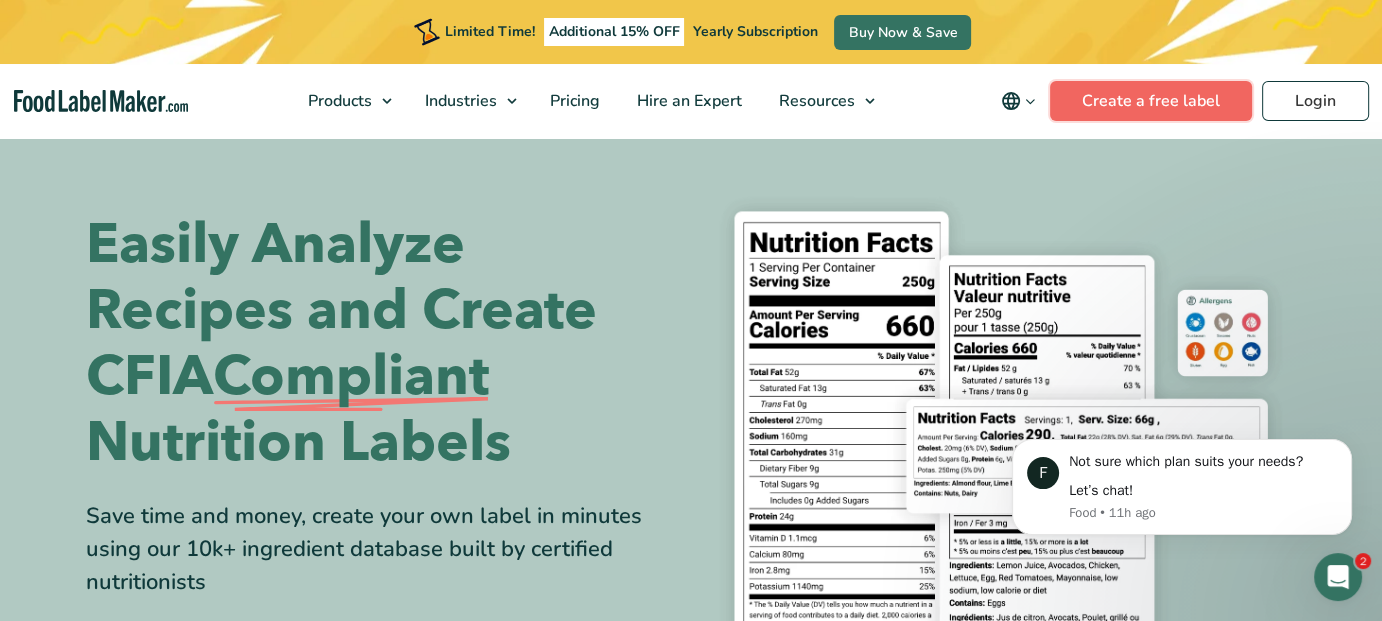 click on "Create a free label" at bounding box center (1151, 101) 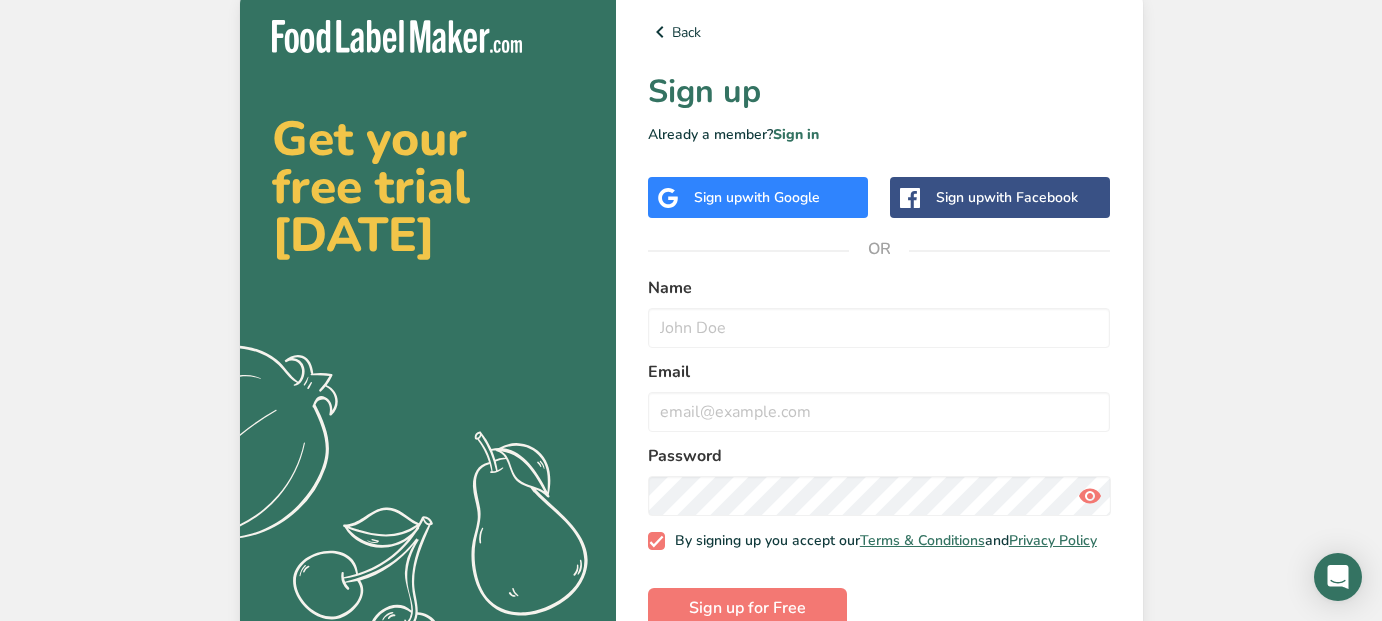 scroll, scrollTop: 0, scrollLeft: 0, axis: both 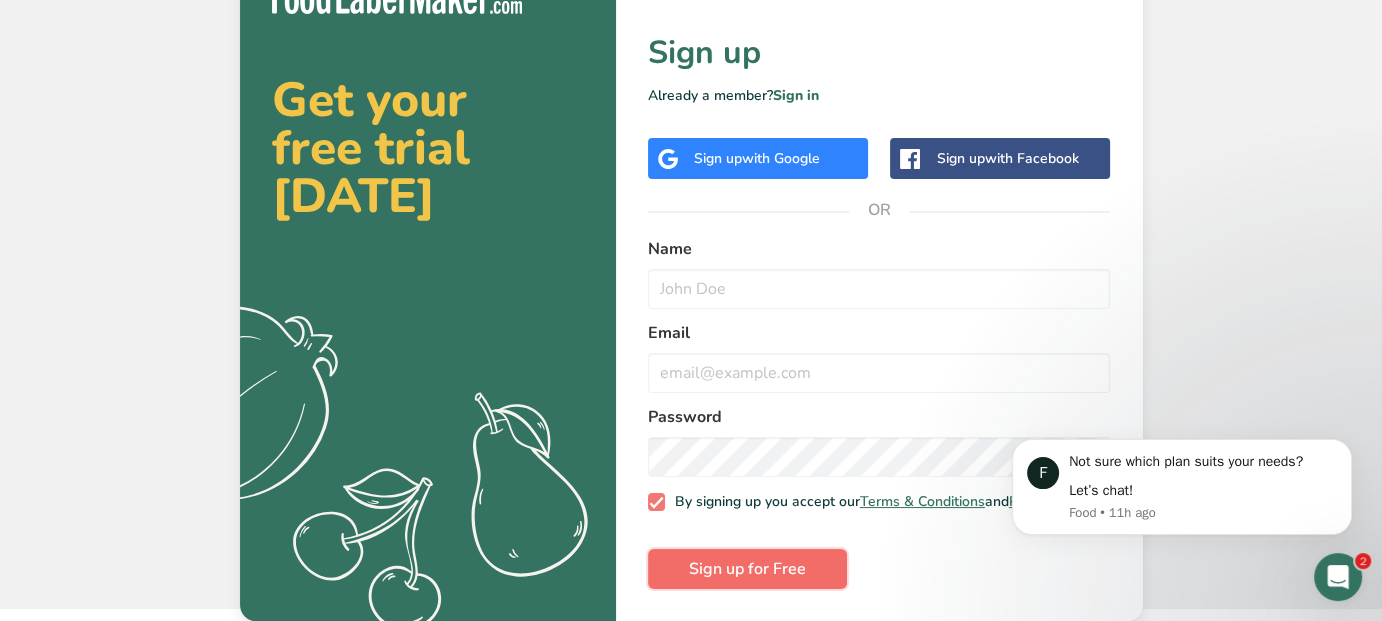 click on "Sign up for Free" at bounding box center [747, 569] 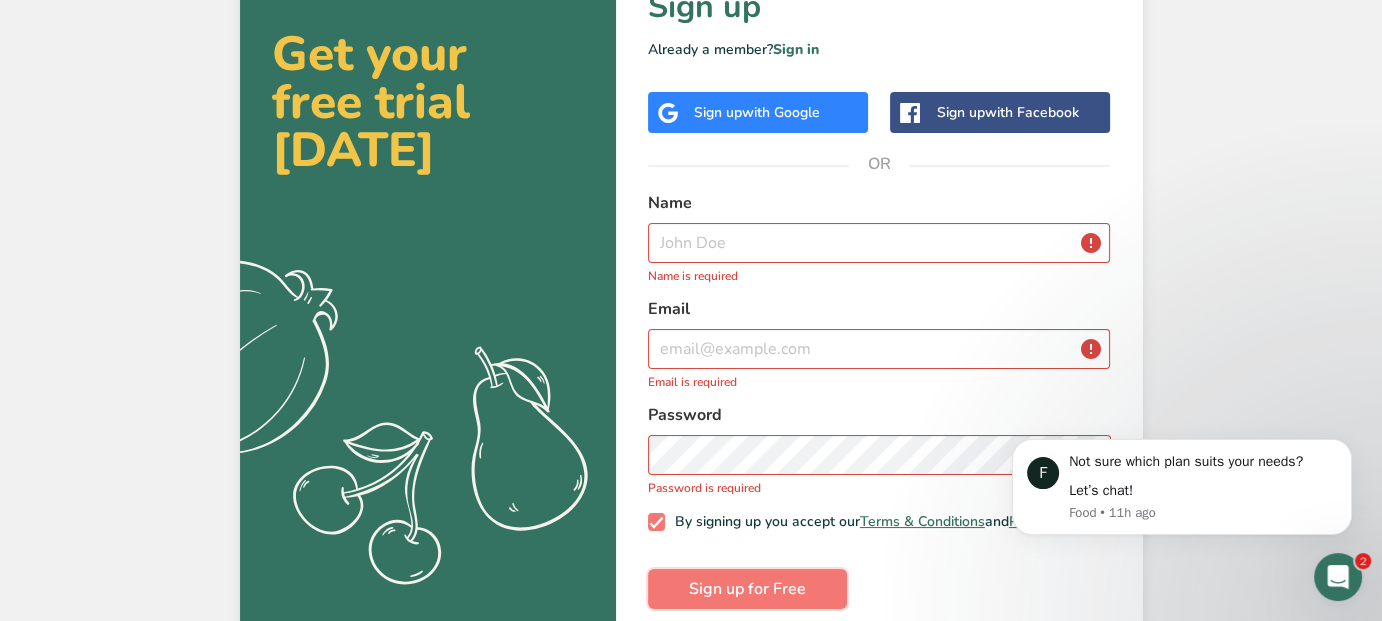 scroll, scrollTop: 115, scrollLeft: 0, axis: vertical 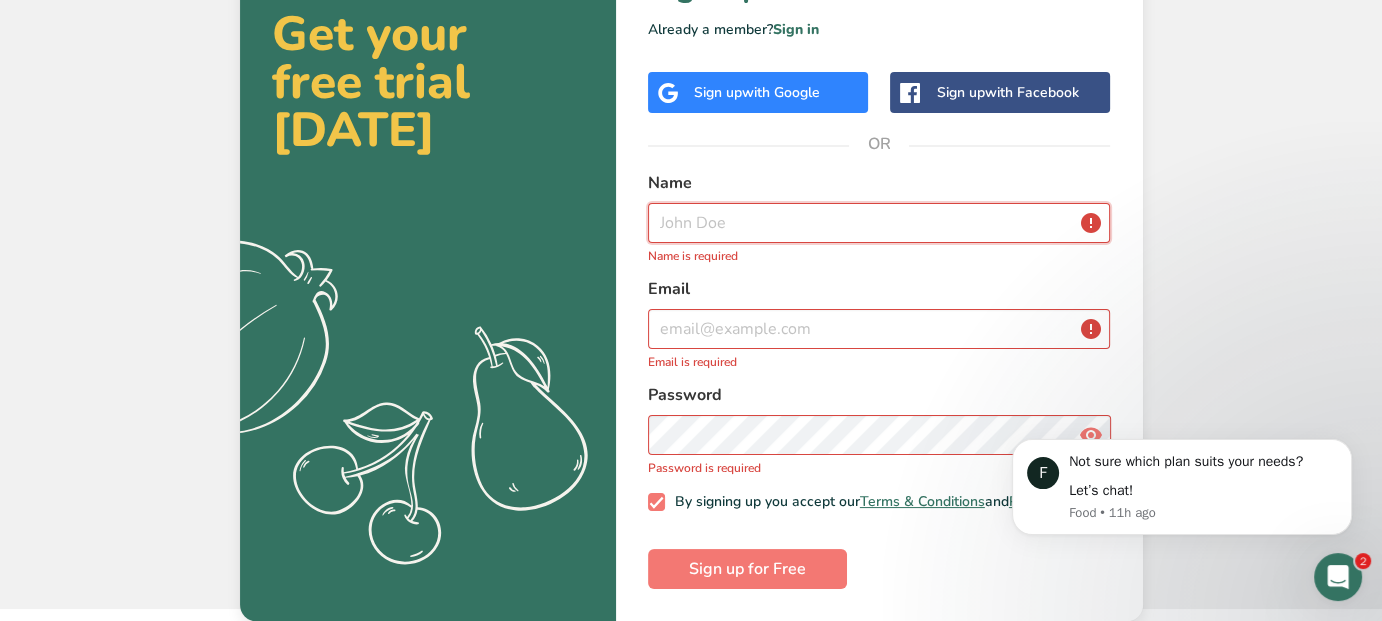click at bounding box center [879, 223] 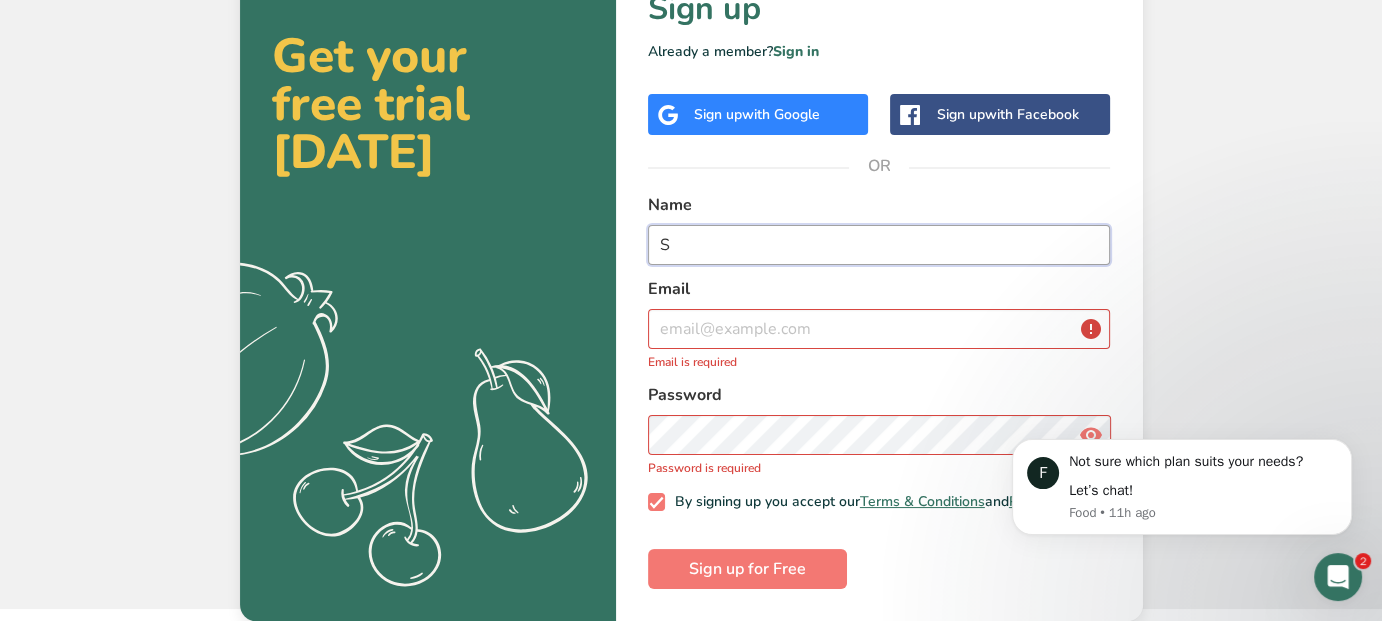 scroll, scrollTop: 93, scrollLeft: 0, axis: vertical 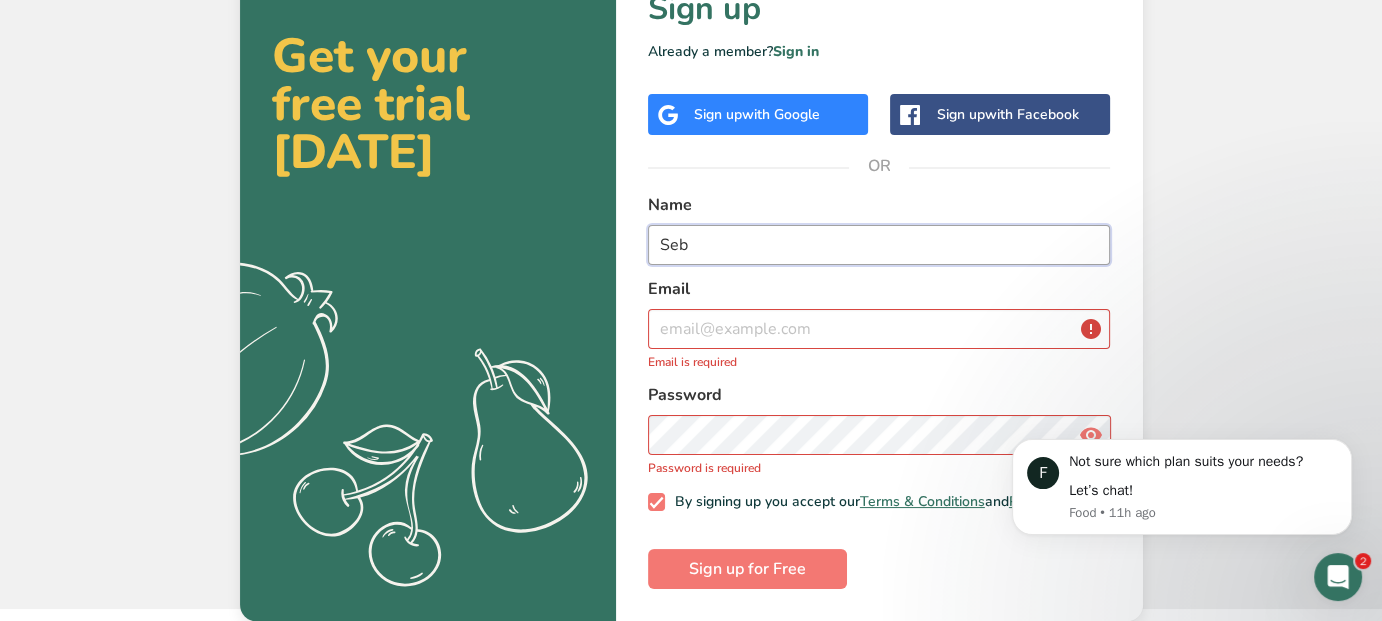 type on "Seb" 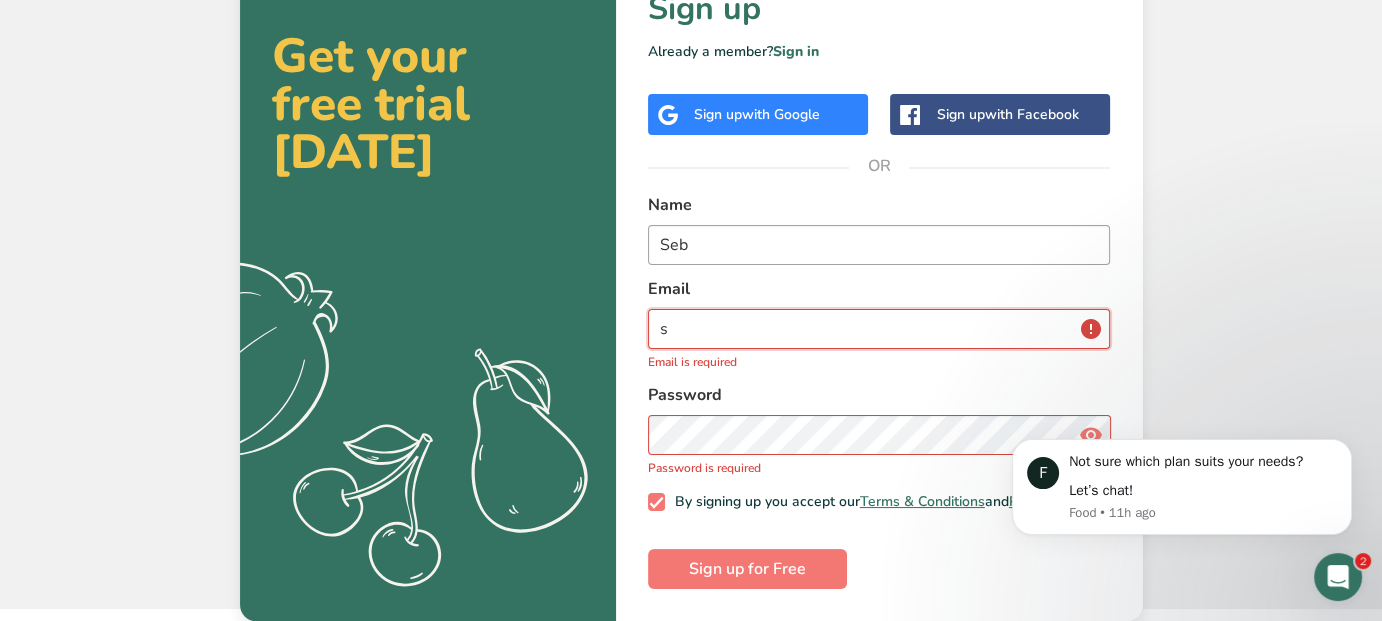 scroll, scrollTop: 72, scrollLeft: 0, axis: vertical 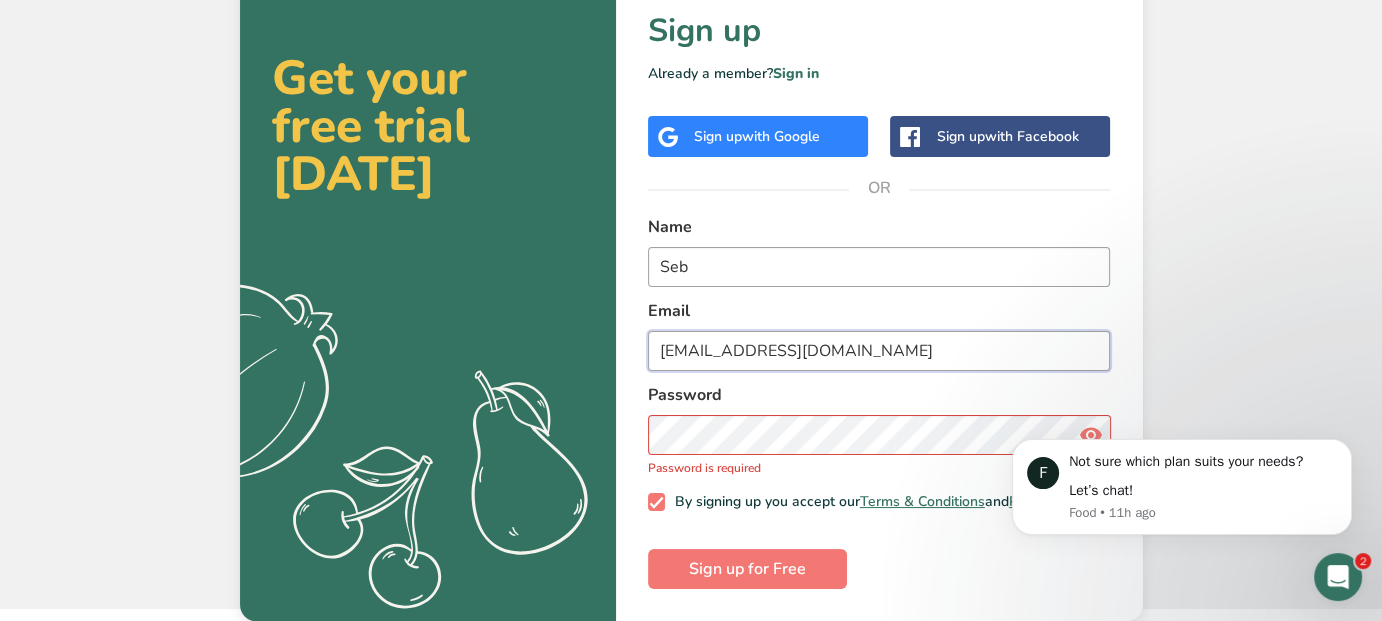 type on "[EMAIL_ADDRESS][DOMAIN_NAME]" 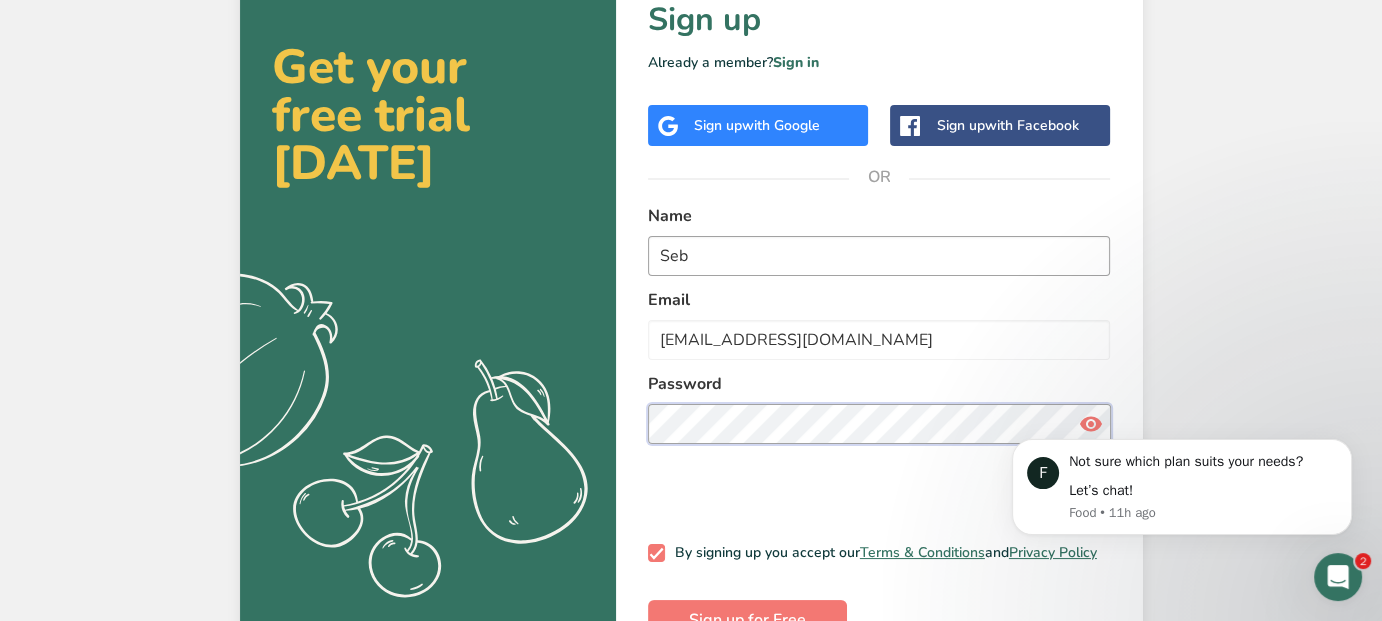 scroll, scrollTop: 50, scrollLeft: 0, axis: vertical 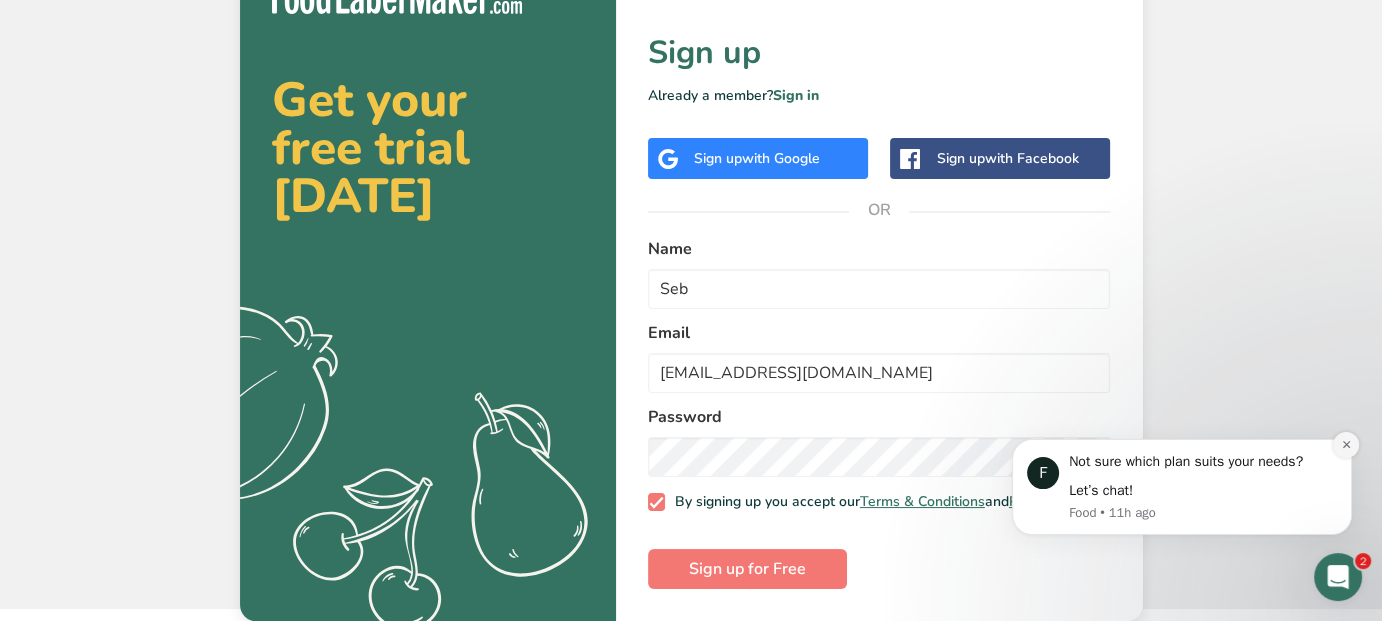click 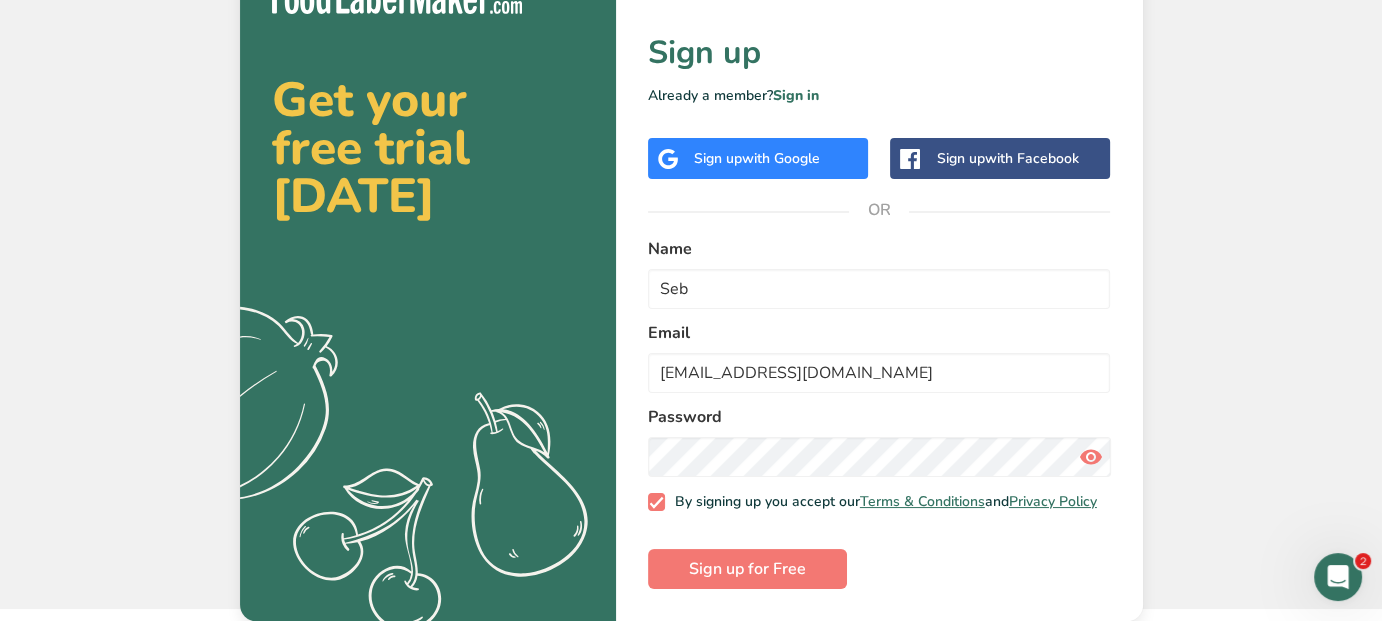 click at bounding box center (1090, 457) 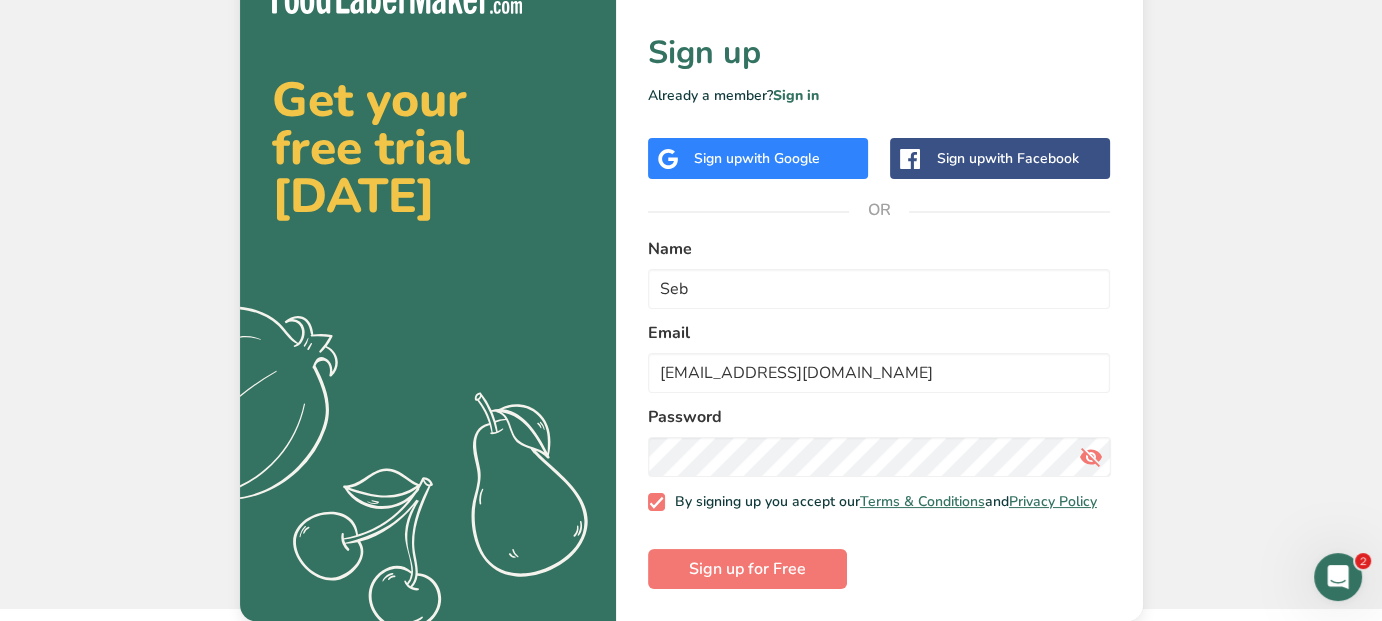 click at bounding box center [1090, 457] 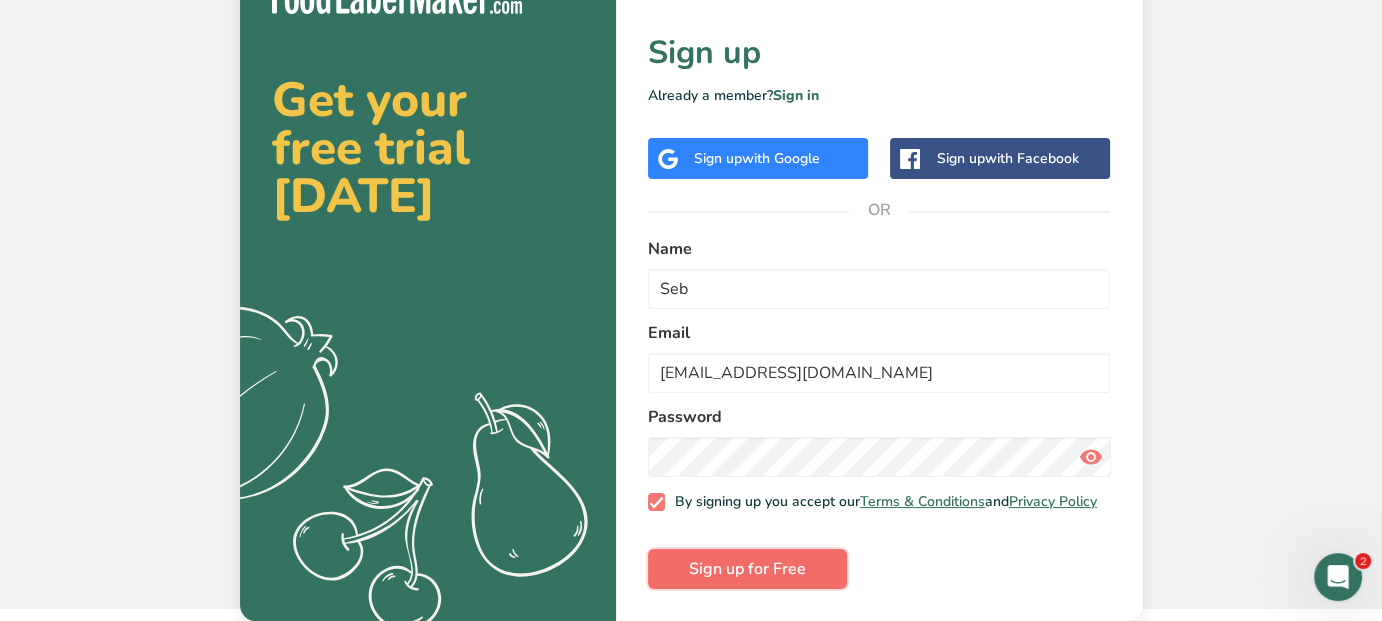 click on "Sign up for Free" at bounding box center [747, 569] 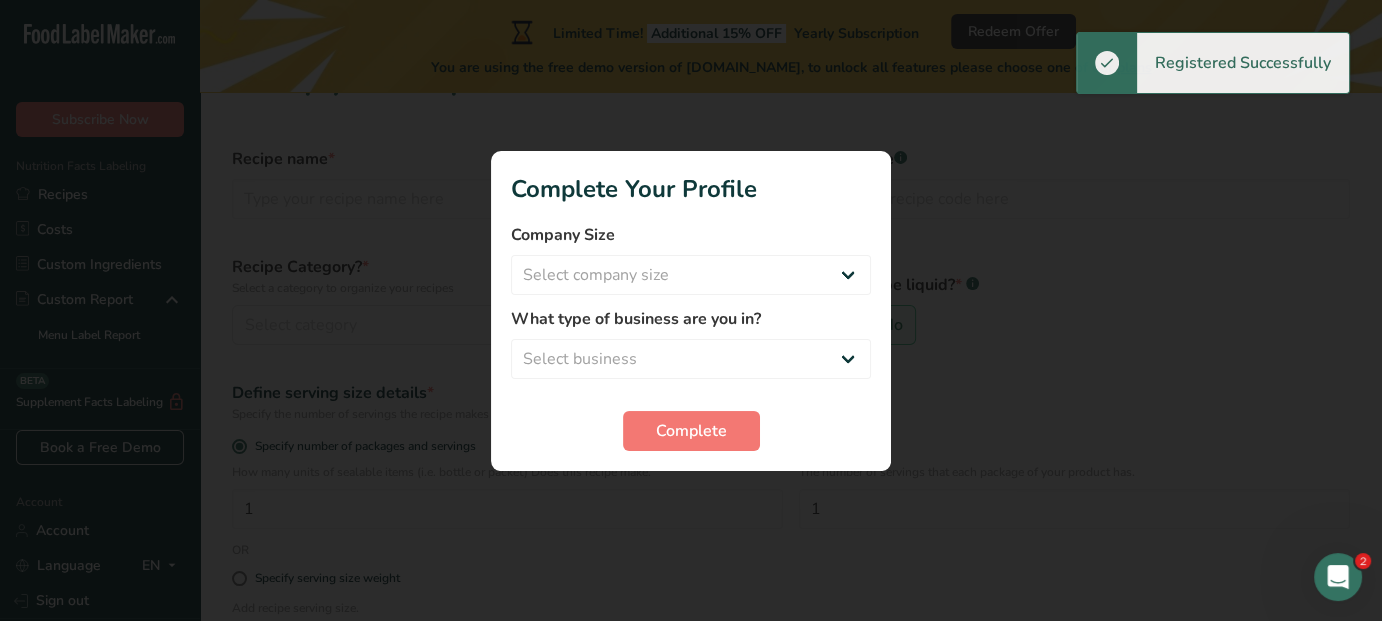 scroll, scrollTop: 0, scrollLeft: 0, axis: both 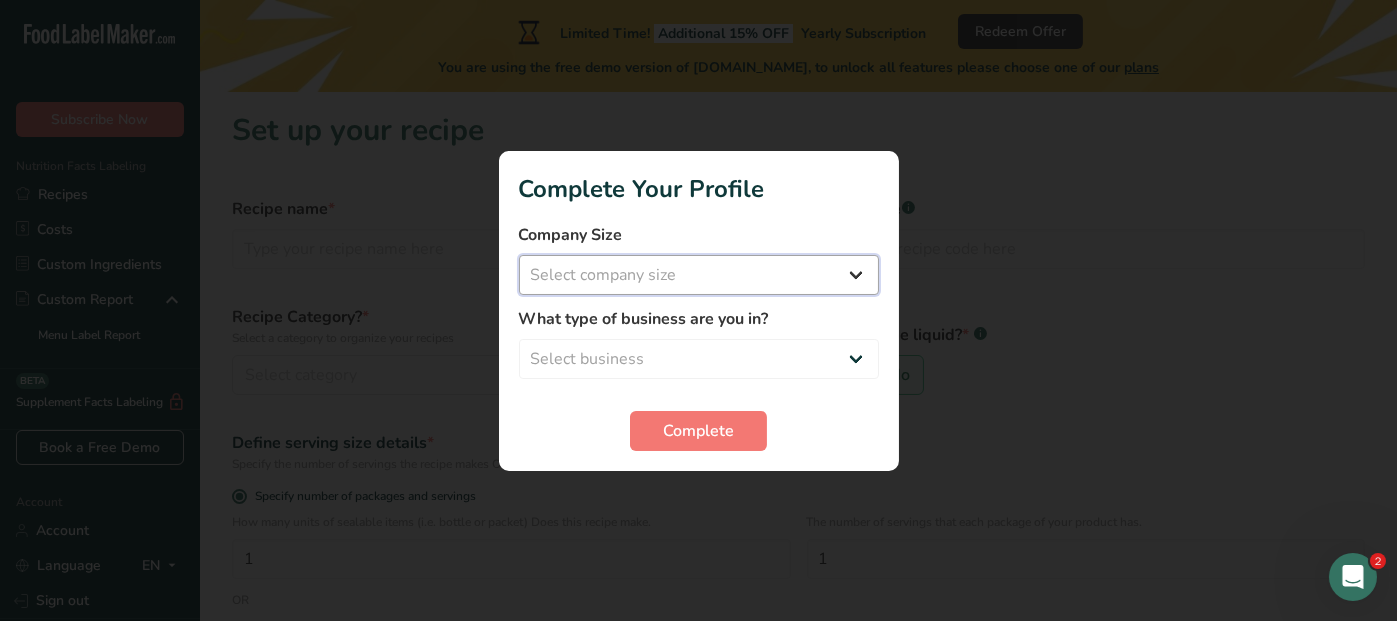 click on "Select company size
Fewer than 10 Employees
10 to 50 Employees
51 to 500 Employees
Over 500 Employees" at bounding box center [699, 275] 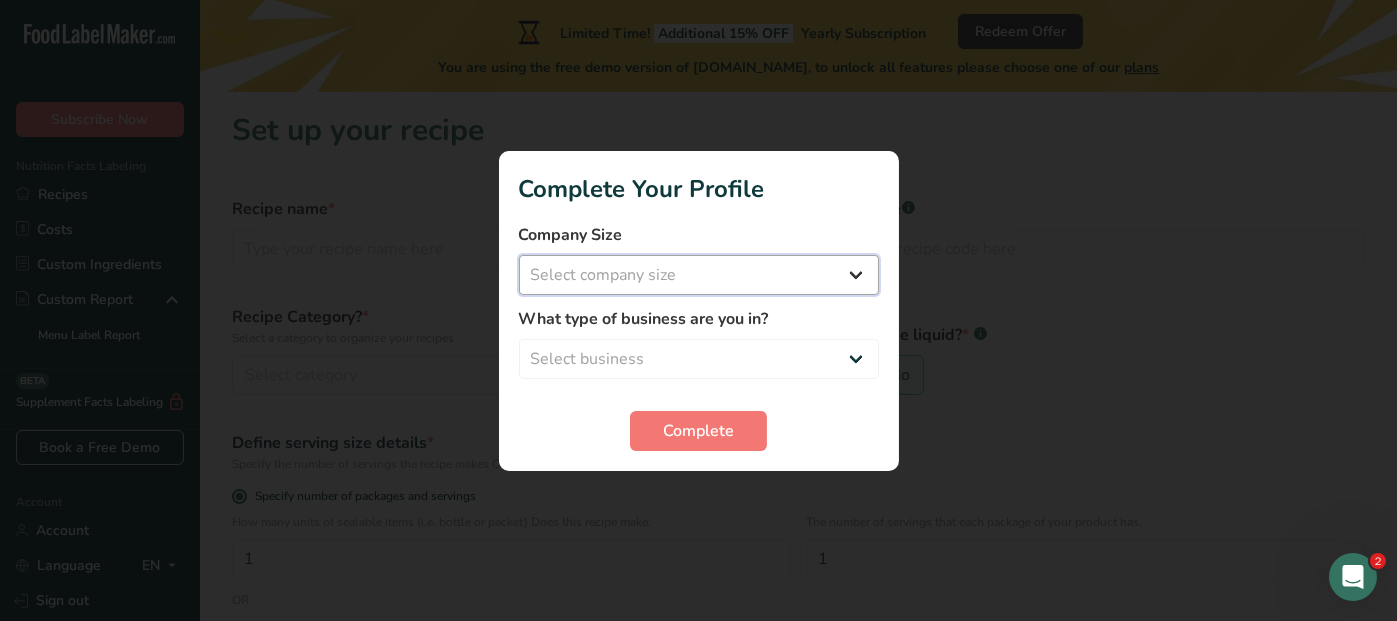 select on "1" 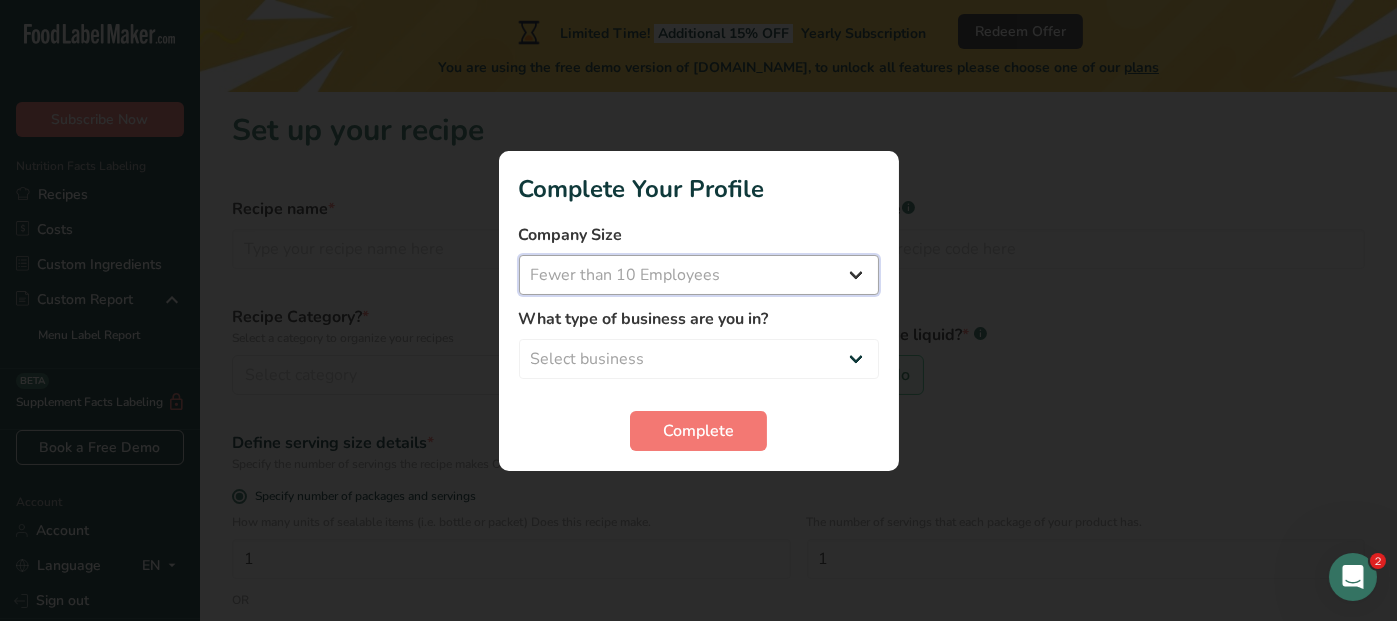 click on "Select company size
Fewer than 10 Employees
10 to 50 Employees
51 to 500 Employees
Over 500 Employees" at bounding box center (699, 275) 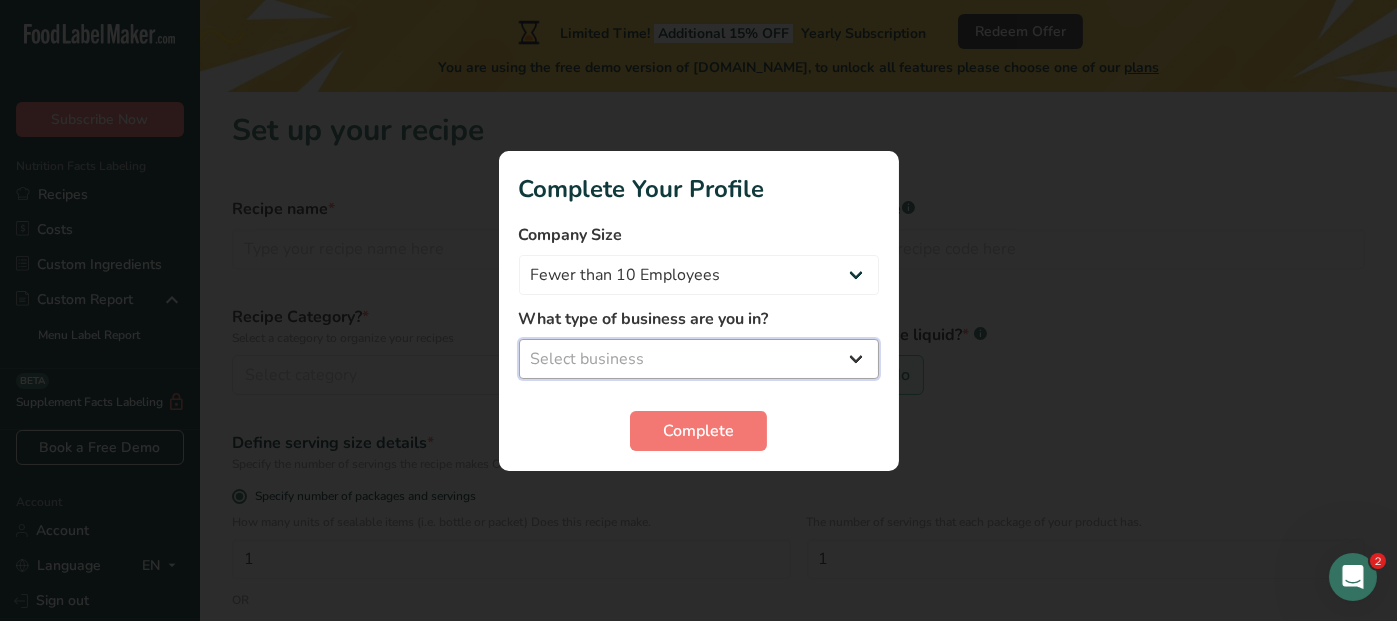 click on "Select business
Packaged Food Manufacturer
Restaurant & Cafe
Bakery
Meal Plans & Catering Company
Nutritionist
Food Blogger
Personal Trainer
Other" at bounding box center (699, 359) 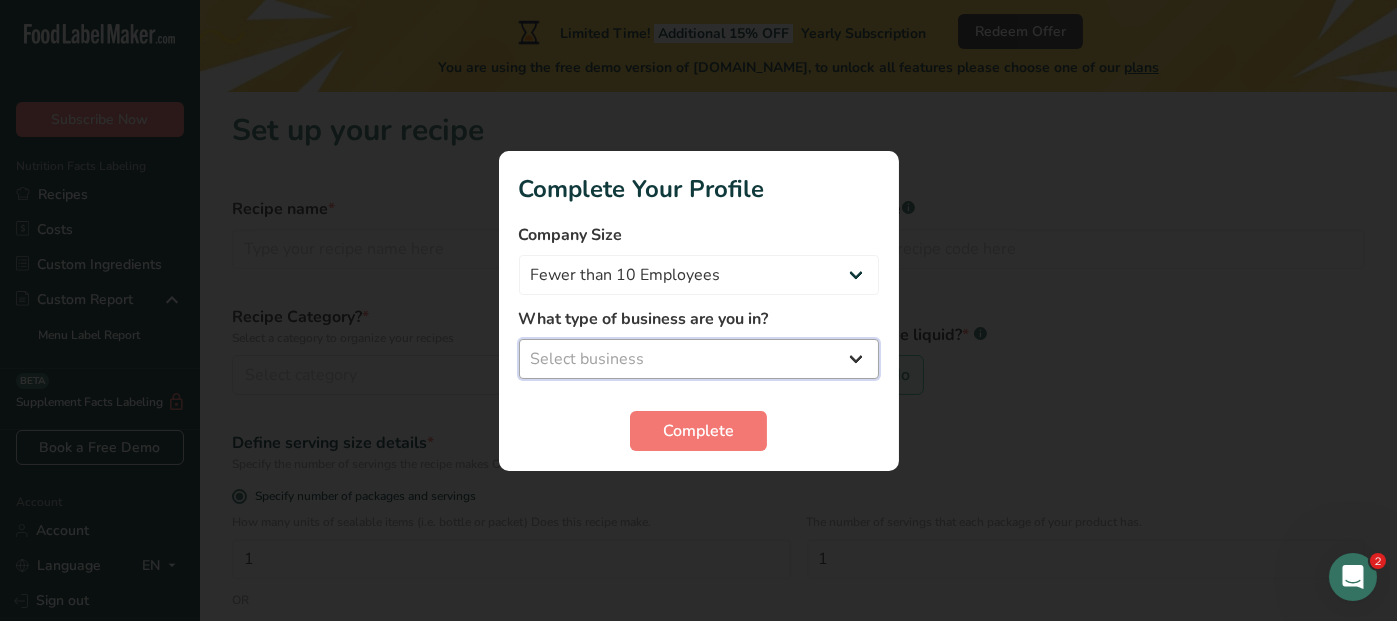 select on "3" 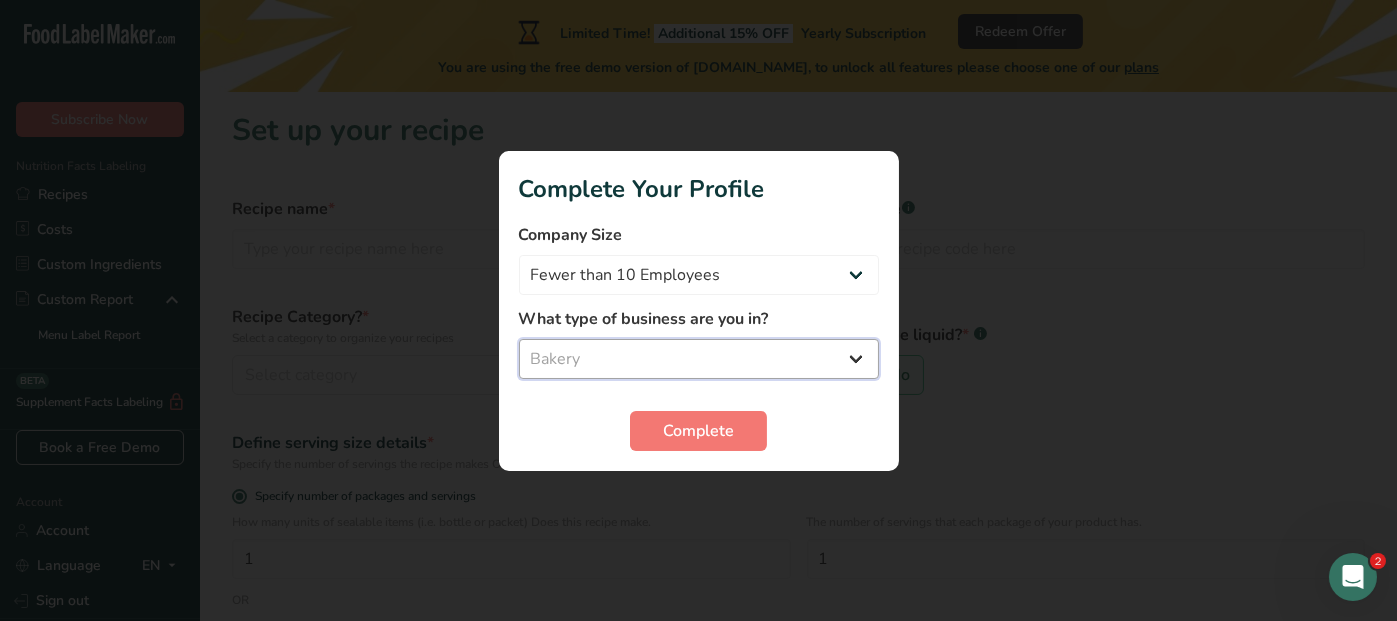 click on "Select business
Packaged Food Manufacturer
Restaurant & Cafe
Bakery
Meal Plans & Catering Company
Nutritionist
Food Blogger
Personal Trainer
Other" at bounding box center (699, 359) 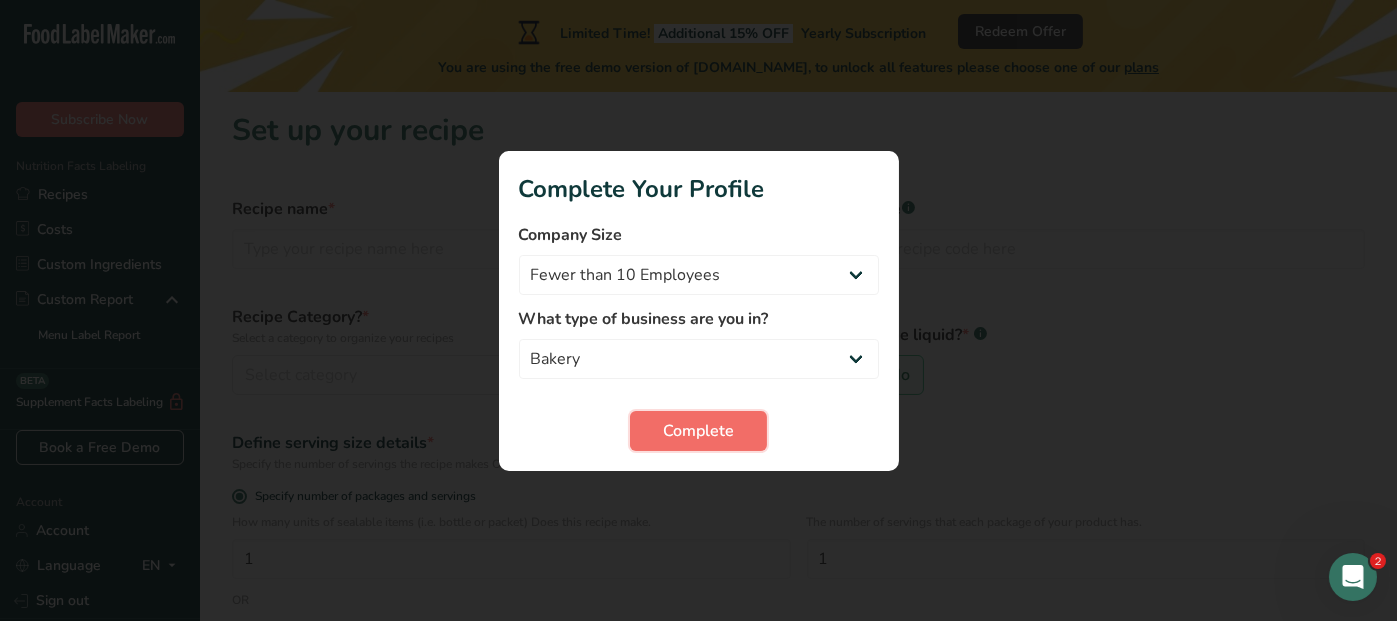 click on "Complete" at bounding box center (698, 431) 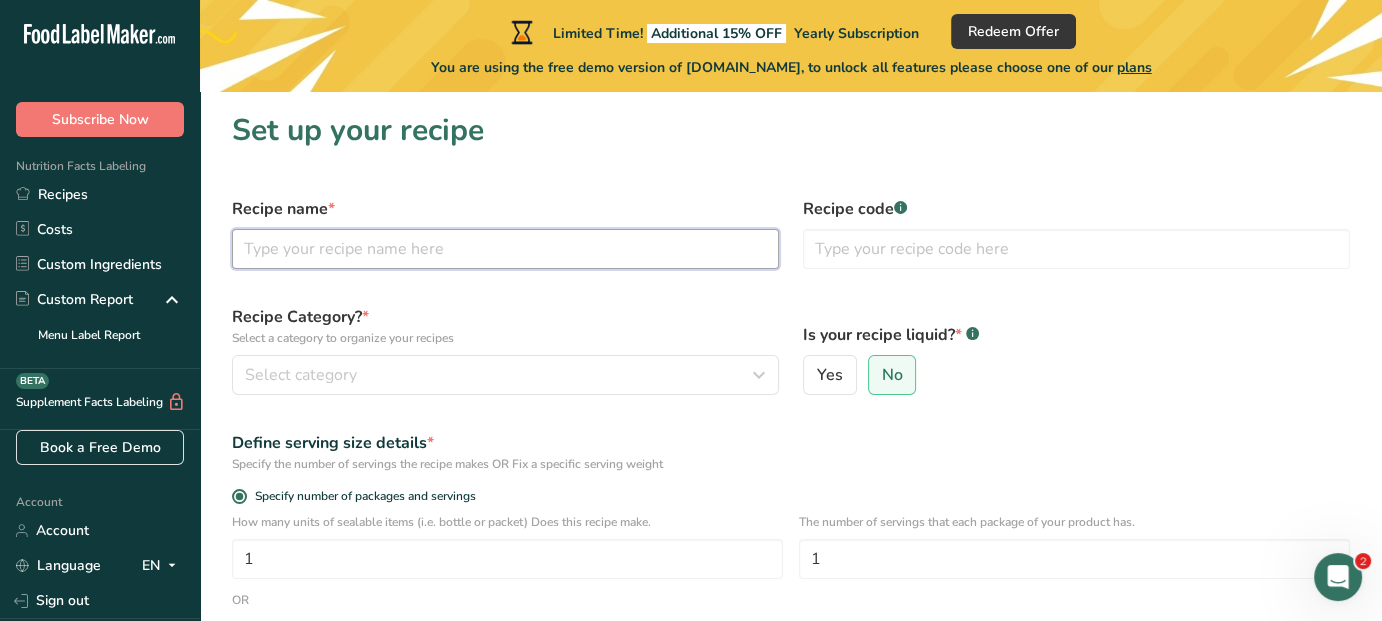 click at bounding box center [505, 249] 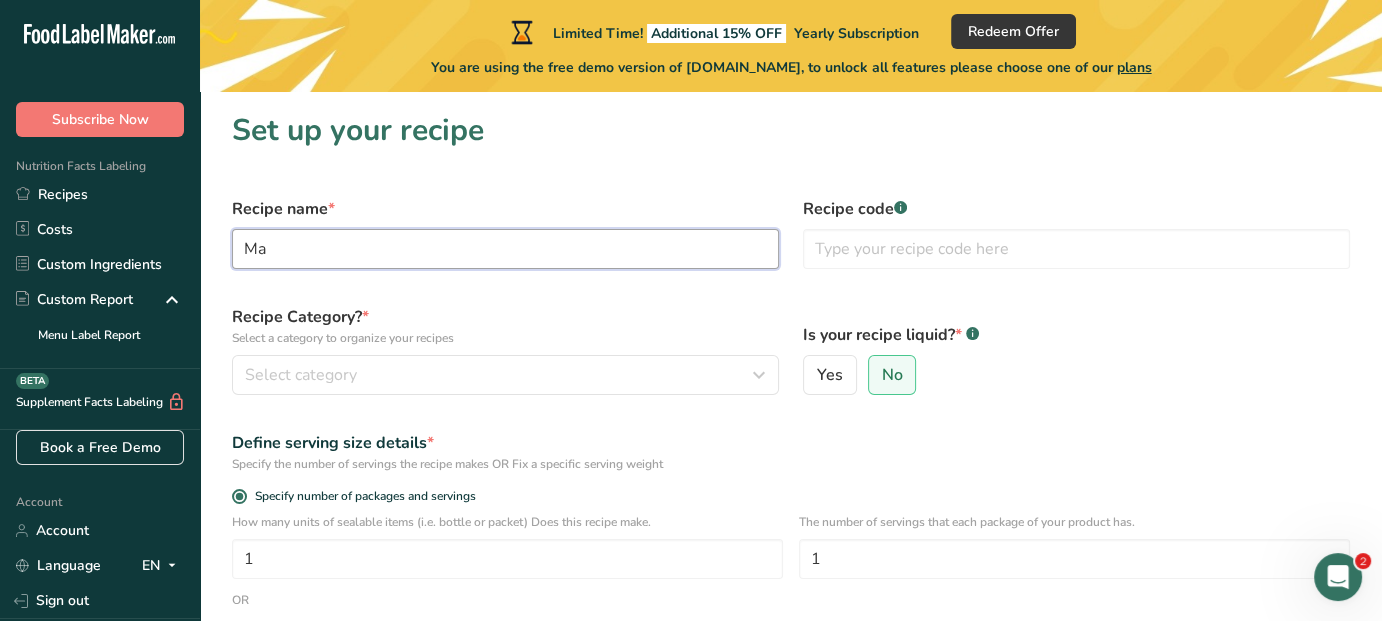 type on "M" 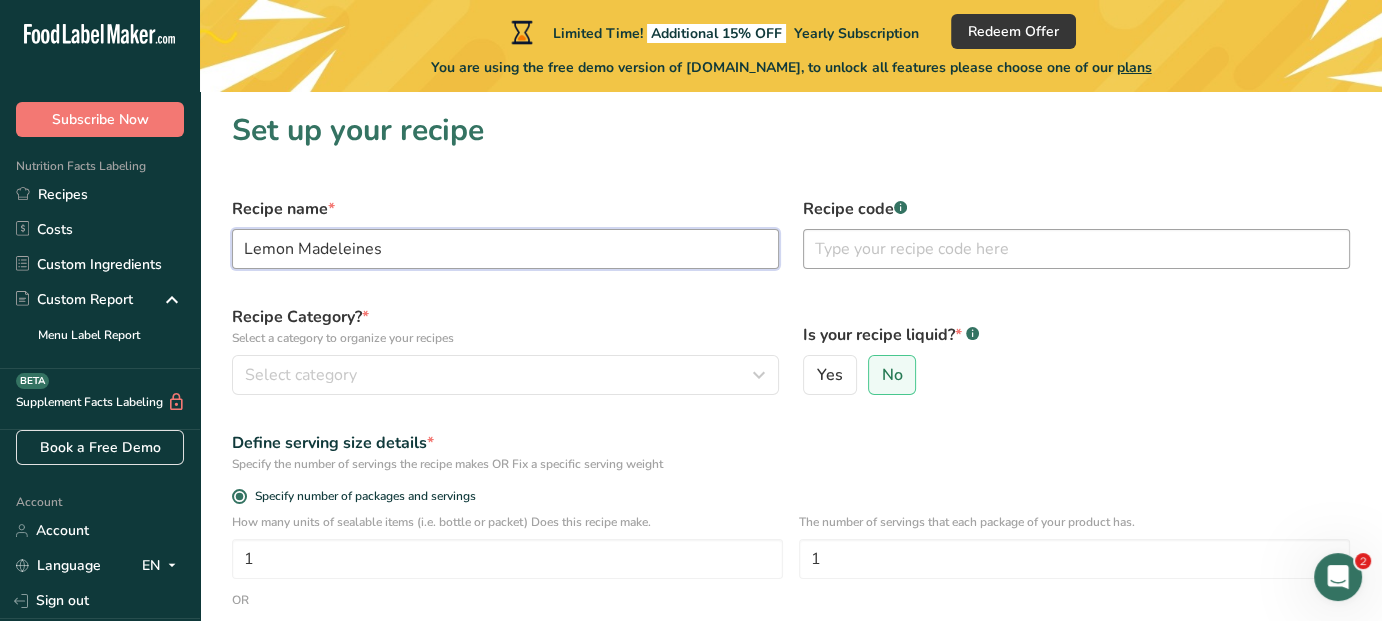 type on "Lemon Madeleines" 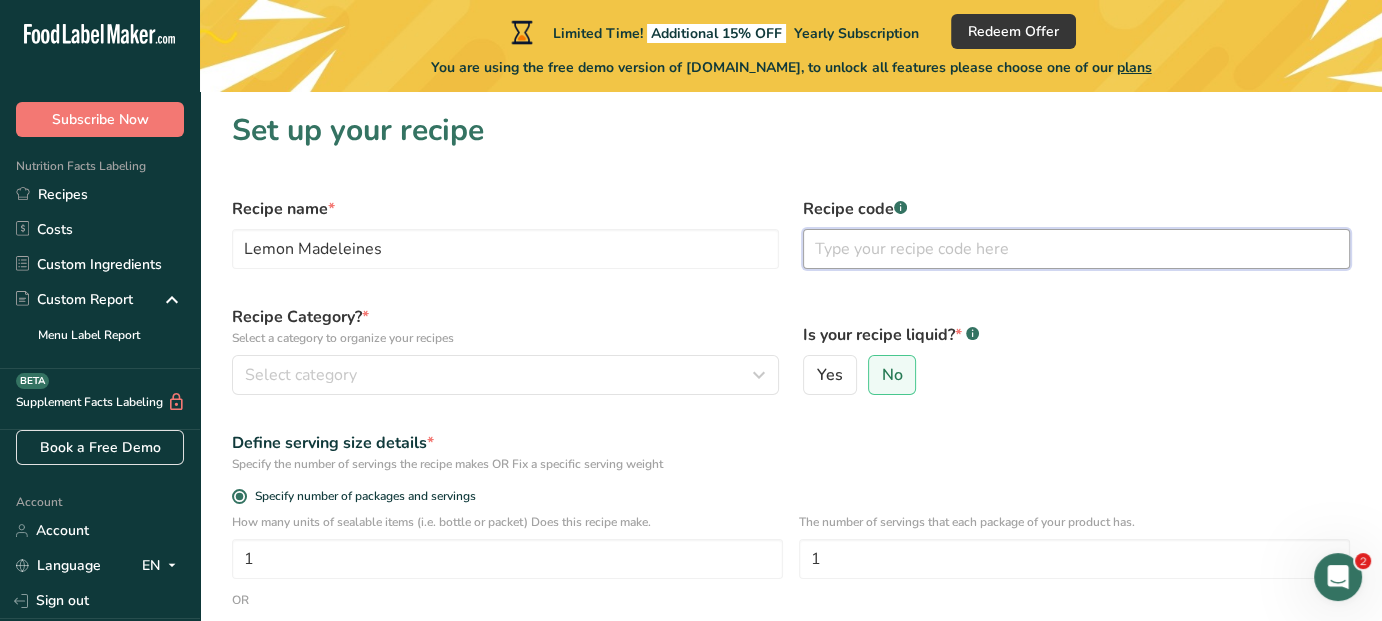 click at bounding box center (1076, 249) 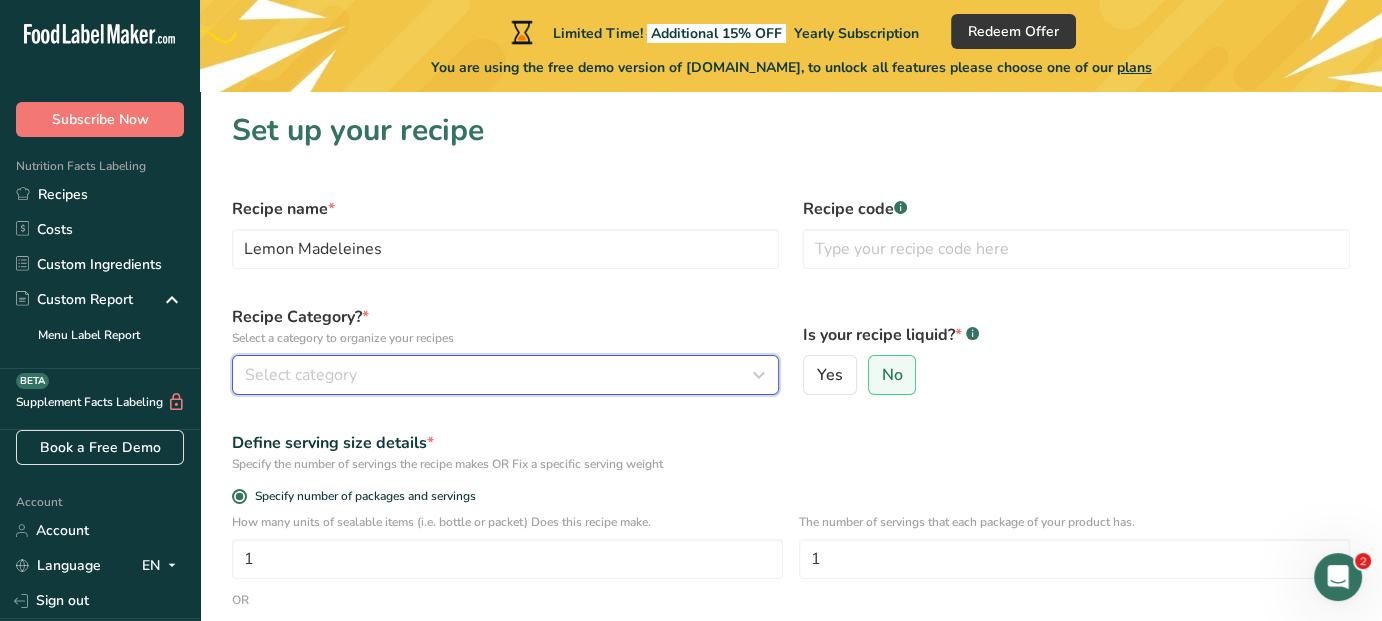 click on "Select category" at bounding box center (499, 375) 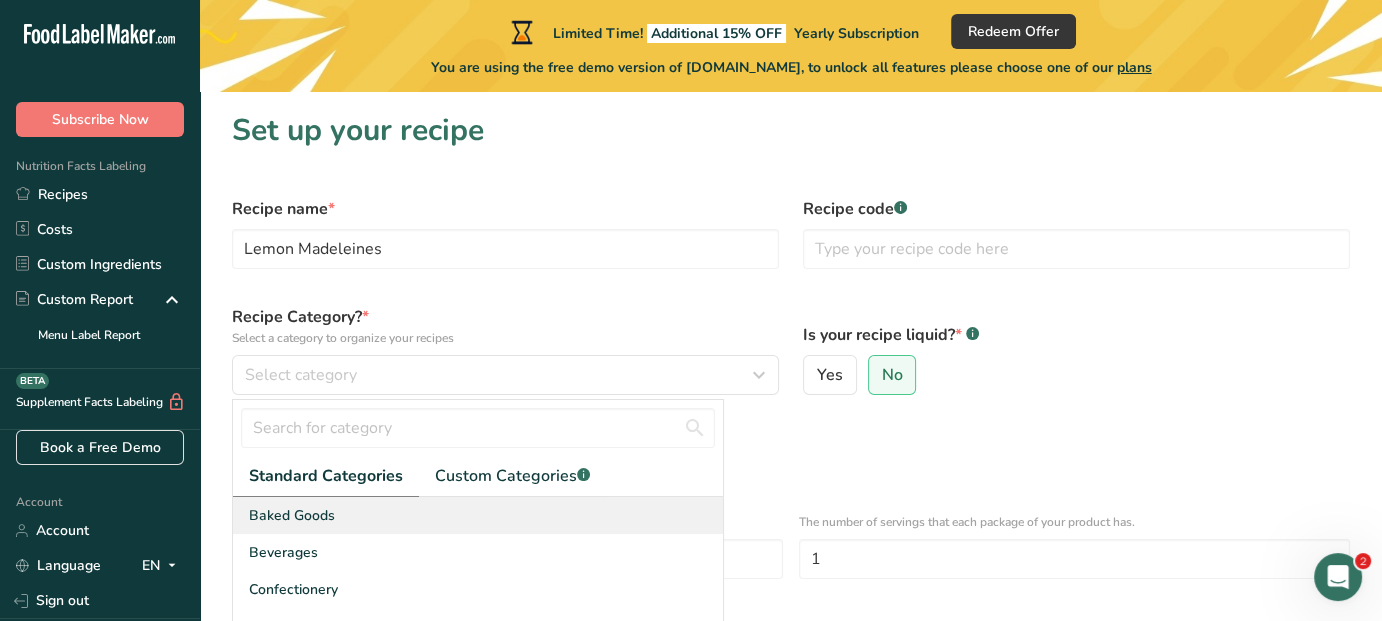 drag, startPoint x: 349, startPoint y: 511, endPoint x: 367, endPoint y: 501, distance: 20.59126 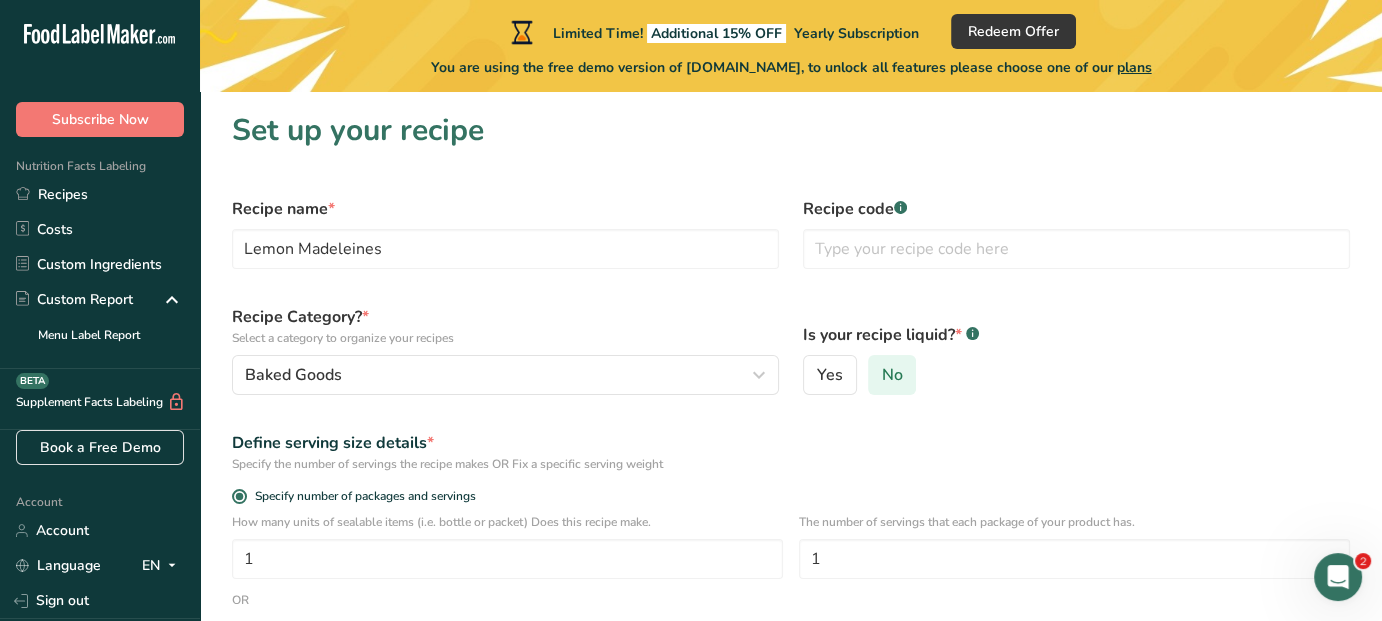 click on "No" at bounding box center (891, 375) 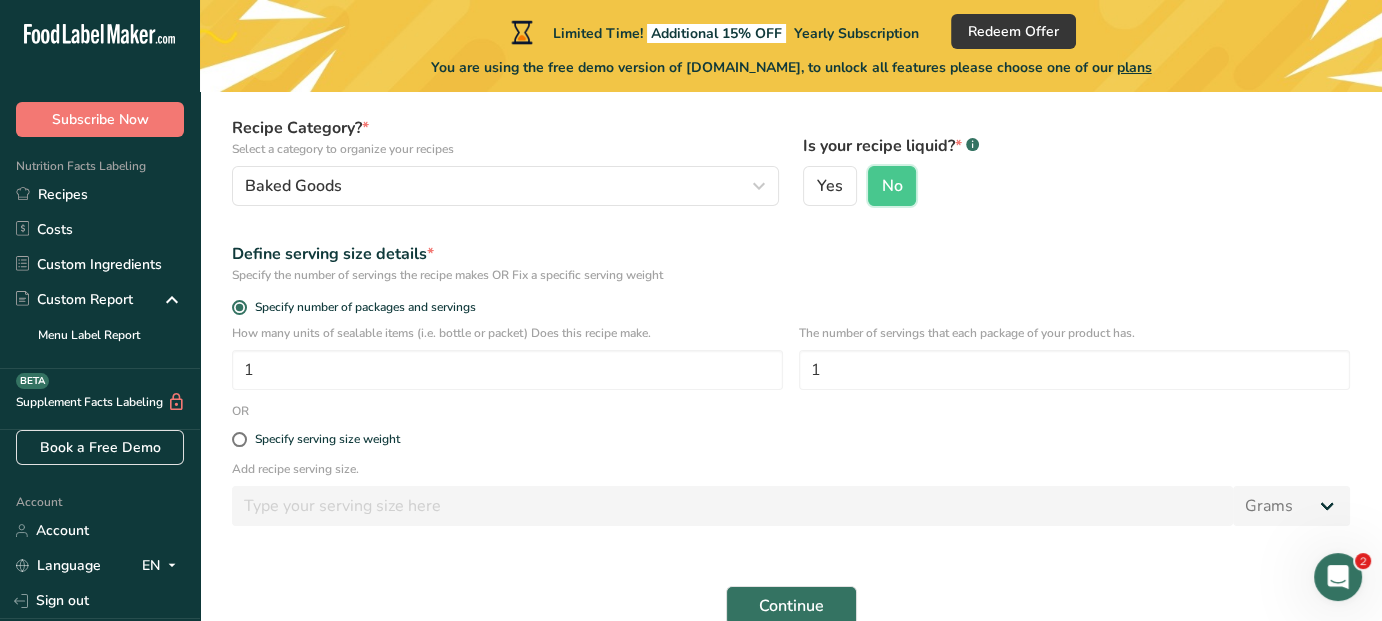 scroll, scrollTop: 200, scrollLeft: 0, axis: vertical 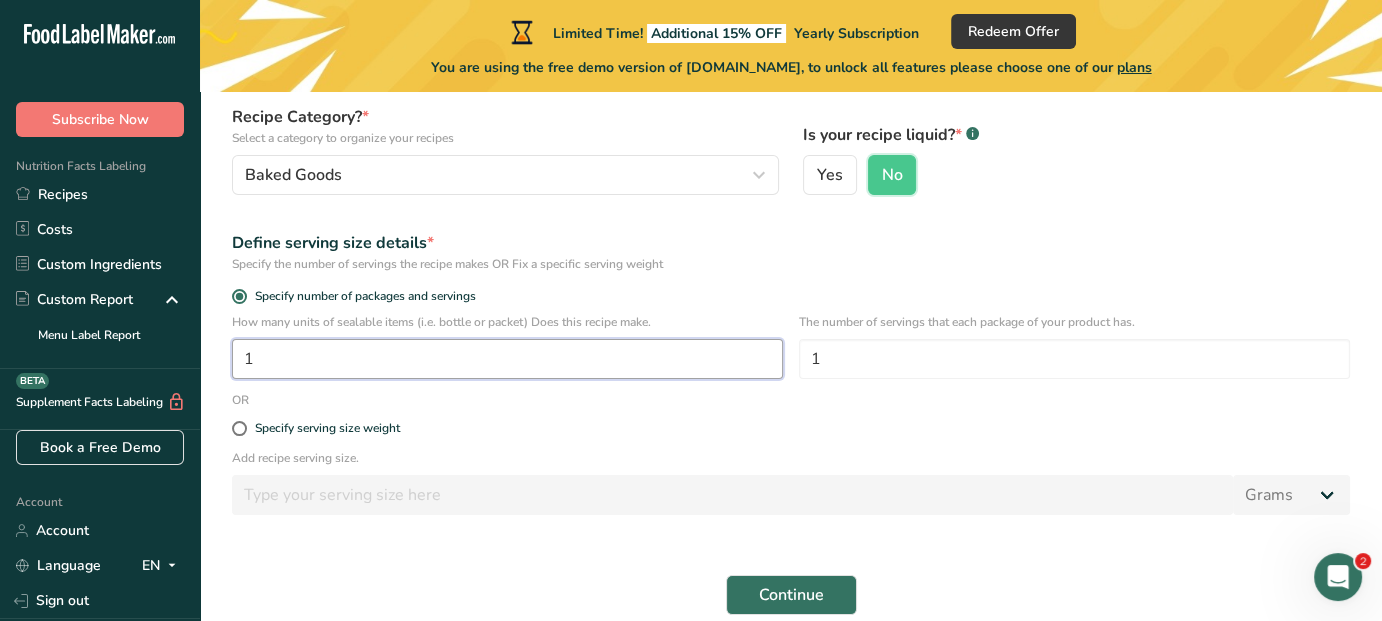 click on "1" at bounding box center [507, 359] 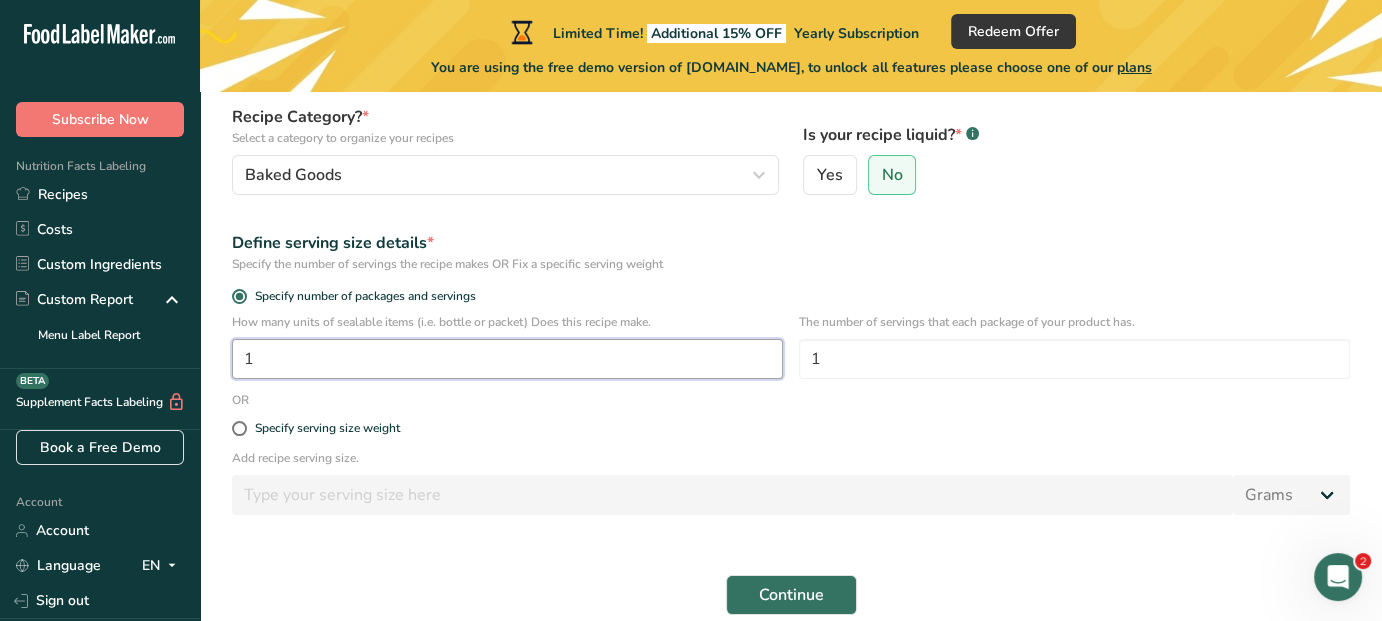 click on "1" at bounding box center [507, 359] 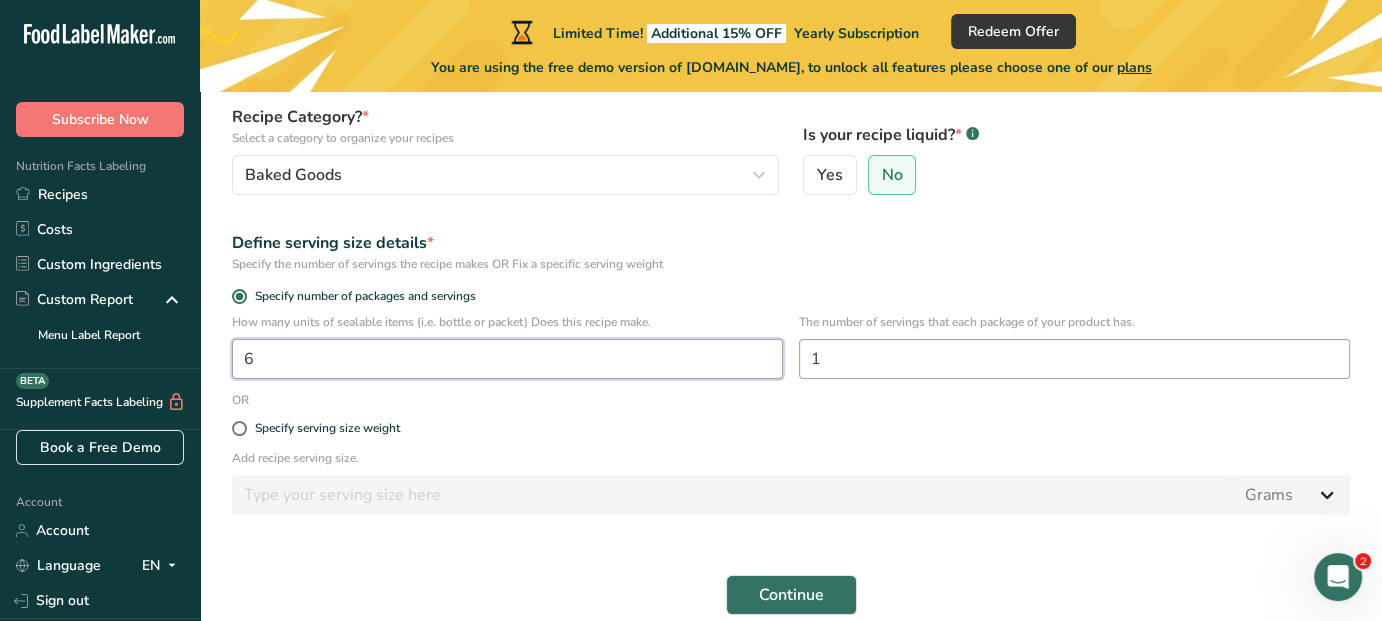 type on "6" 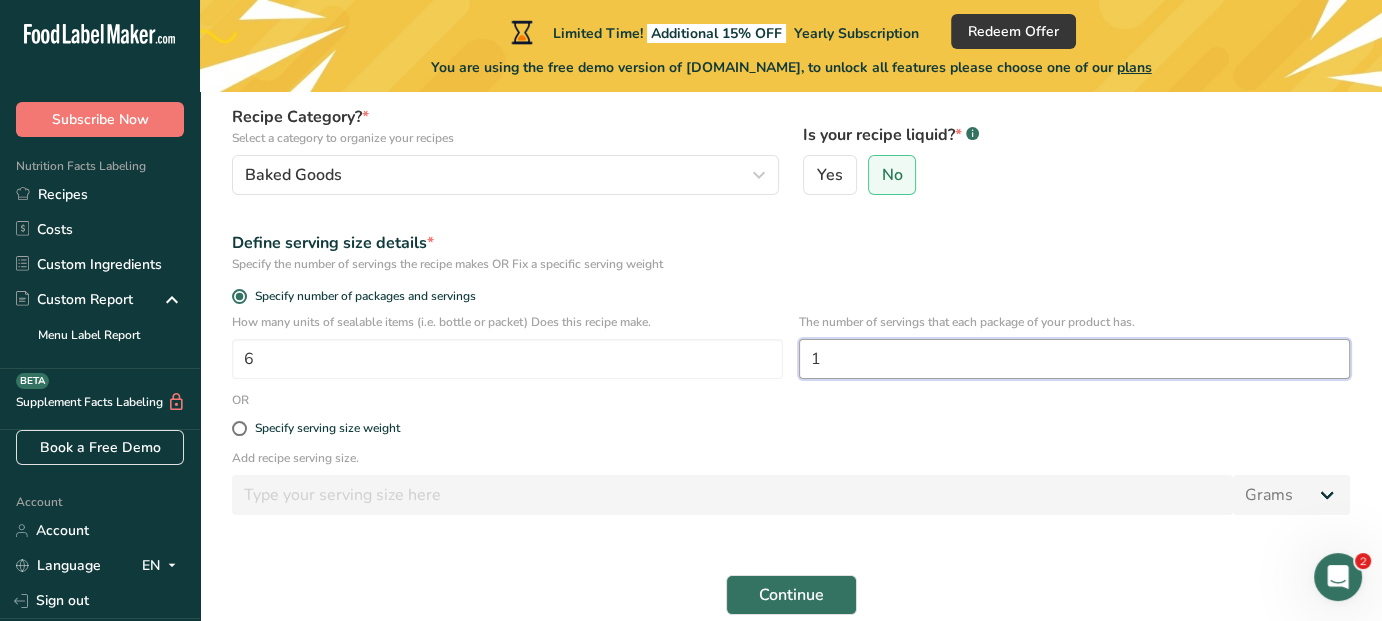 click on "1" at bounding box center (1074, 359) 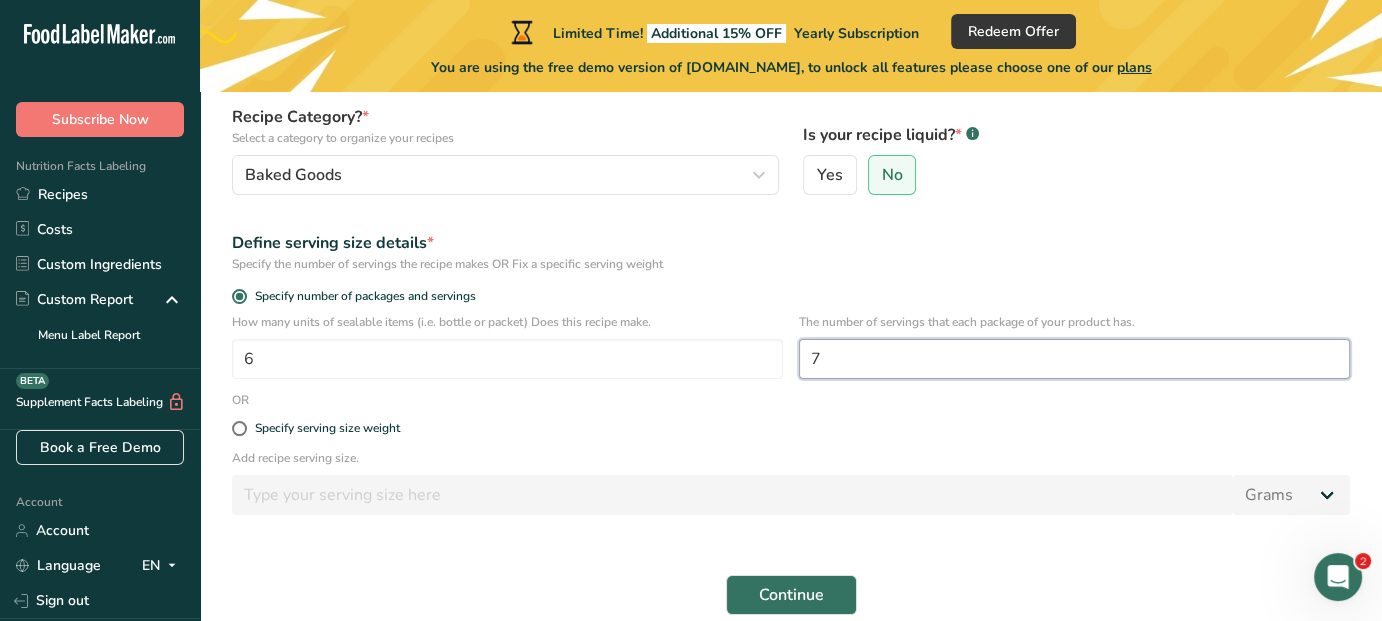 scroll, scrollTop: 290, scrollLeft: 0, axis: vertical 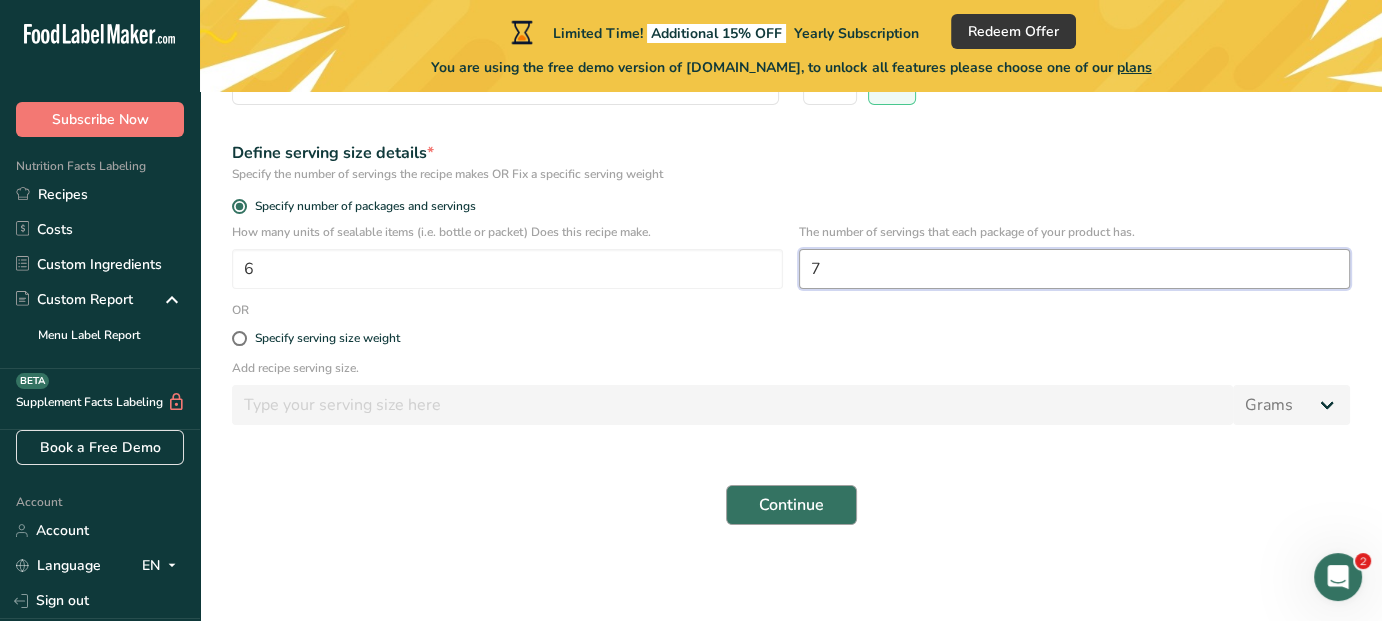 type on "7" 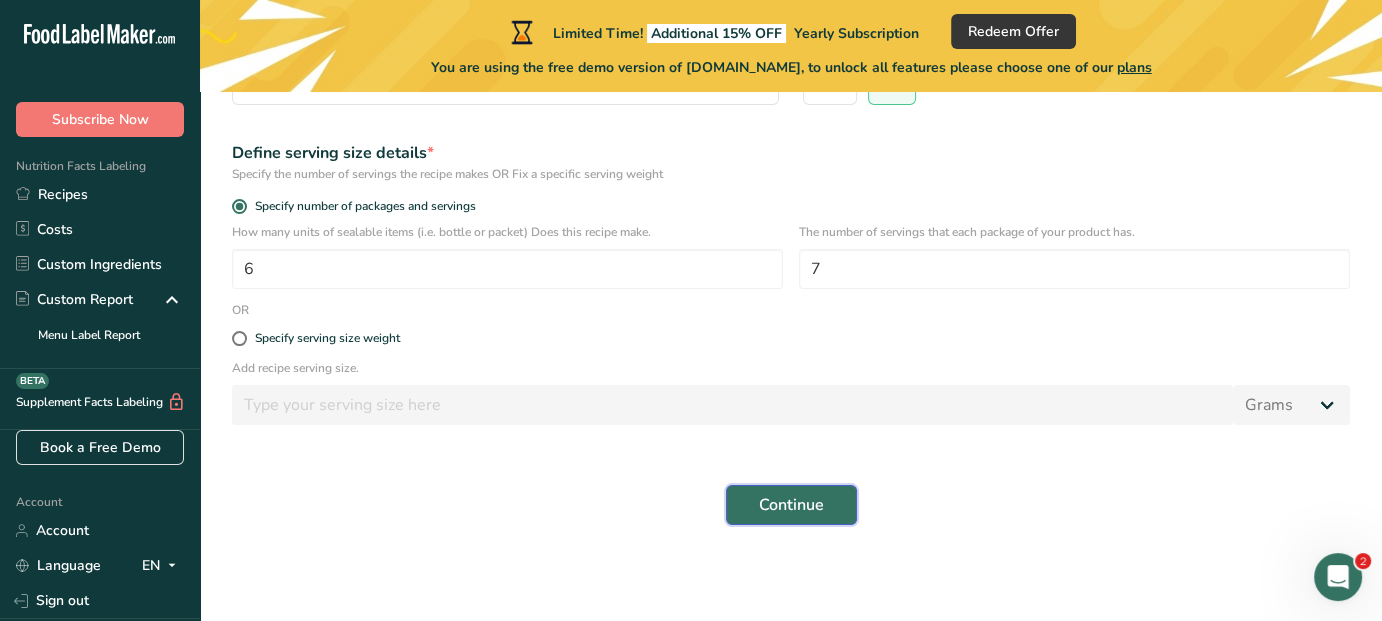 click on "Continue" at bounding box center (791, 505) 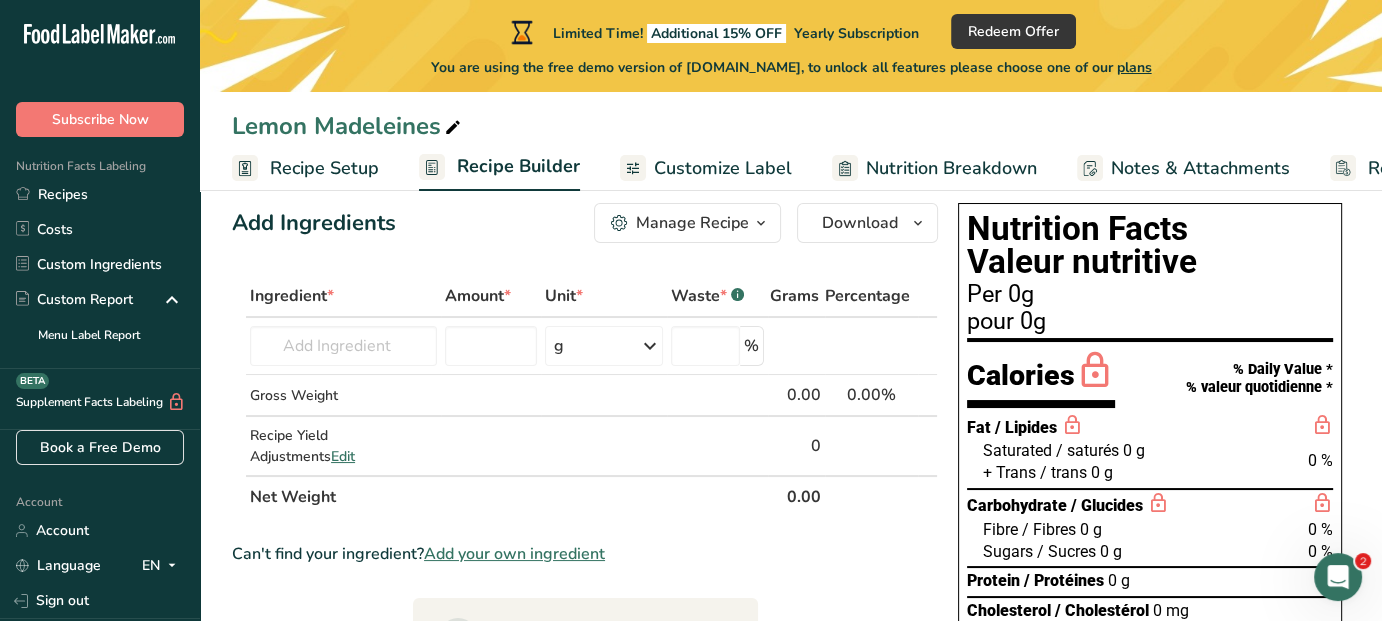 scroll, scrollTop: 0, scrollLeft: 0, axis: both 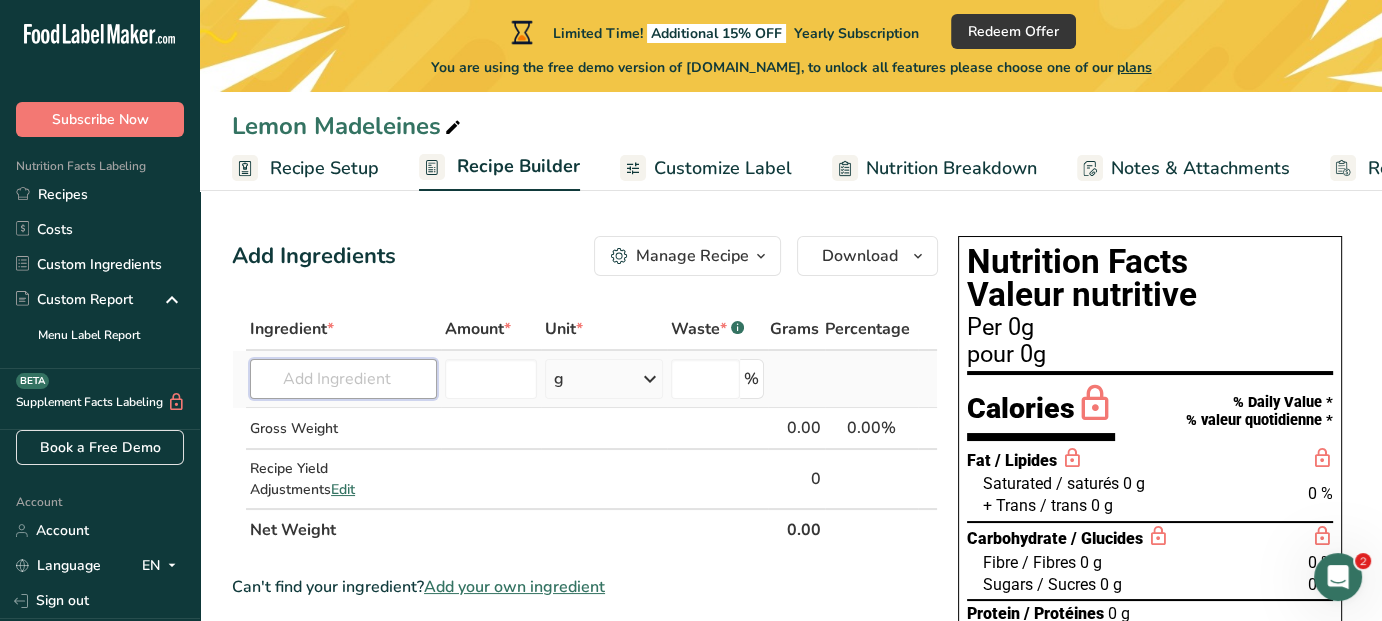 click at bounding box center (343, 379) 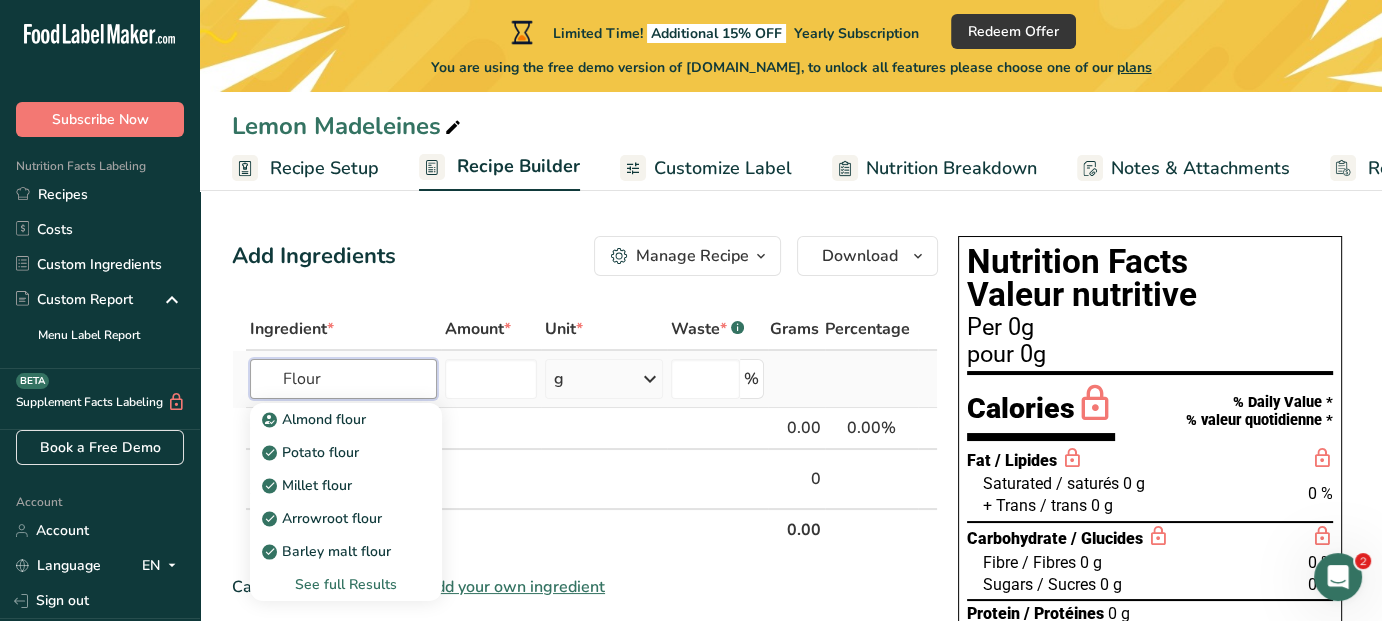 click on "Flour" at bounding box center (343, 379) 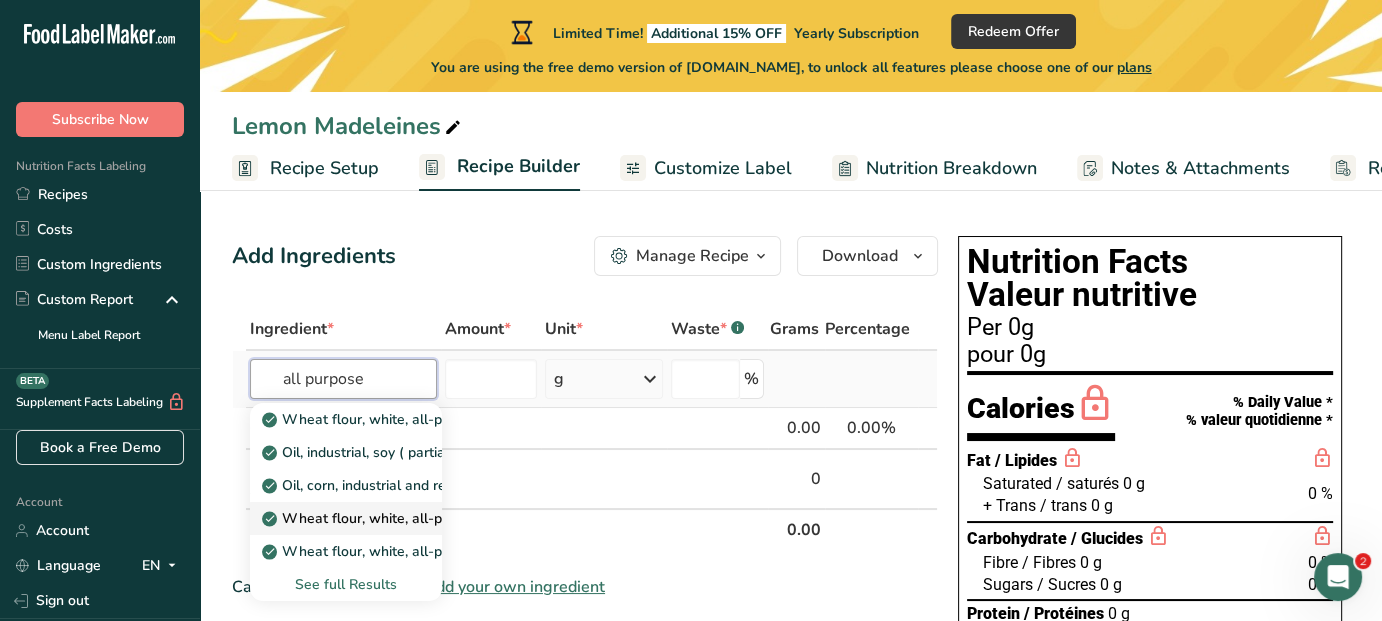 type on "all purpose" 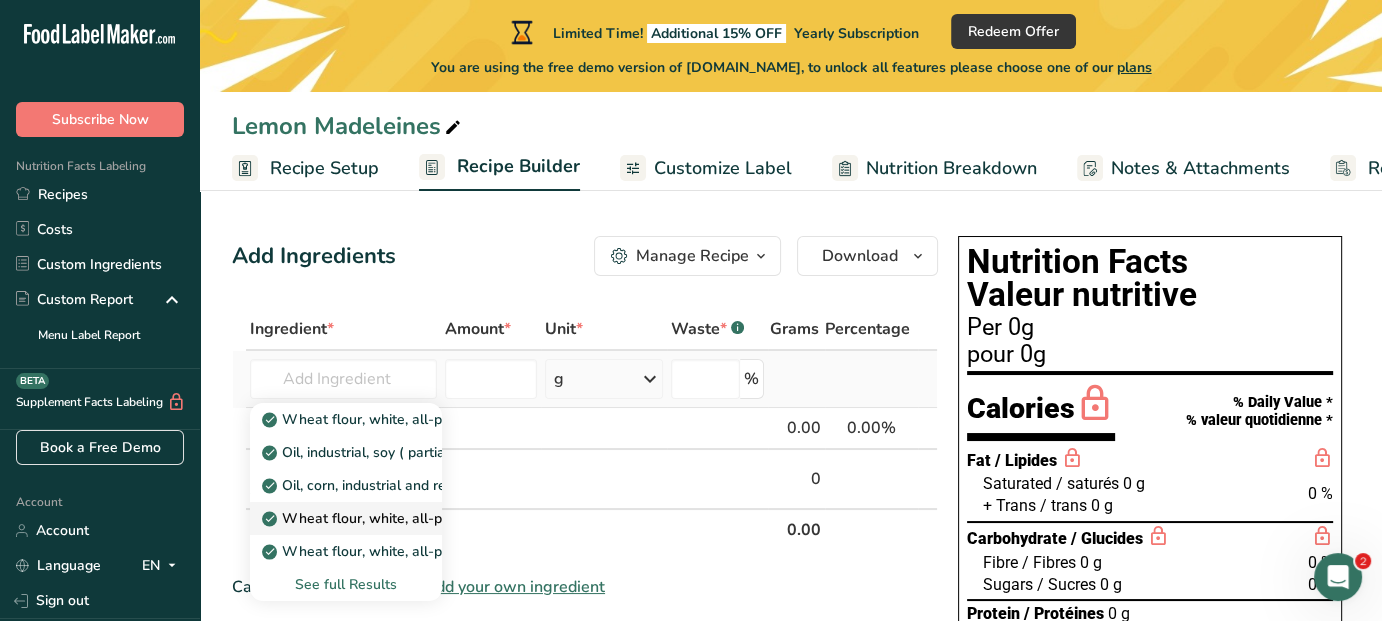 click on "Wheat flour, white, all-purpose, unenriched" at bounding box center [415, 518] 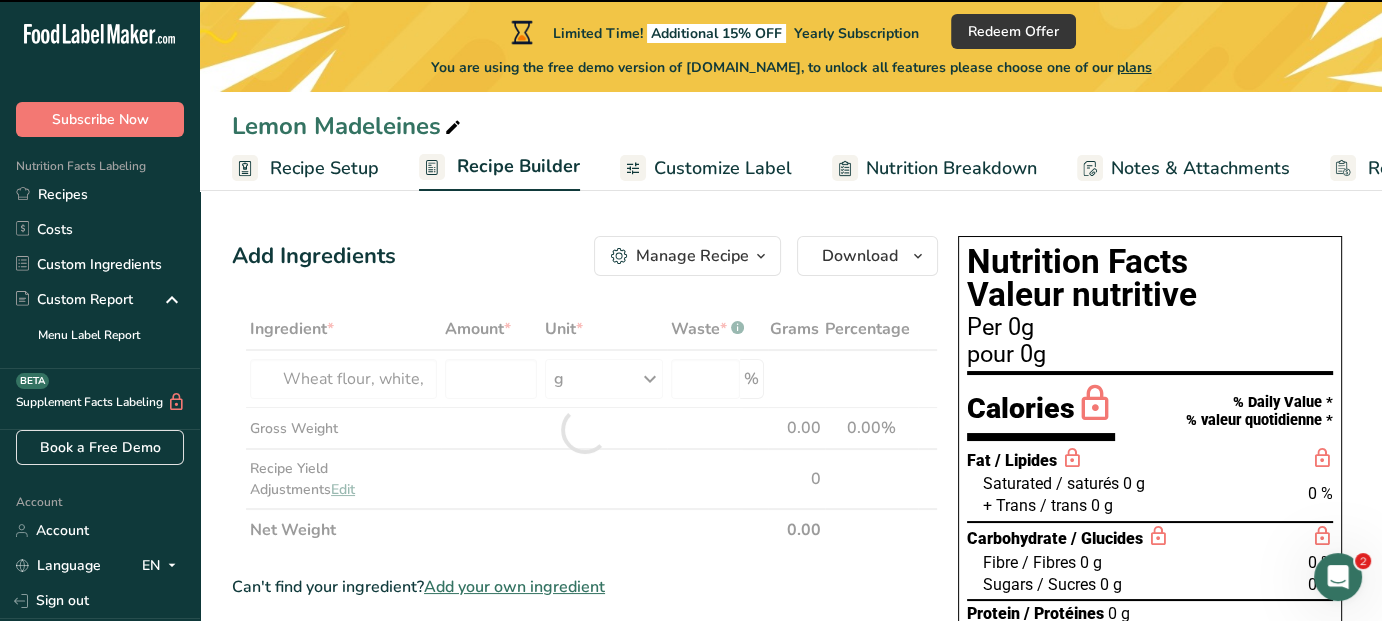 type on "0" 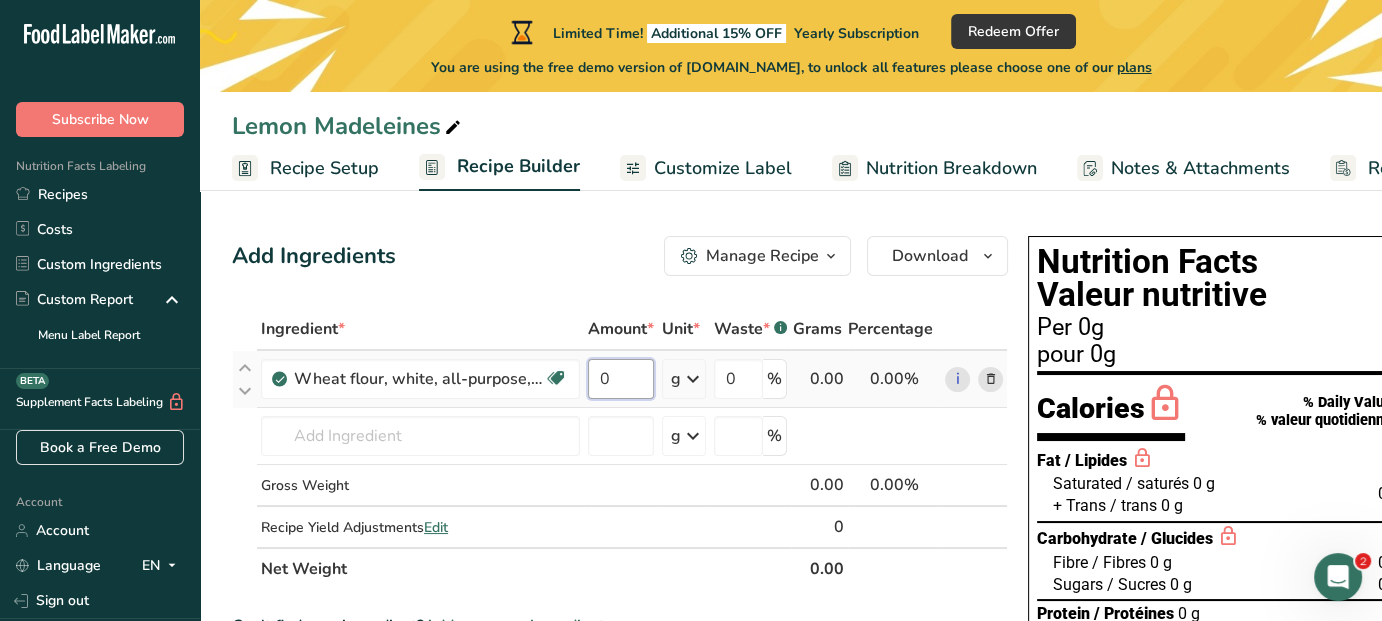 click on "0" at bounding box center (621, 379) 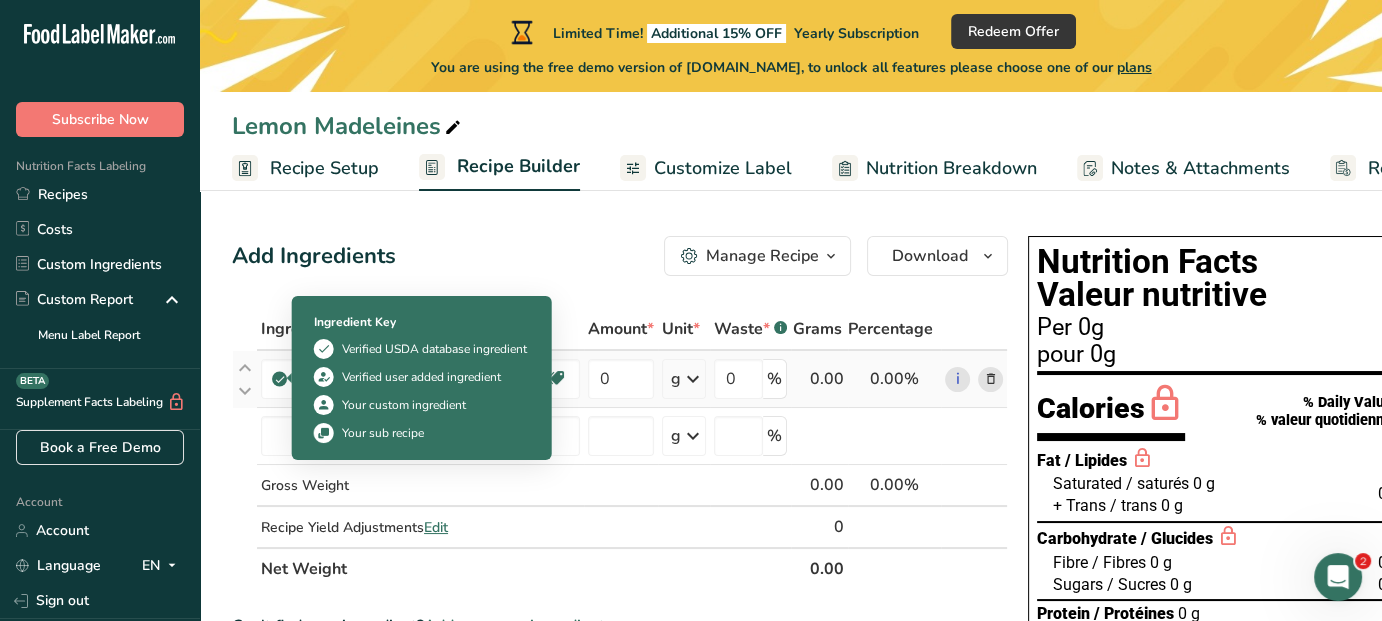 click on "Ingredient *
Amount *
Unit *
Waste *   .a-a{fill:#347362;}.b-a{fill:#fff;}          Grams
Percentage
Wheat flour, white, all-purpose, unenriched
Dairy free
Vegan
Vegetarian
Soy free
0
g
Portions
1 cup
Weight Units
g
kg
mg
See more
Volume Units
l
Volume units require a density conversion. If you know your ingredient's density enter it below. Otherwise, click on "RIA" our AI Regulatory bot - she will be able to help you
lb/ft3
g/cm3
Confirm
mL
lb/ft3
g/cm3" at bounding box center (620, 449) 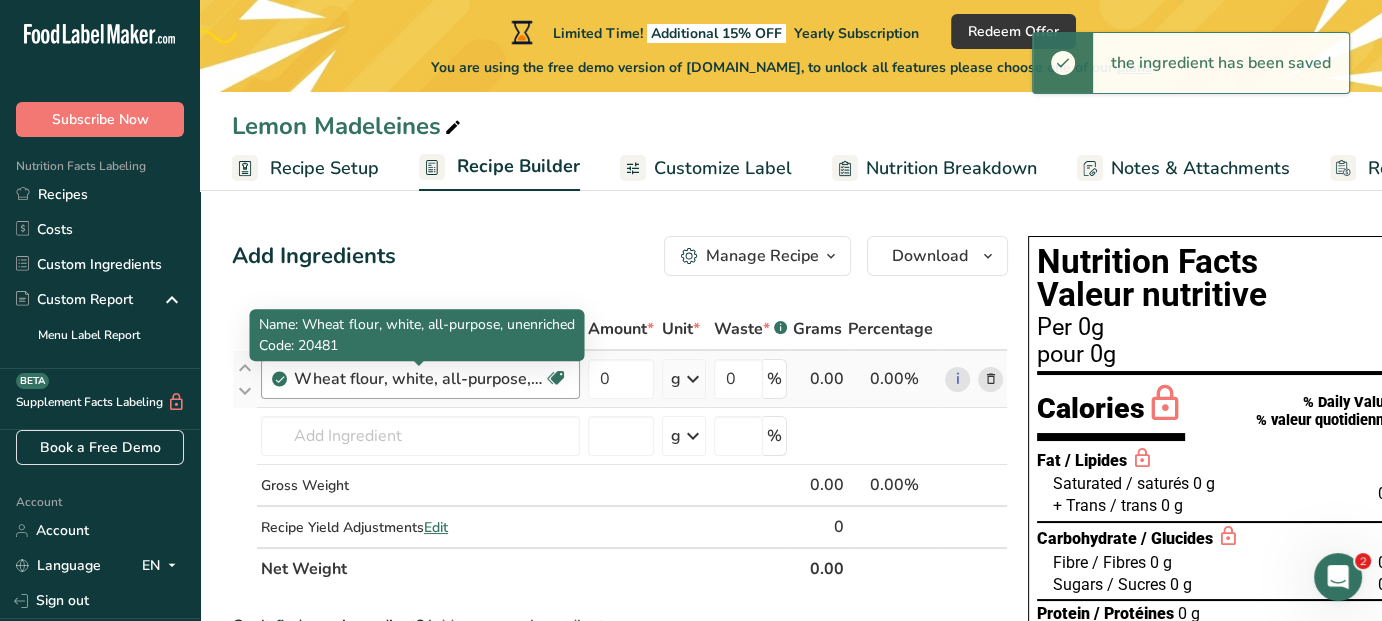 click on "Wheat flour, white, all-purpose, unenriched" at bounding box center (419, 379) 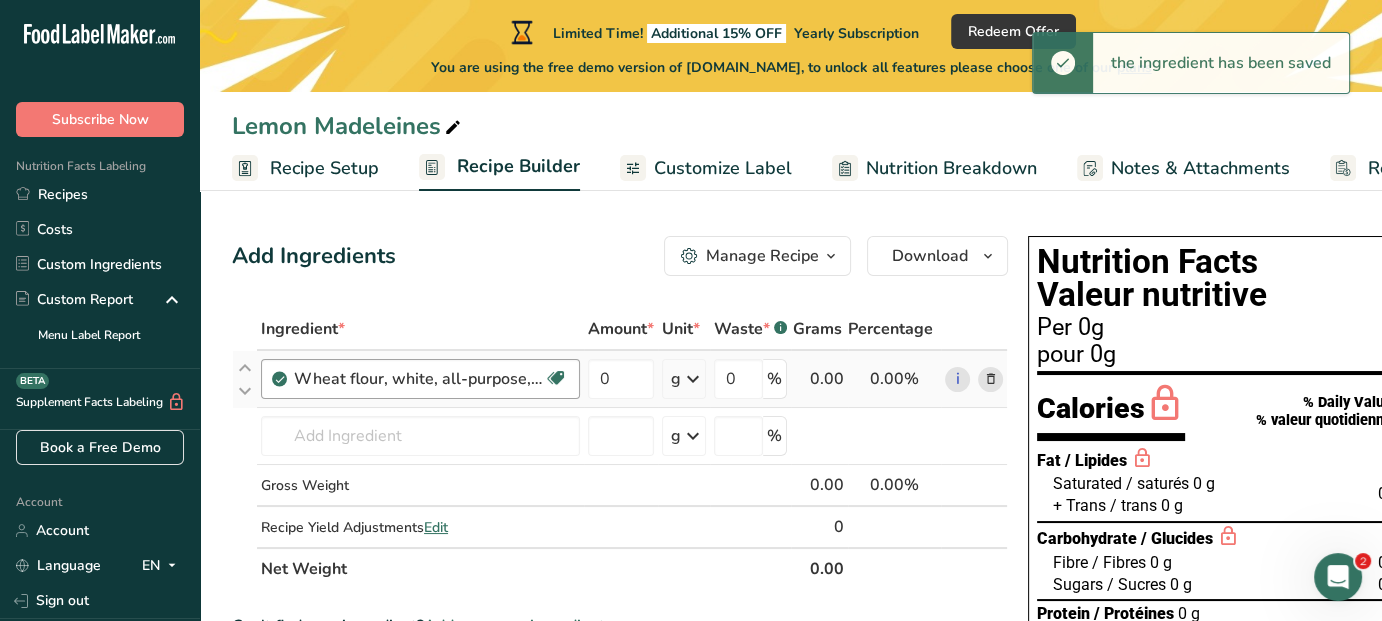 click on "Wheat flour, white, all-purpose, unenriched" at bounding box center (419, 379) 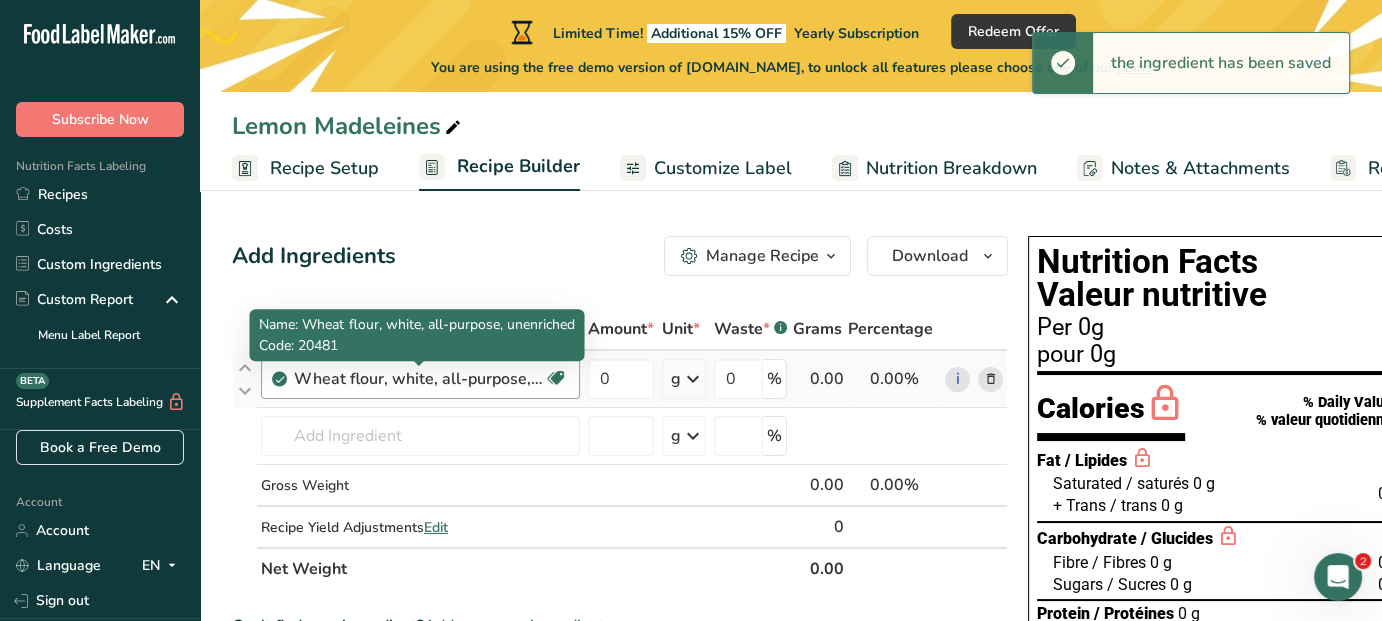 click on "Wheat flour, white, all-purpose, unenriched" at bounding box center (419, 379) 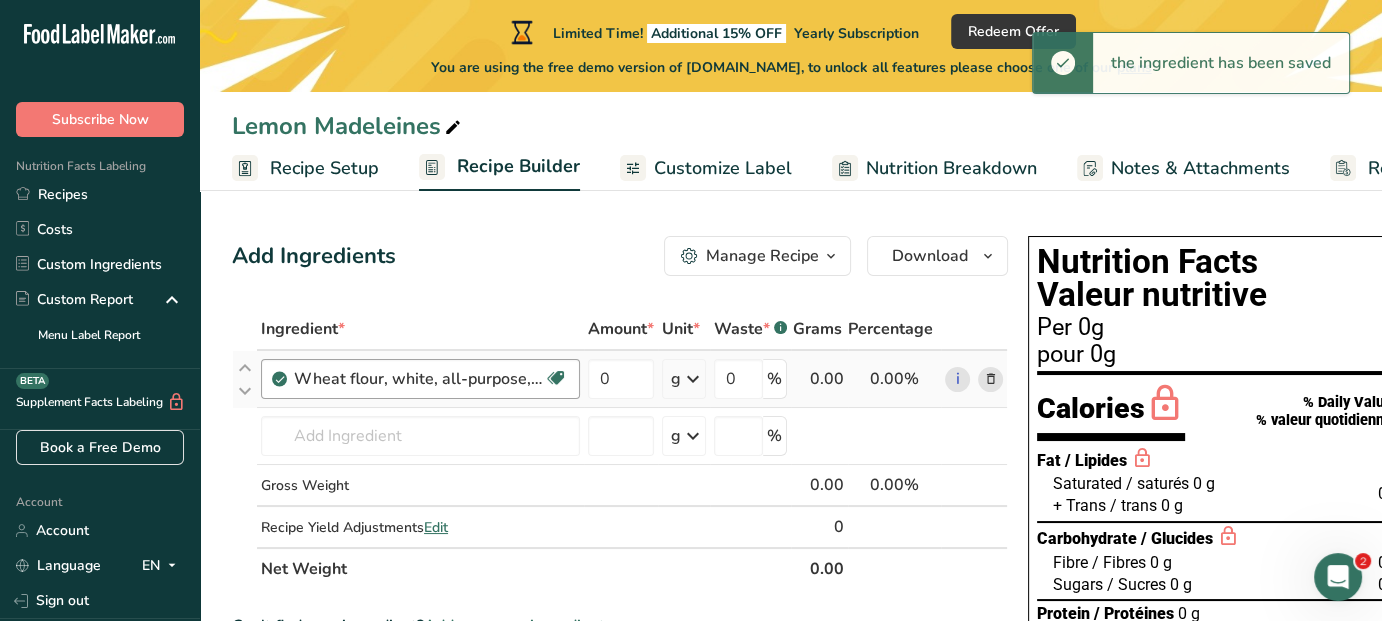 click on "Wheat flour, white, all-purpose, unenriched" at bounding box center (419, 379) 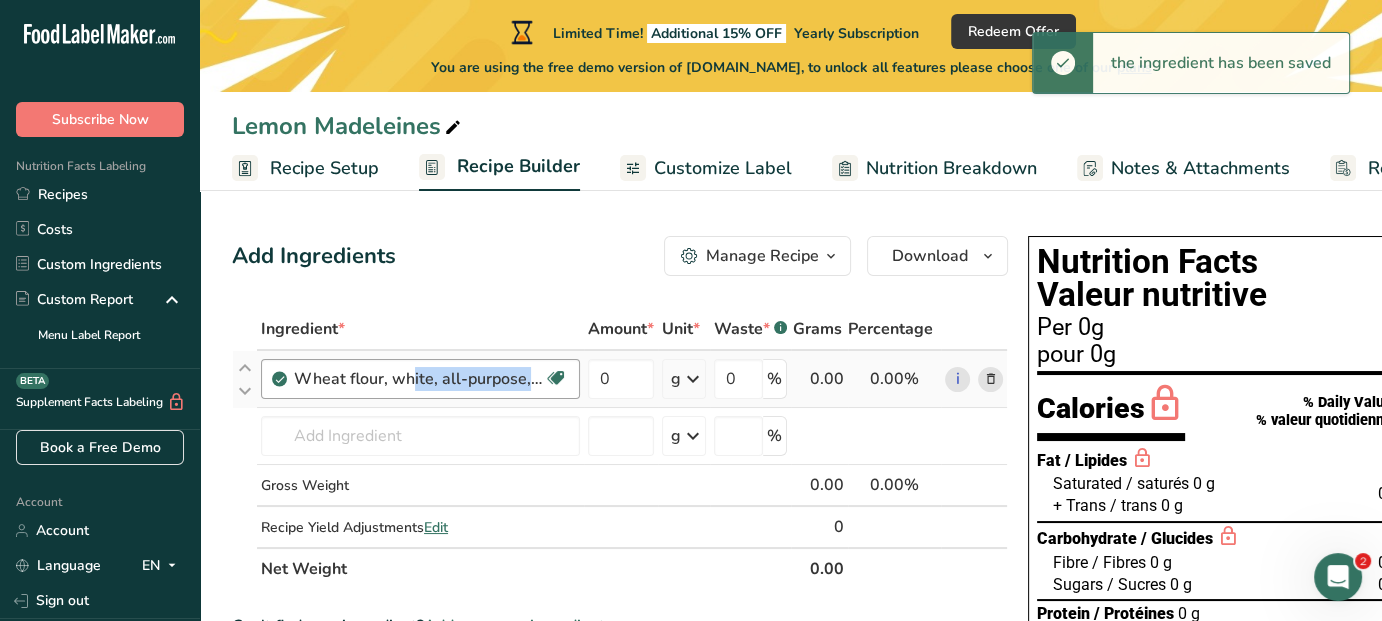 click on "Wheat flour, white, all-purpose, unenriched" at bounding box center [419, 379] 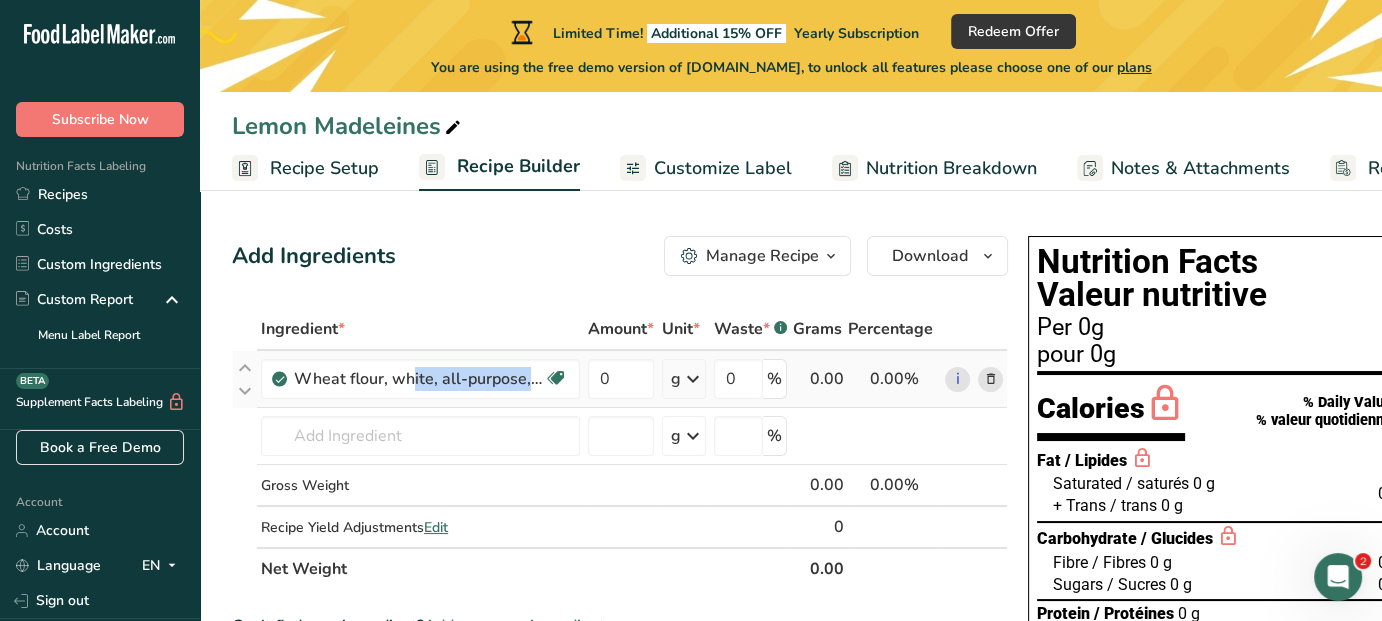 click at bounding box center [991, 379] 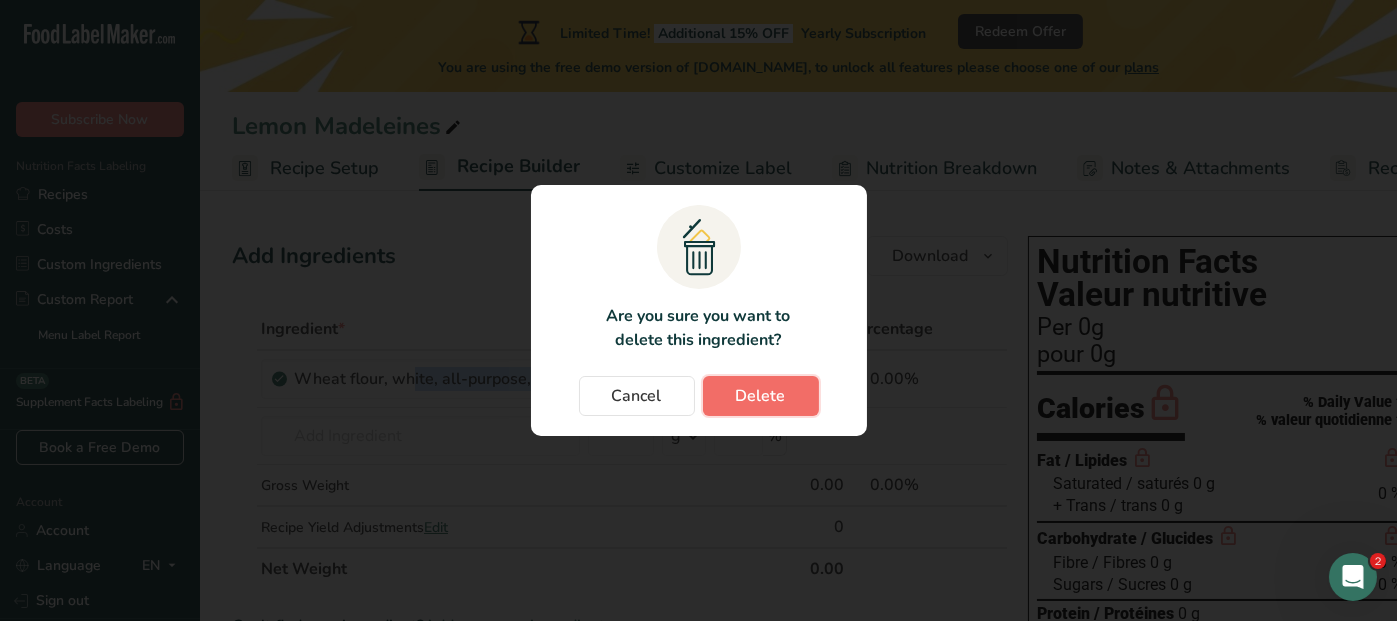 click on "Delete" at bounding box center (761, 396) 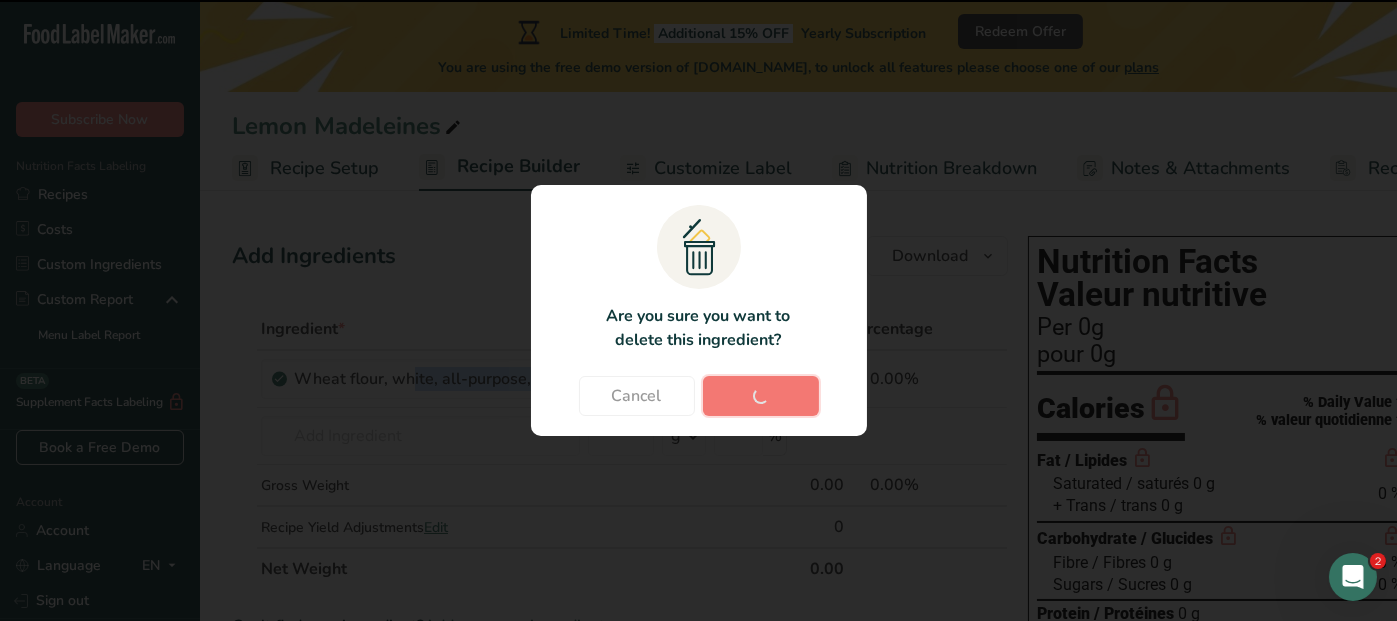 type 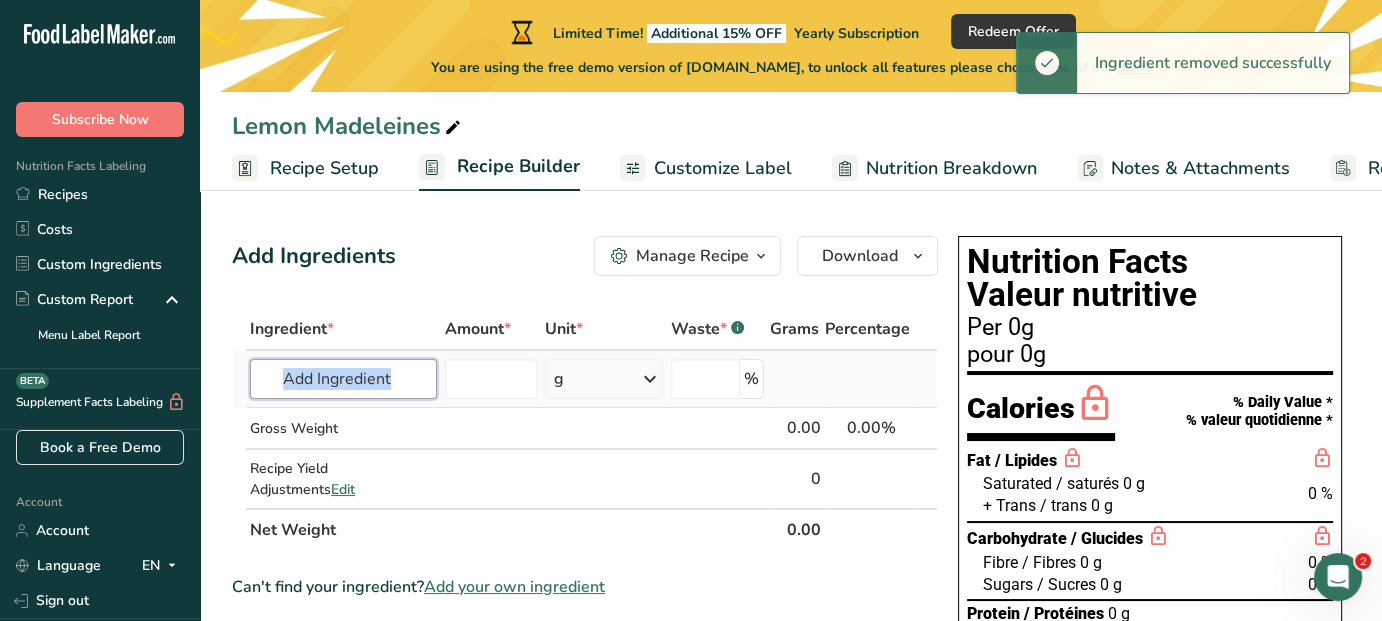 click at bounding box center [343, 379] 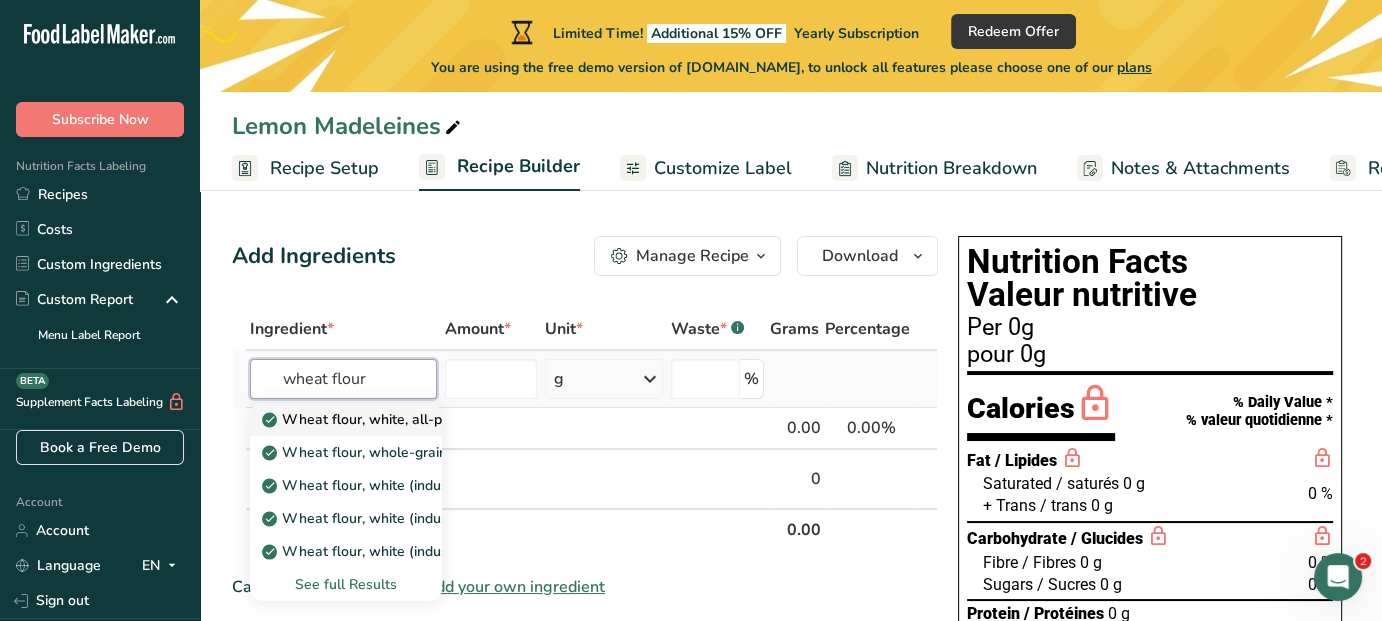 type on "wheat flour" 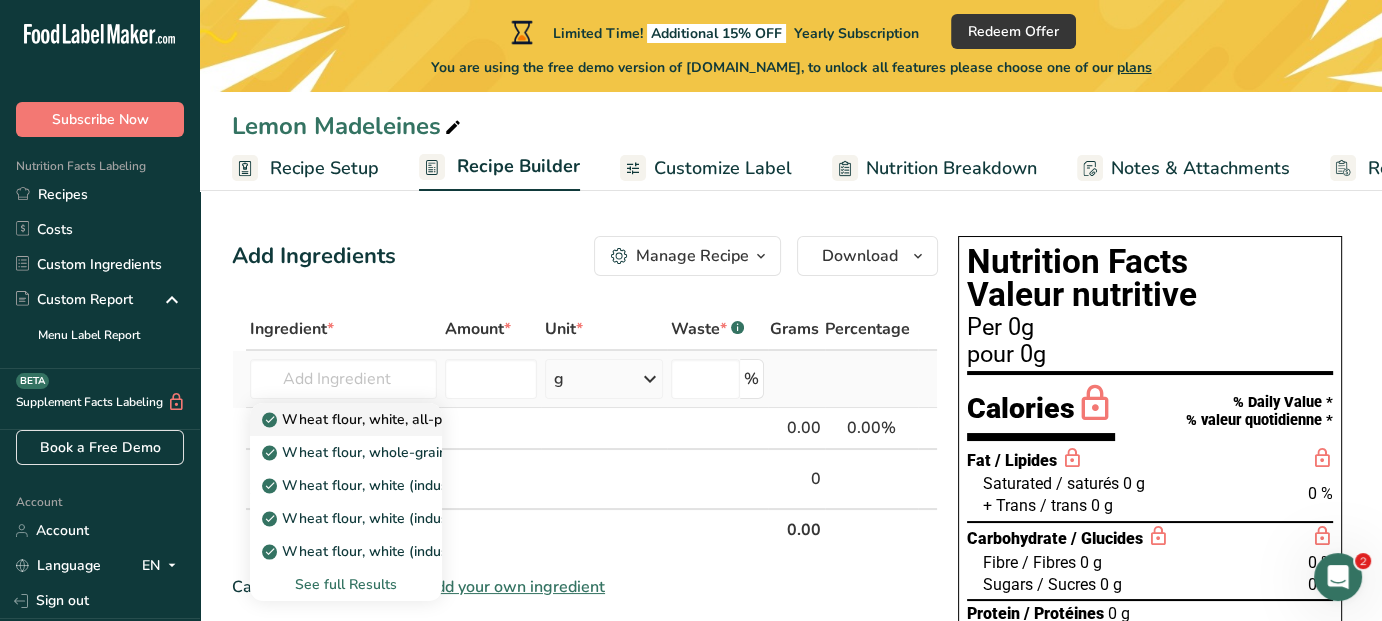click on "Wheat flour, white, all-purpose, self-rising, enriched" at bounding box center [442, 419] 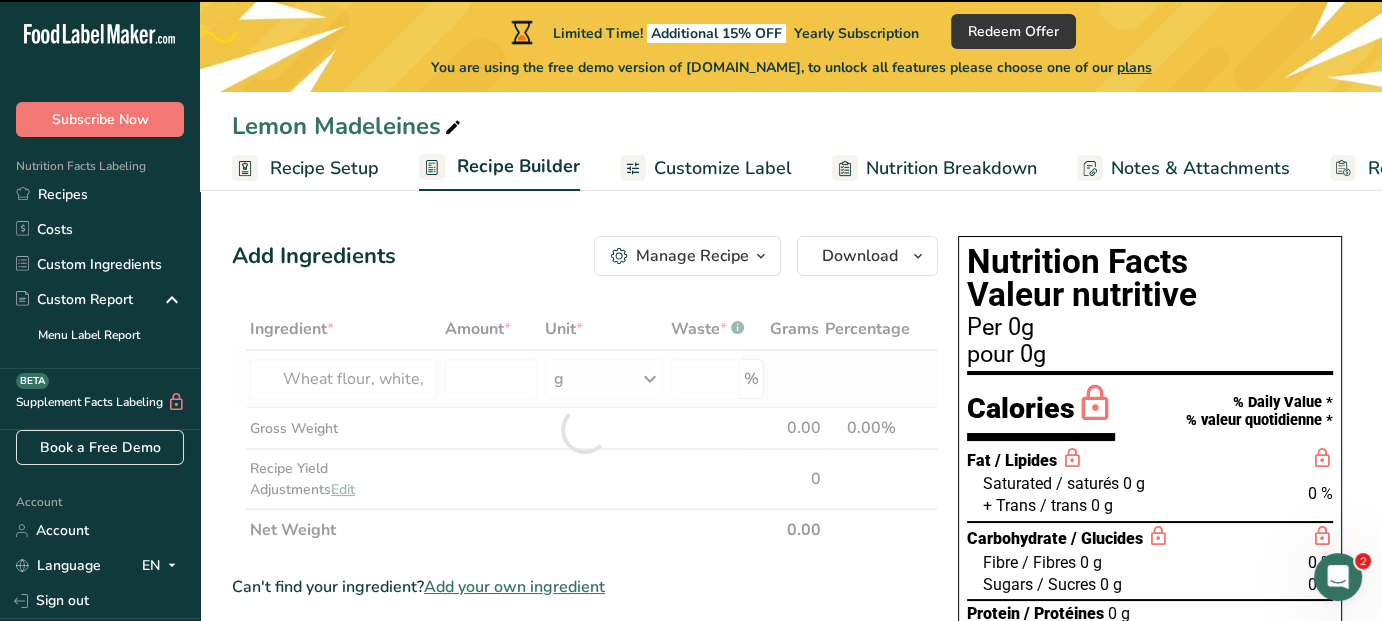type on "0" 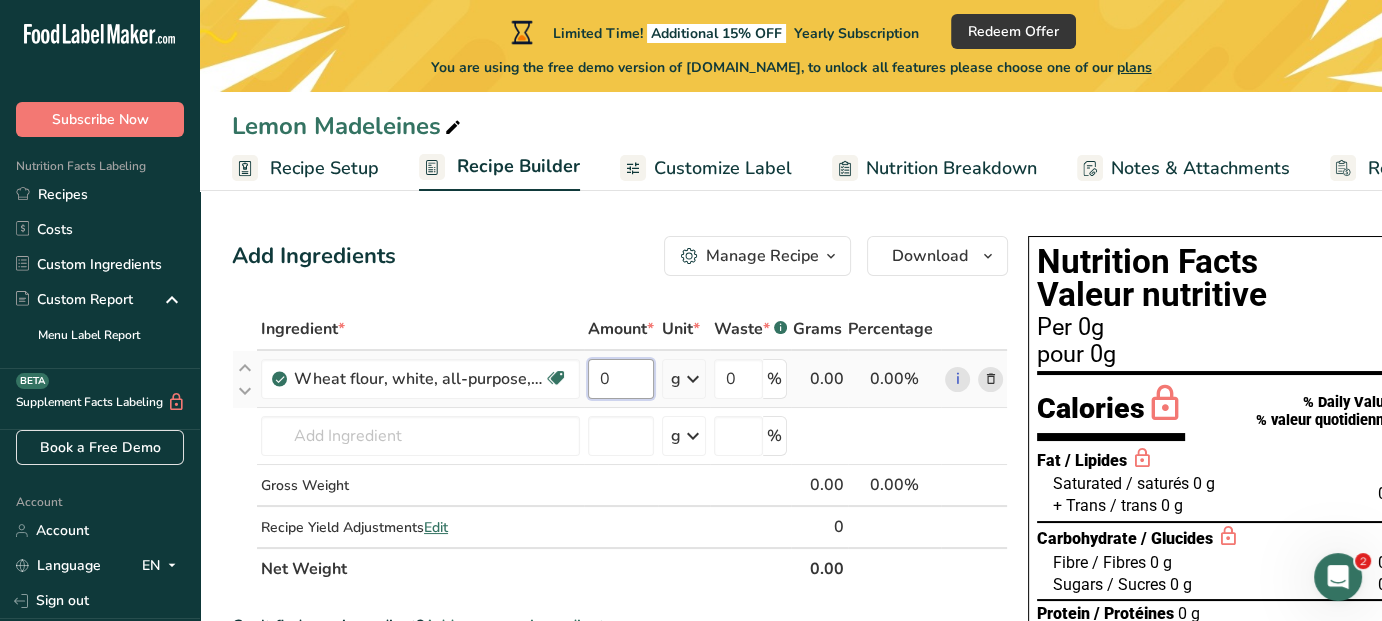 click on "0" at bounding box center (621, 379) 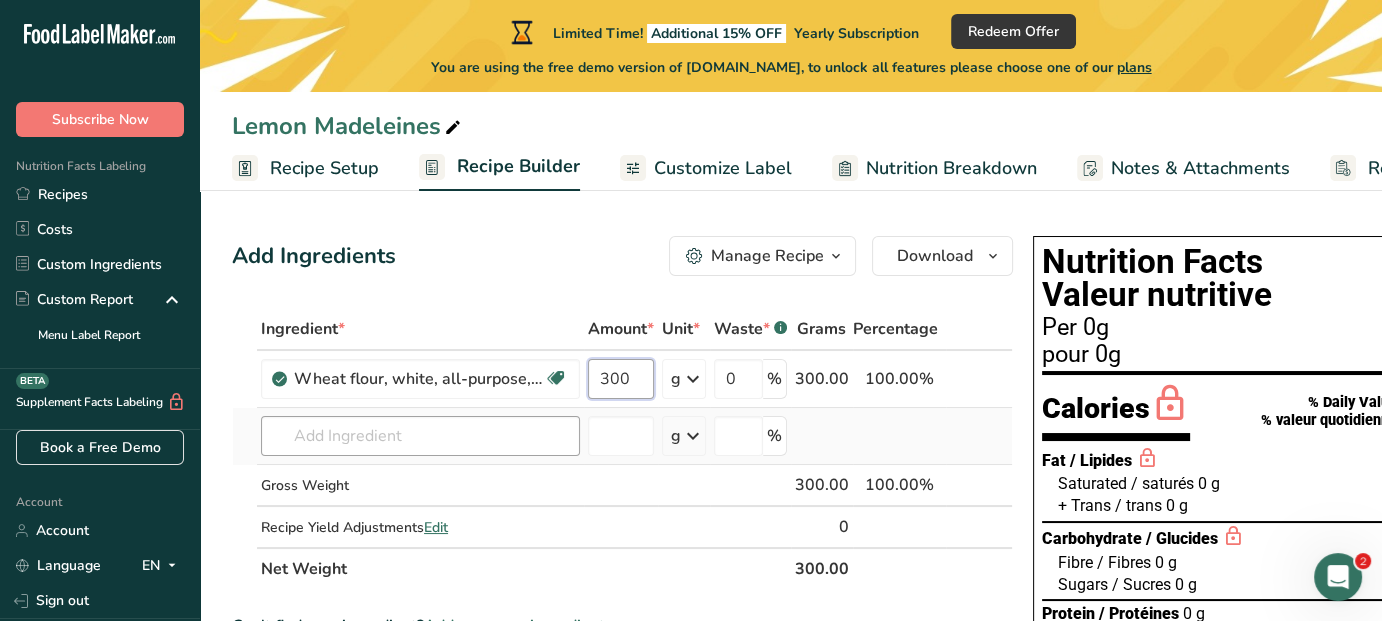 type on "300" 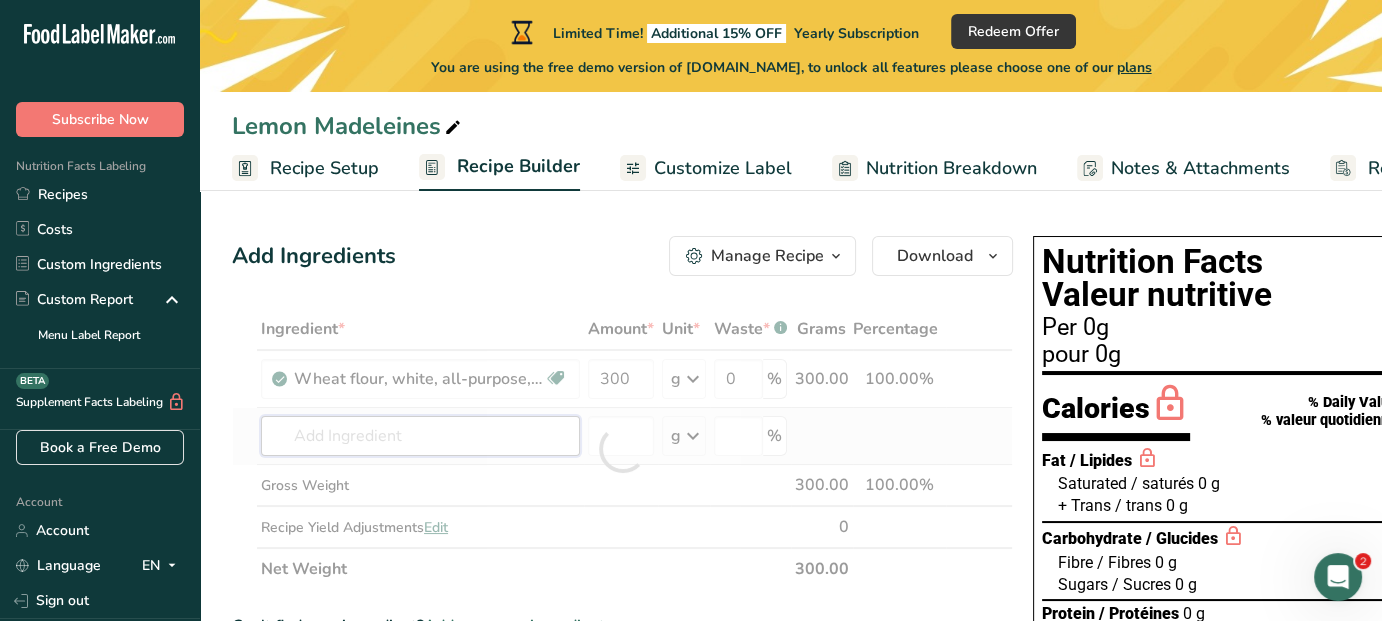 click on "Ingredient *
Amount *
Unit *
Waste *   .a-a{fill:#347362;}.b-a{fill:#fff;}          Grams
Percentage
Wheat flour, white, all-purpose, self-rising, enriched
Dairy free
Vegan
Vegetarian
Soy free
300
g
Portions
1 cup
Weight Units
g
kg
mg
See more
Volume Units
l
Volume units require a density conversion. If you know your ingredient's density enter it below. Otherwise, click on "RIA" our AI Regulatory bot - she will be able to help you
lb/ft3
g/cm3
Confirm
mL
lb/ft3
fl oz" at bounding box center [622, 449] 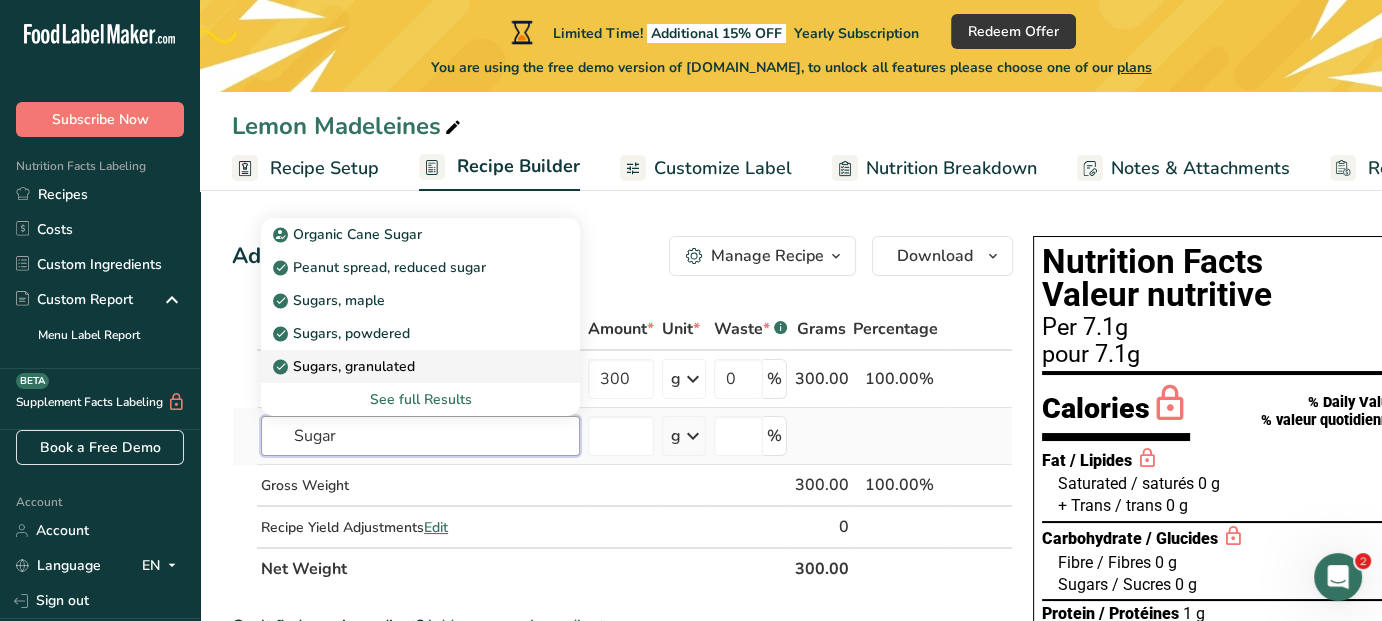 type on "Sugar" 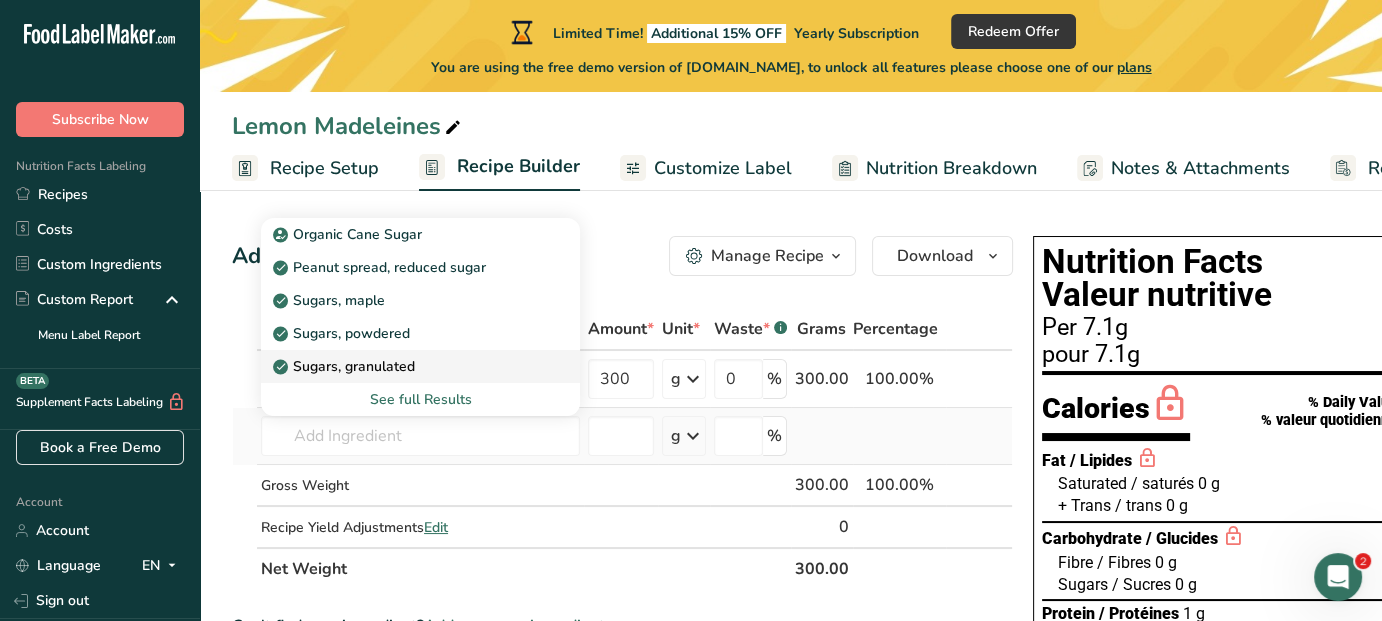 click on "Sugars, granulated" at bounding box center [404, 366] 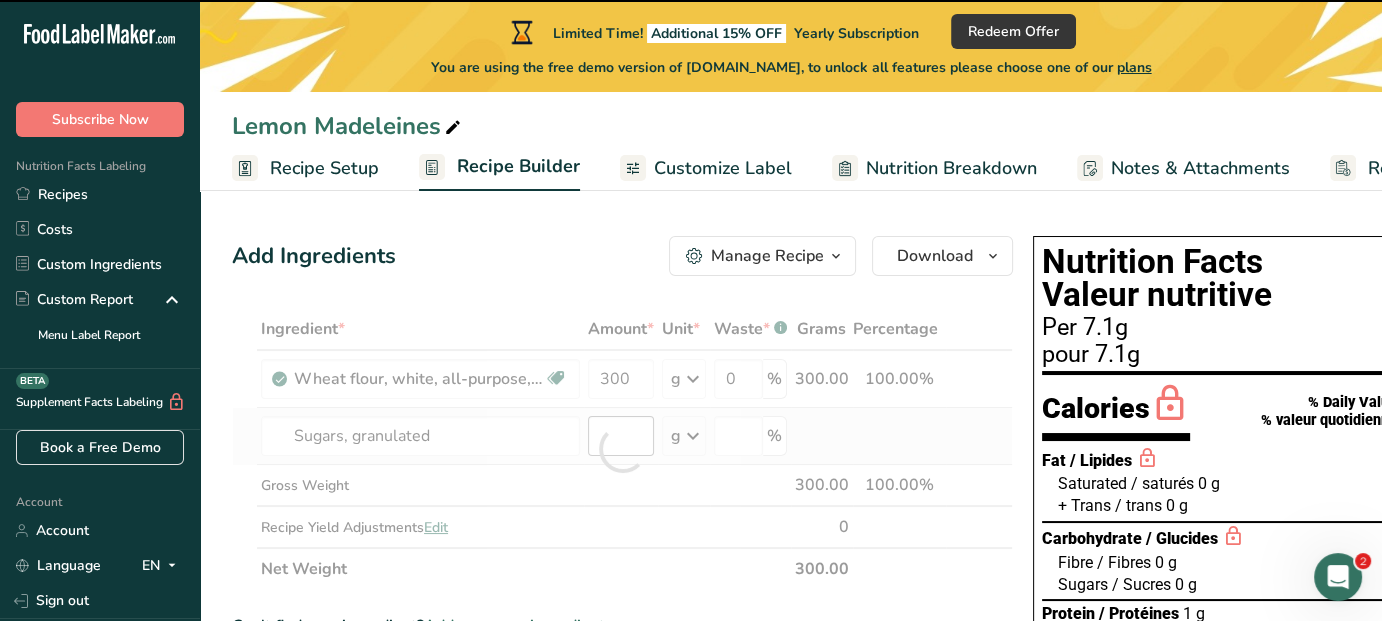 type on "0" 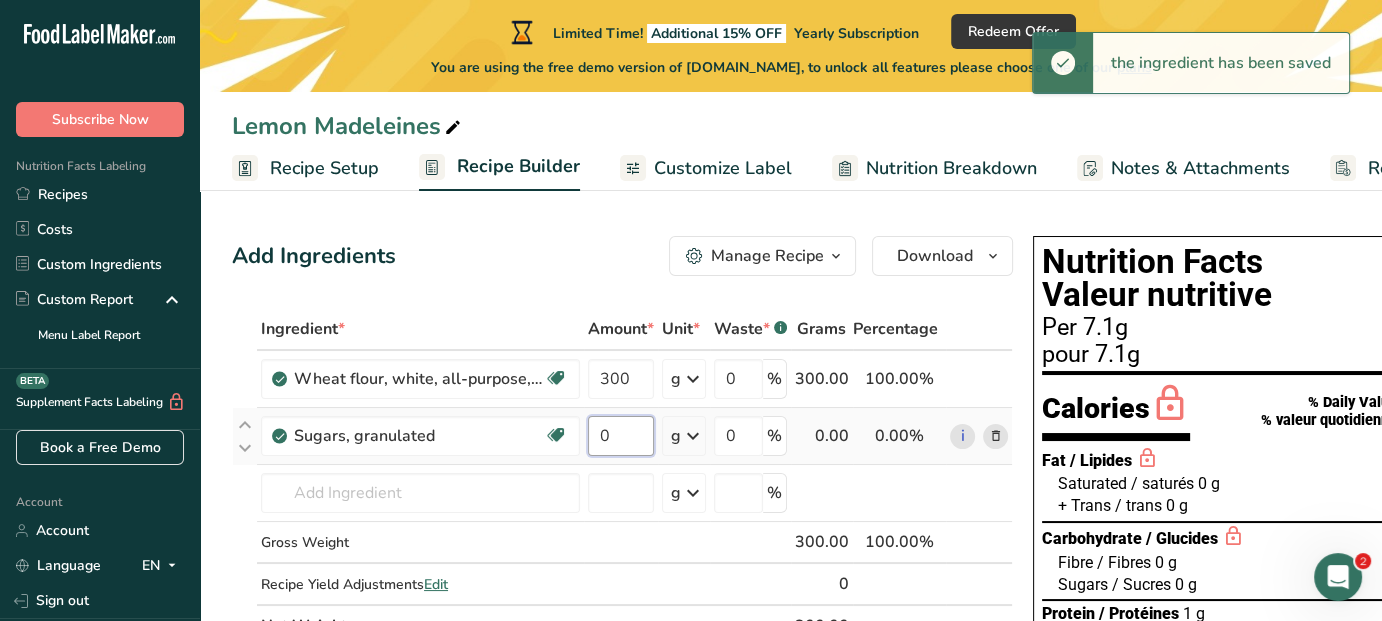 click on "0" at bounding box center [621, 436] 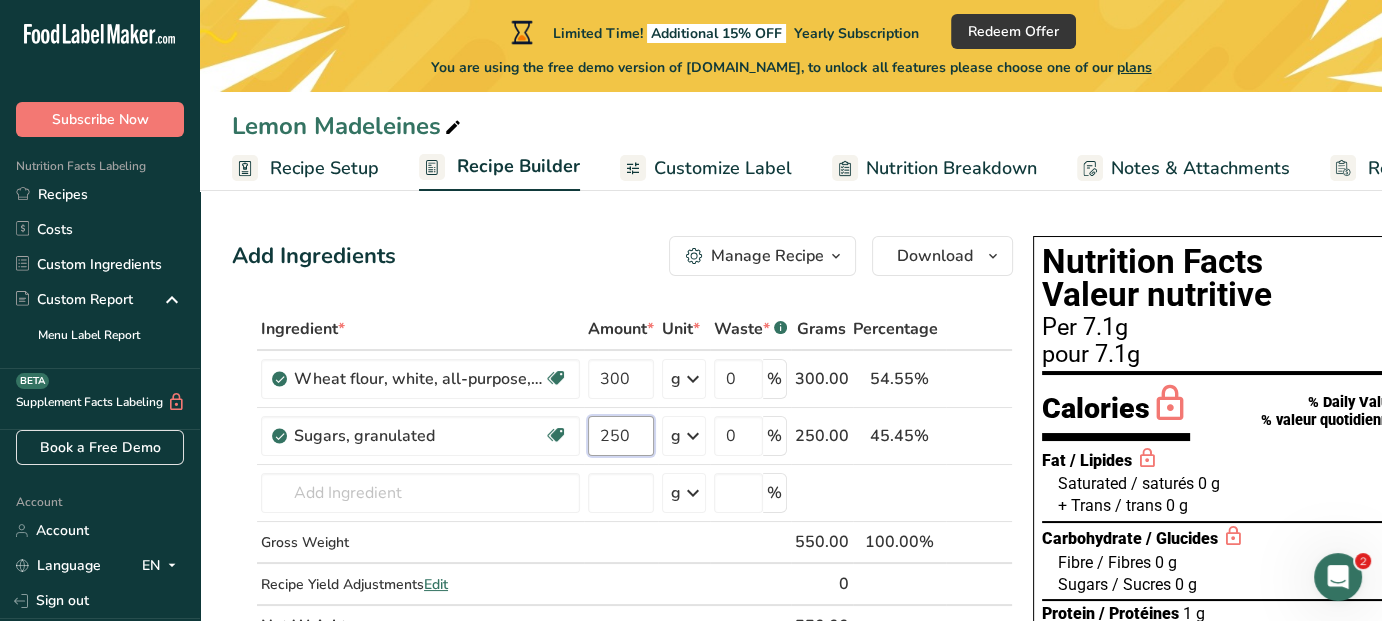 type on "250" 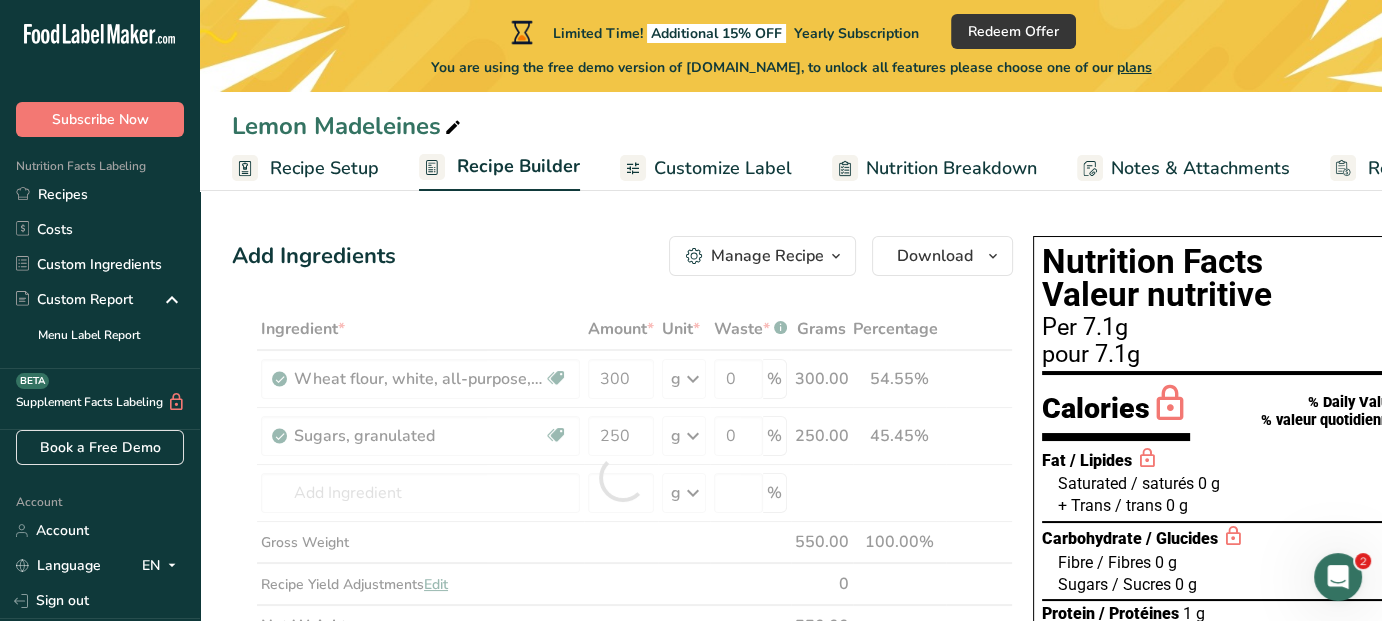 click at bounding box center (836, 256) 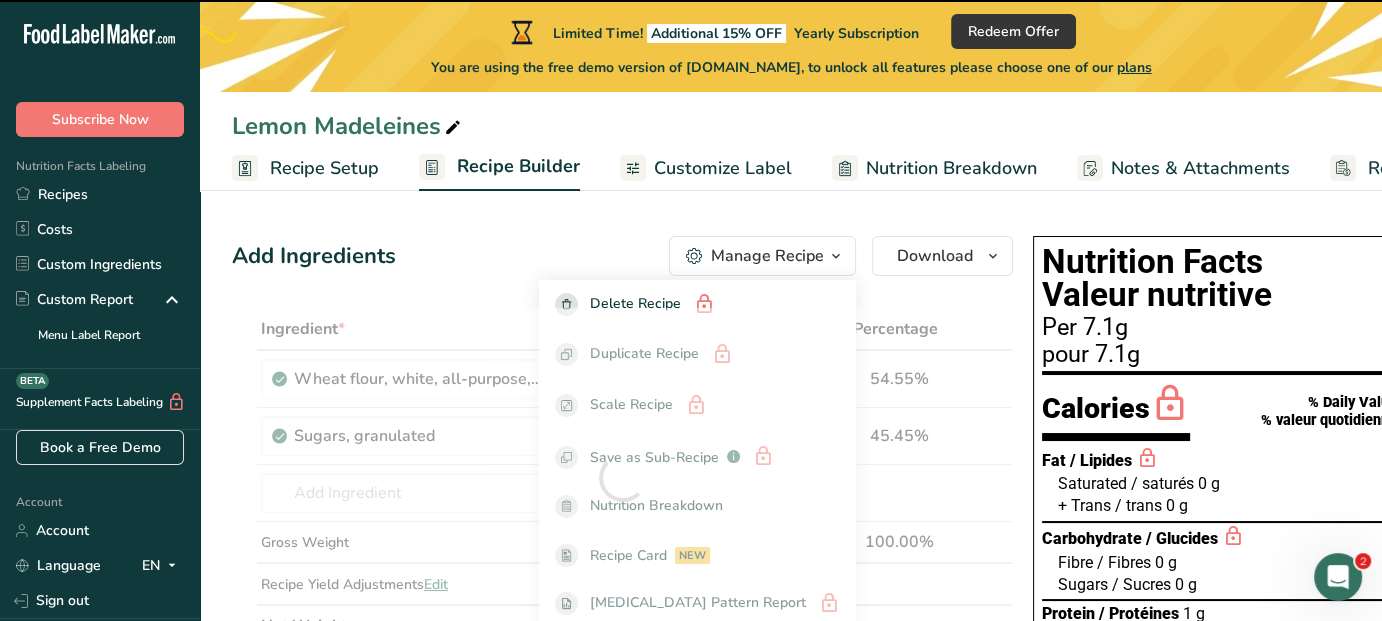 click at bounding box center (836, 256) 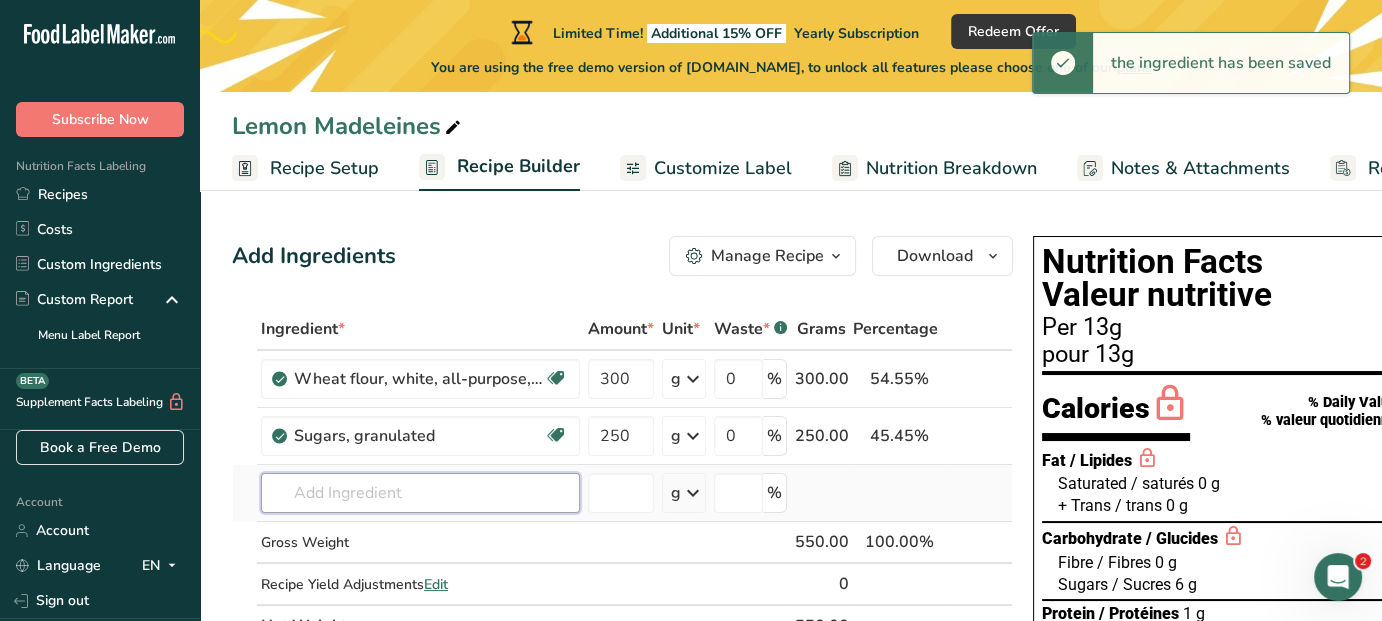 click at bounding box center (420, 493) 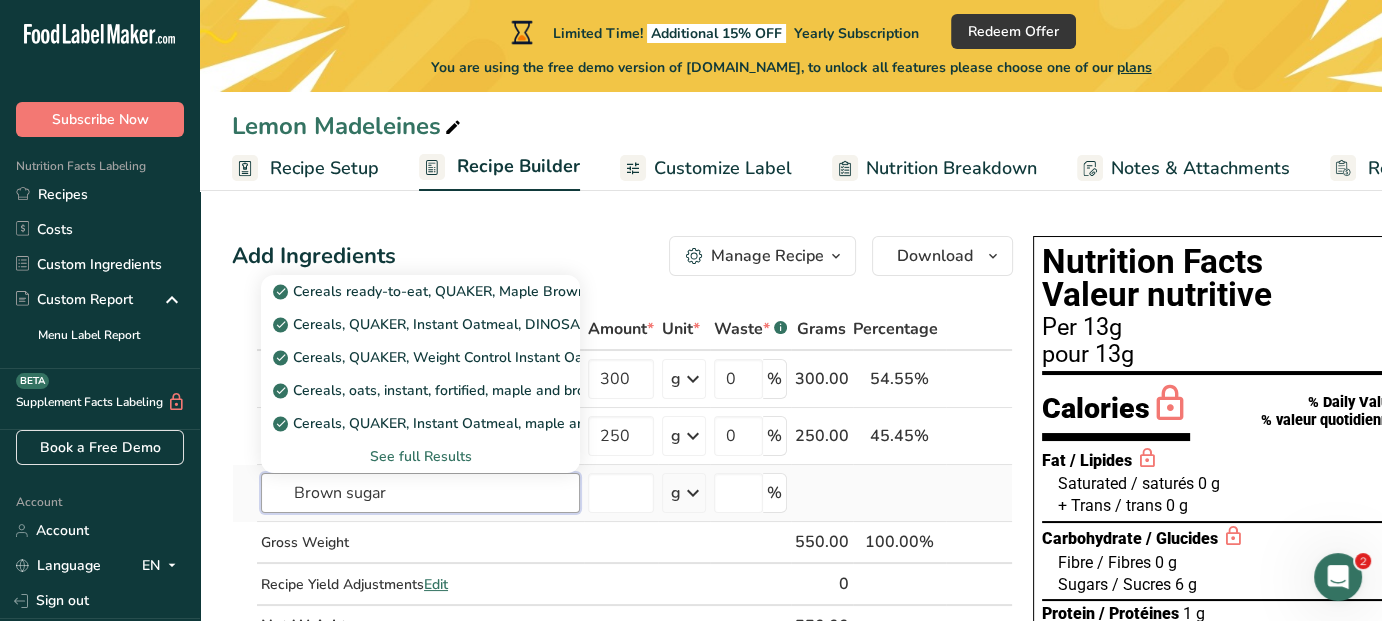 drag, startPoint x: 441, startPoint y: 487, endPoint x: 247, endPoint y: 492, distance: 194.06442 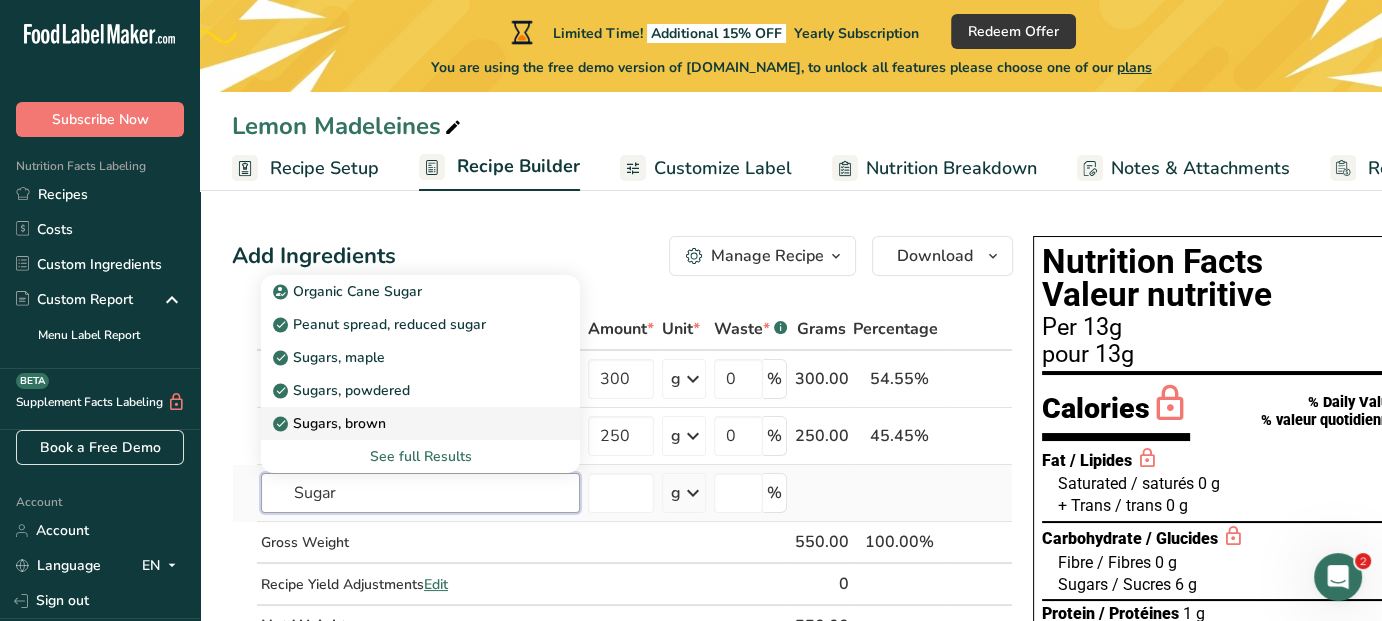type on "Sugar" 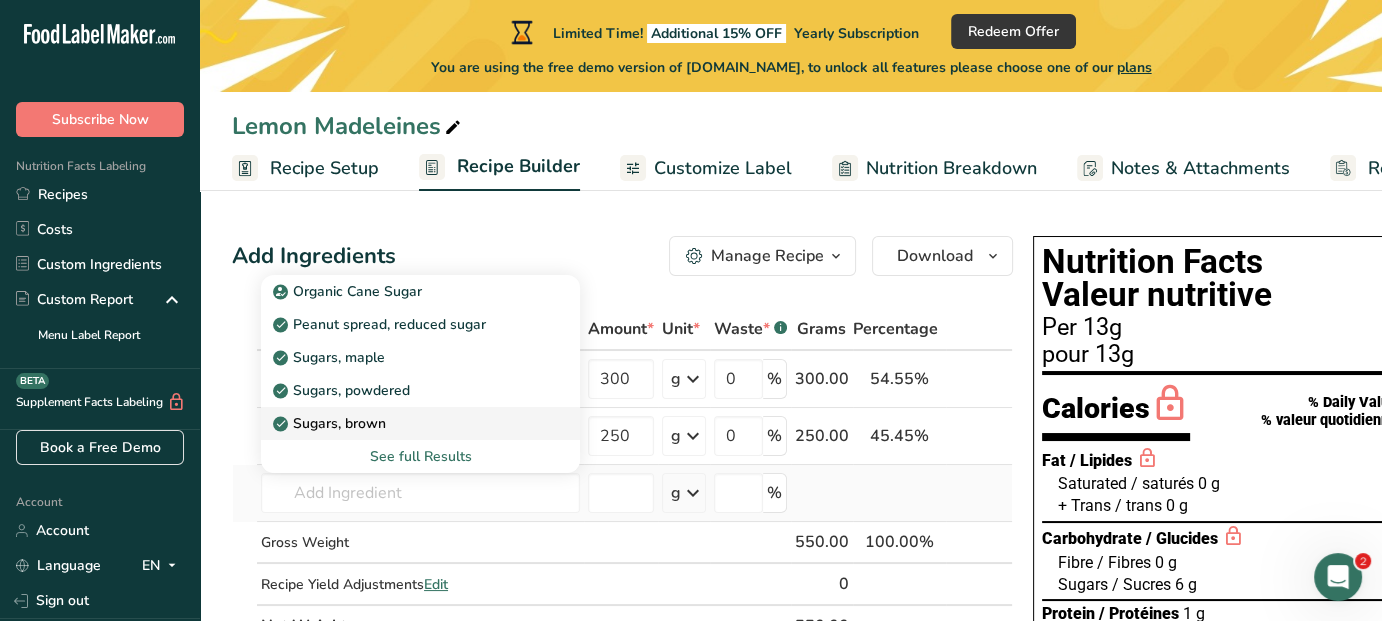 click on "Sugars, brown" at bounding box center [331, 423] 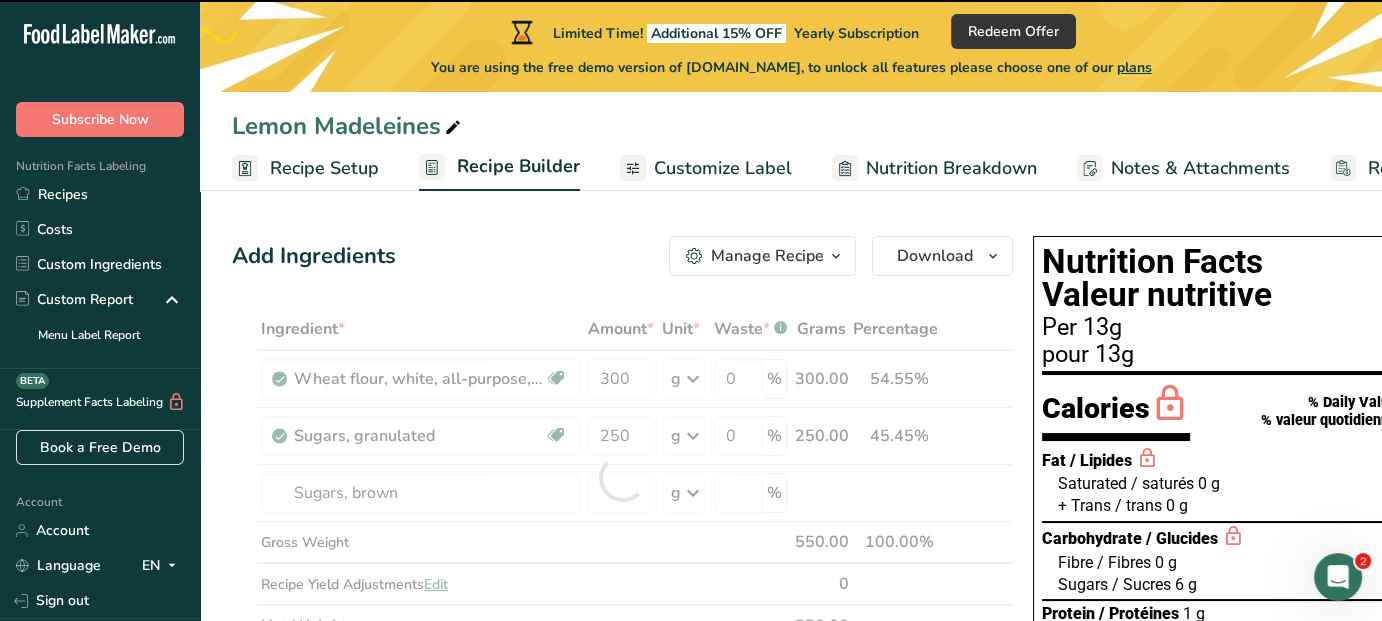 type on "0" 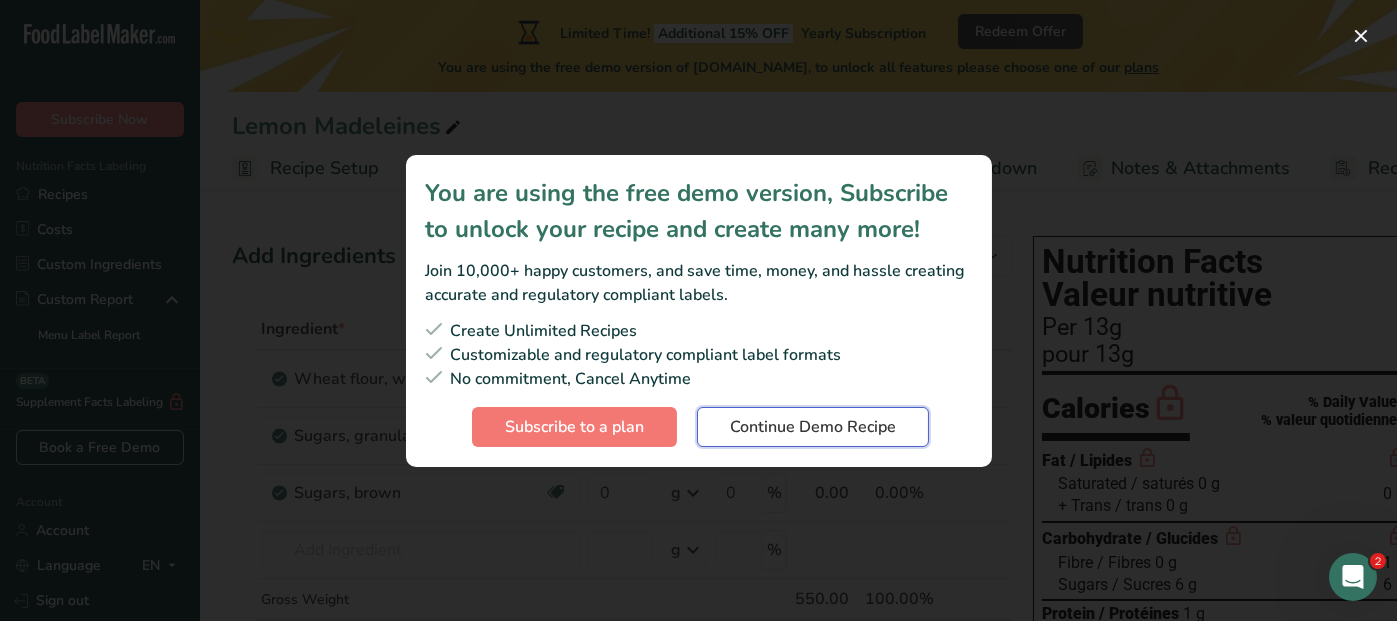 click on "Continue Demo Recipe" at bounding box center (813, 427) 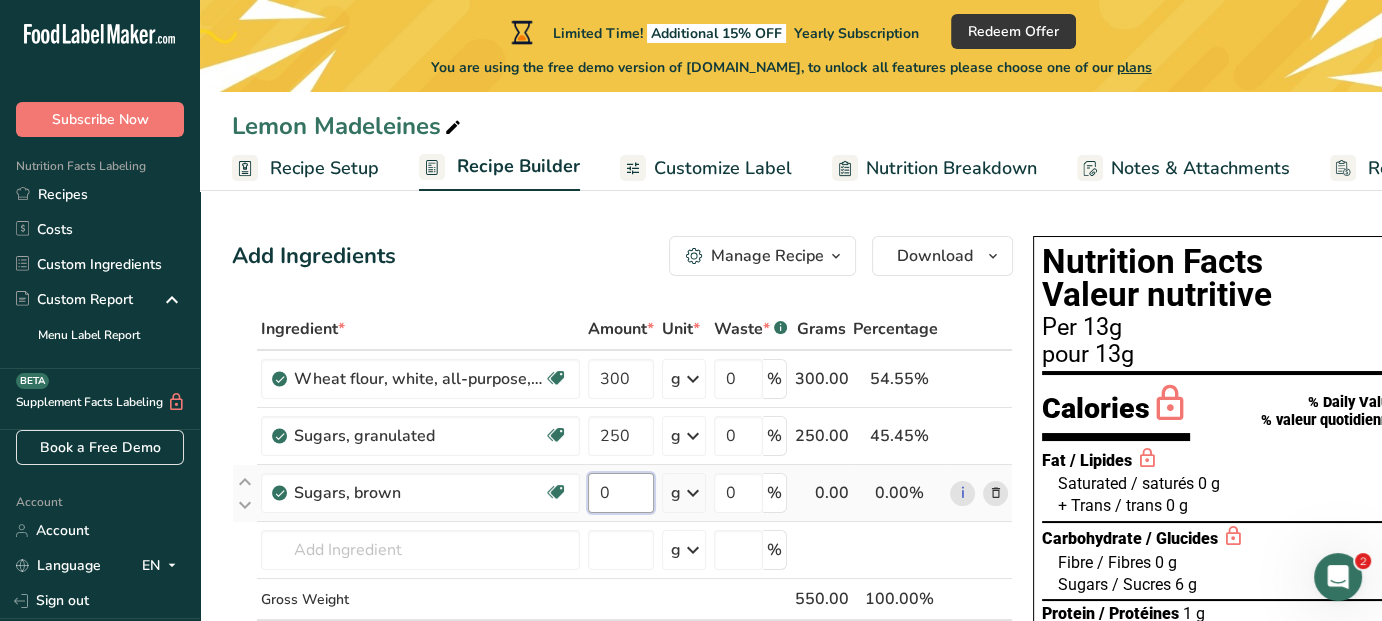 click on "0" at bounding box center (621, 493) 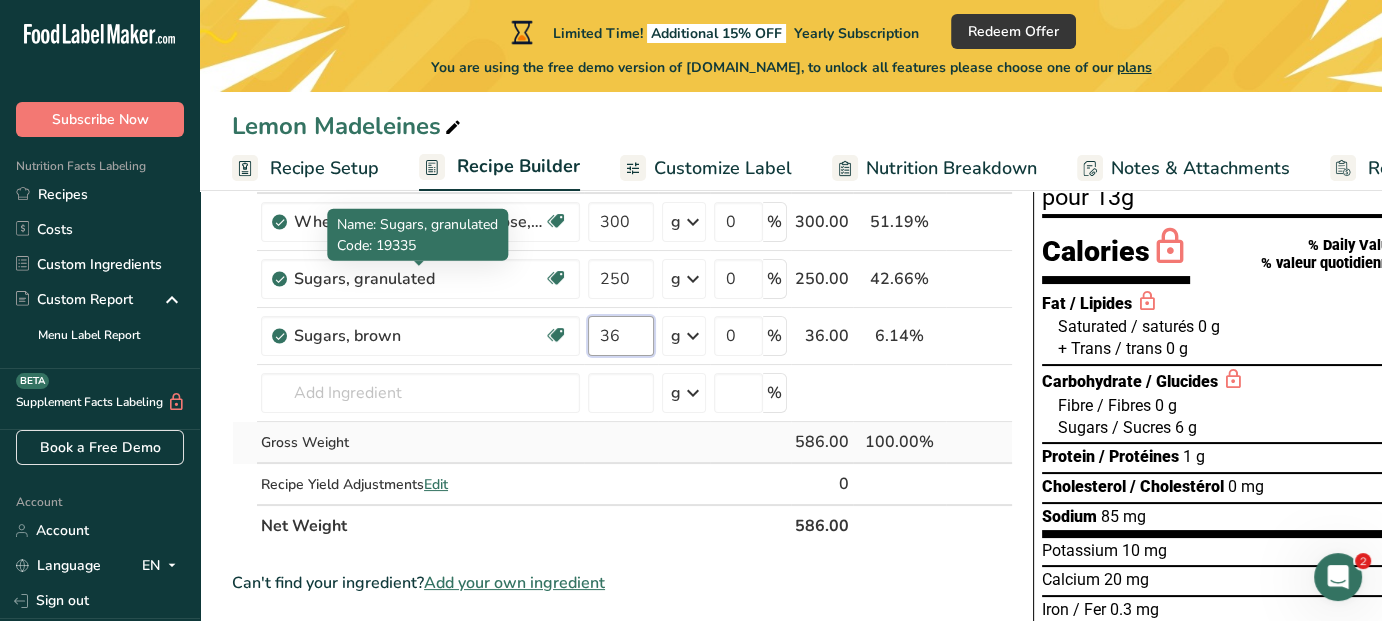 scroll, scrollTop: 200, scrollLeft: 0, axis: vertical 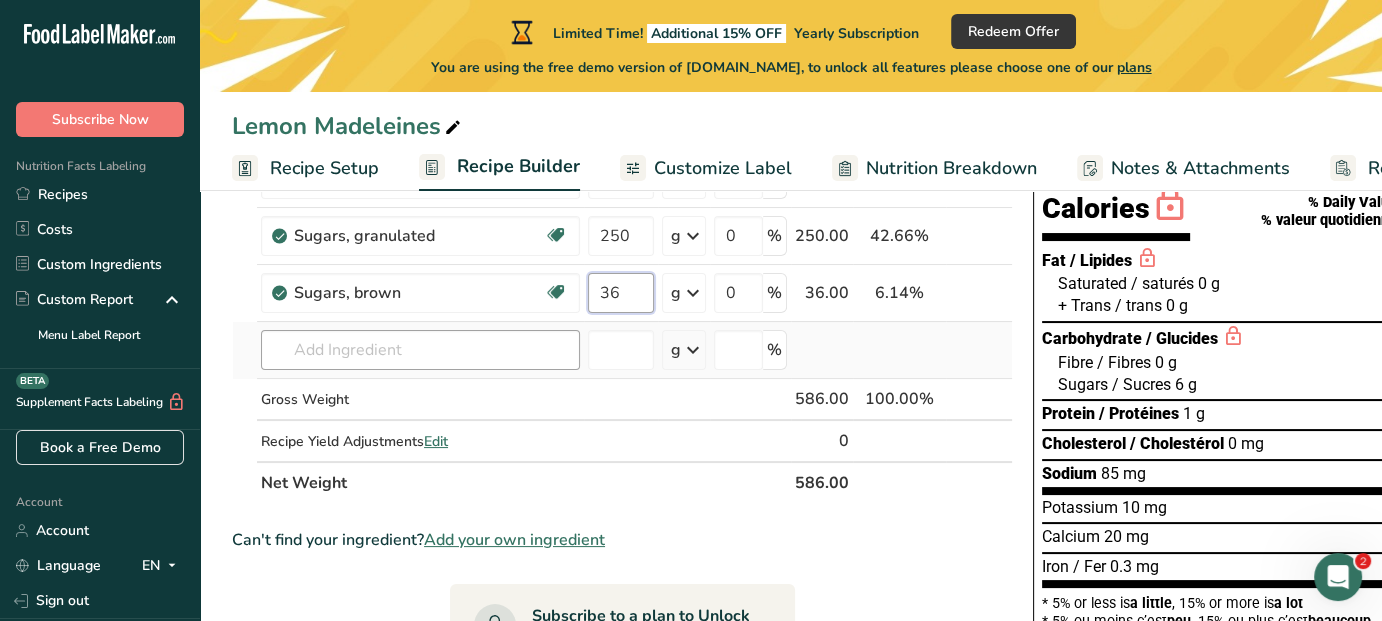 type on "36" 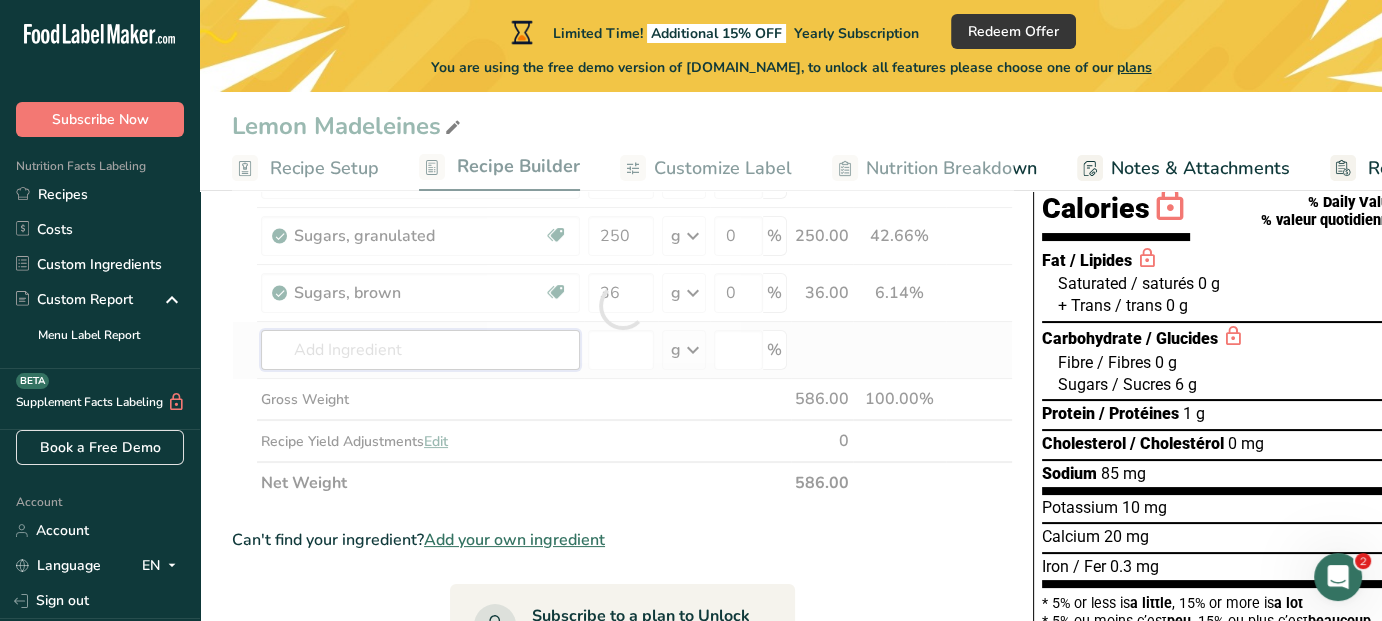 click on "Ingredient *
Amount *
Unit *
Waste *   .a-a{fill:#347362;}.b-a{fill:#fff;}          Grams
Percentage
Wheat flour, white, all-purpose, self-rising, enriched
Dairy free
Vegan
Vegetarian
Soy free
300
g
Portions
1 cup
Weight Units
g
kg
mg
See more
Volume Units
l
Volume units require a density conversion. If you know your ingredient's density enter it below. Otherwise, click on "RIA" our AI Regulatory bot - she will be able to help you
lb/ft3
g/cm3
Confirm
mL
lb/ft3
fl oz" at bounding box center (622, 306) 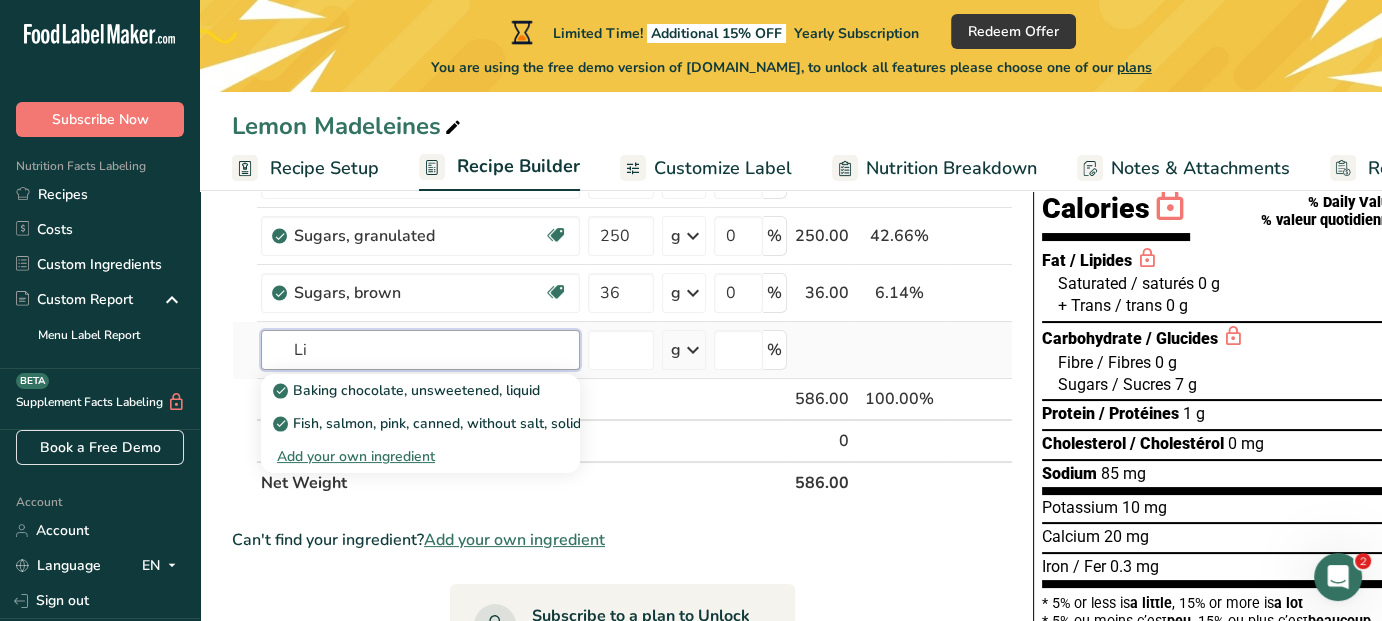 type on "L" 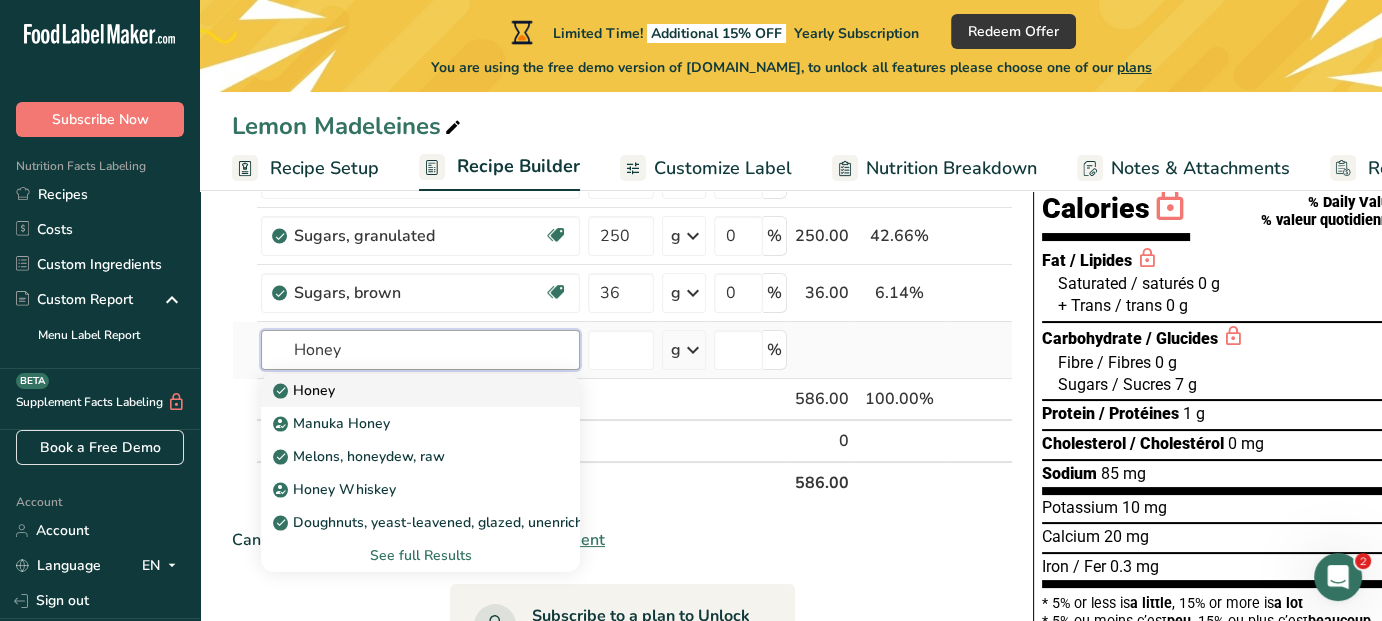 type on "Honey" 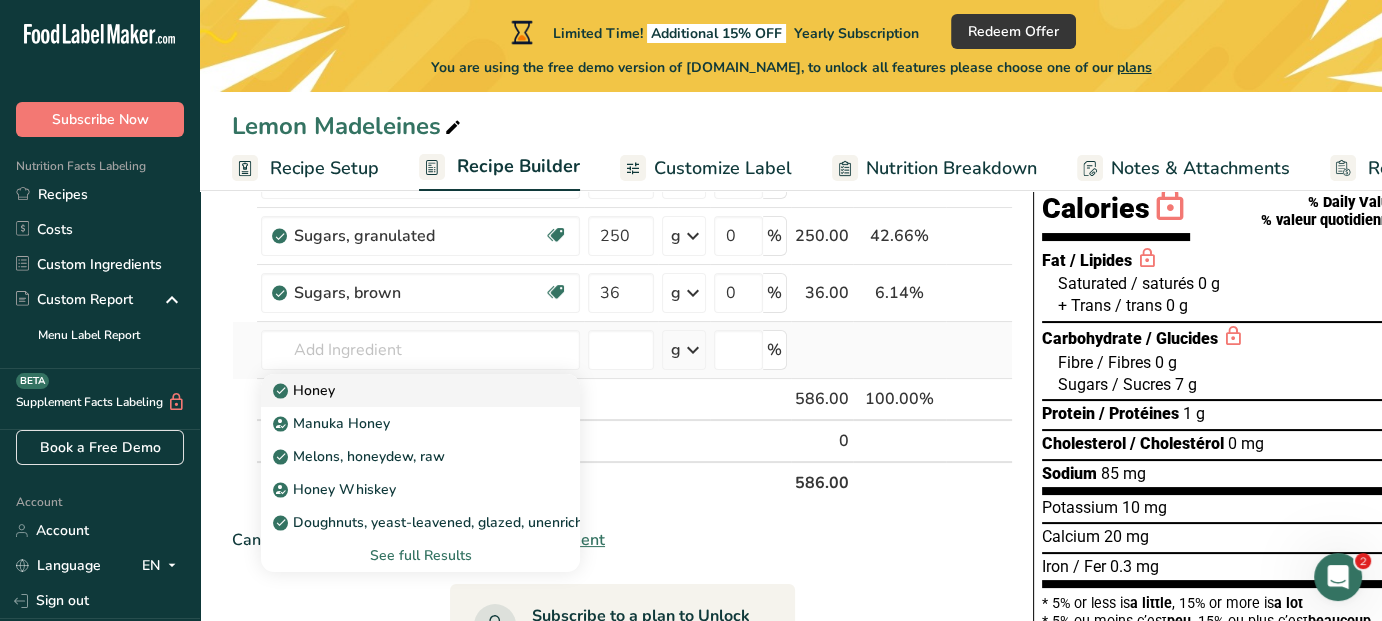click on "Honey" at bounding box center (404, 390) 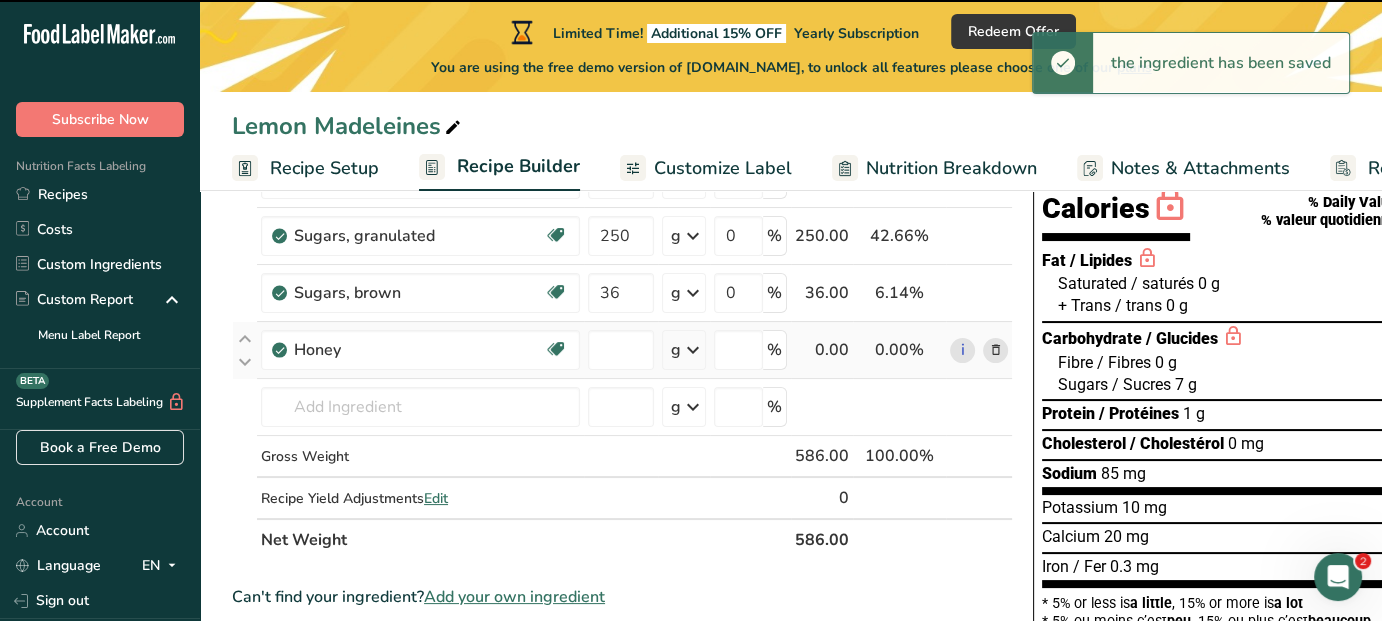 type on "0" 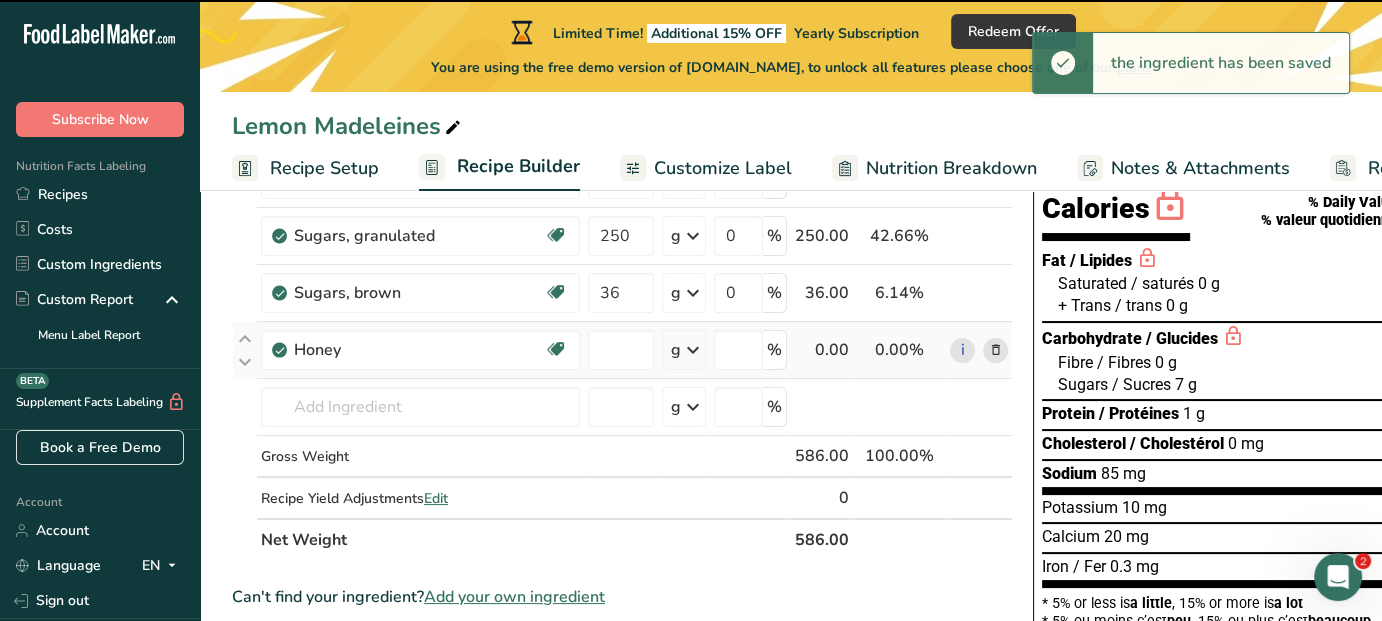 type on "0" 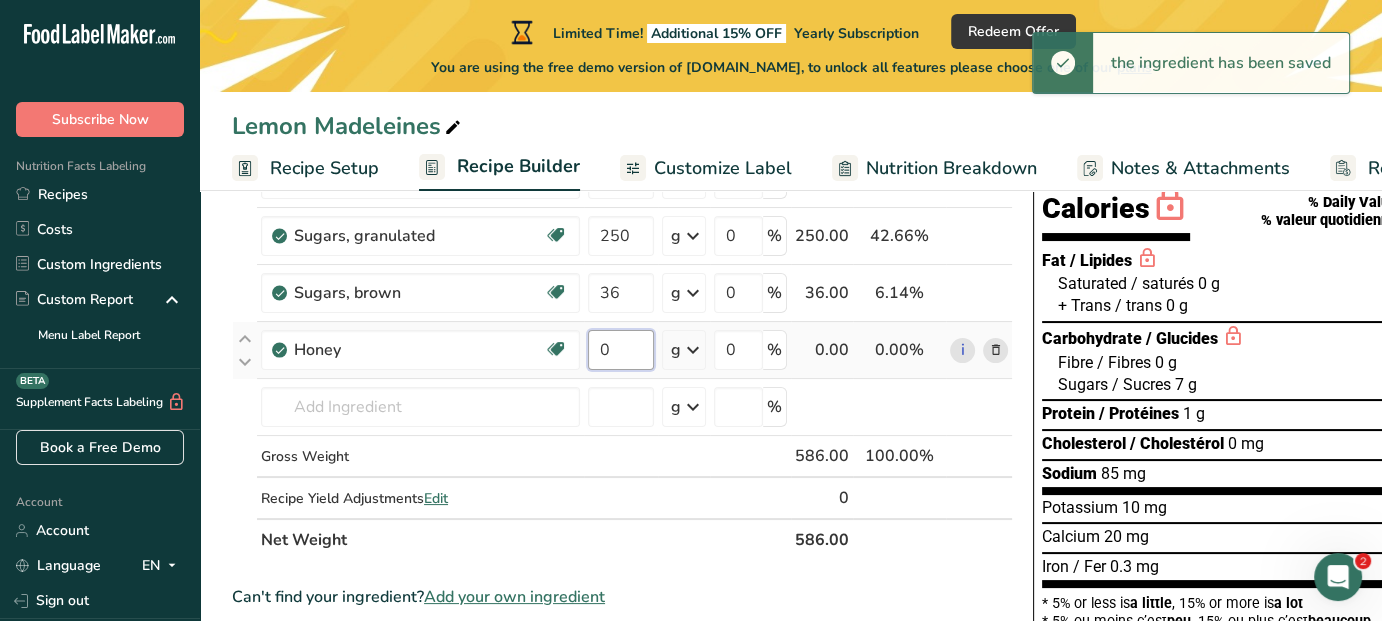 click on "0" at bounding box center [621, 350] 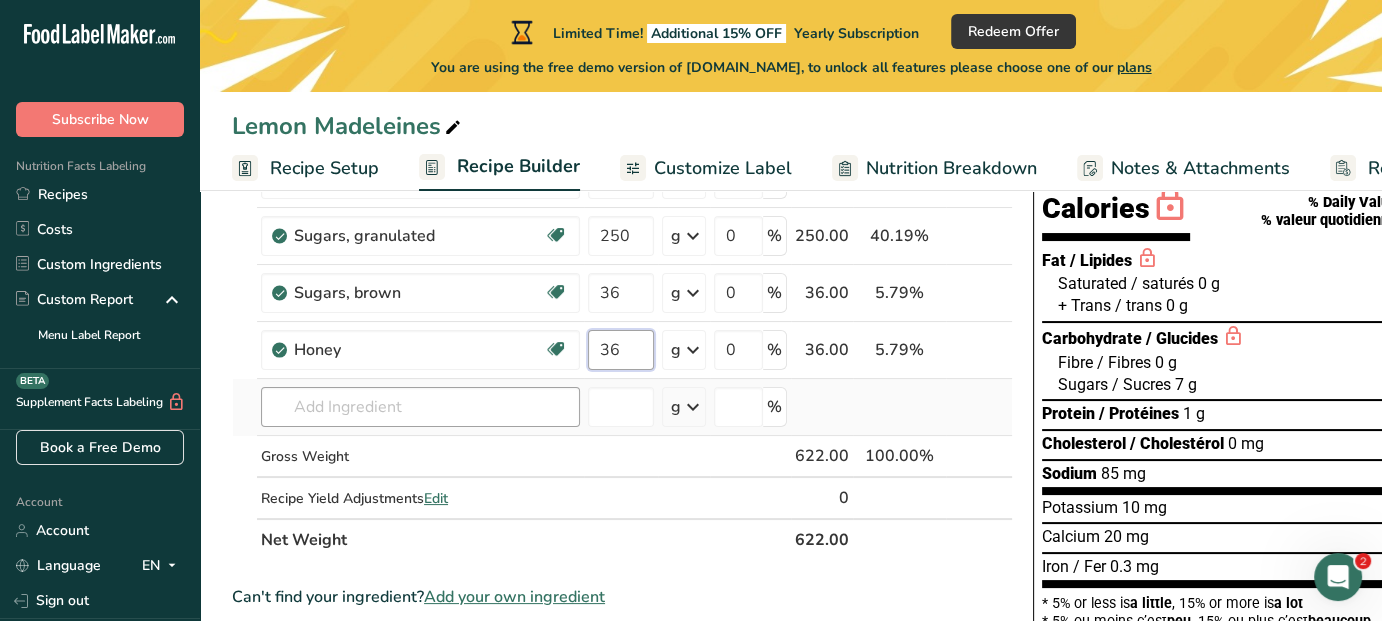 type on "36" 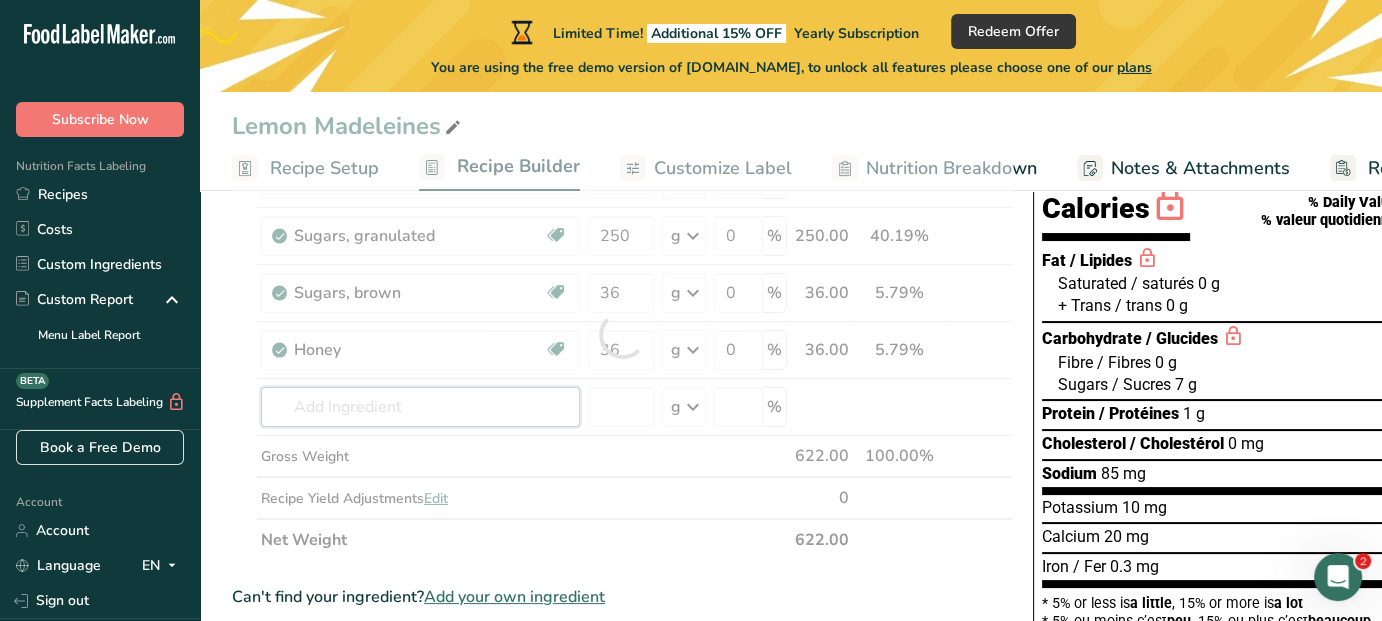 click on "Ingredient *
Amount *
Unit *
Waste *   .a-a{fill:#347362;}.b-a{fill:#fff;}          Grams
Percentage
Wheat flour, white, all-purpose, self-rising, enriched
Dairy free
Vegan
Vegetarian
Soy free
300
g
Portions
1 cup
Weight Units
g
kg
mg
See more
Volume Units
l
Volume units require a density conversion. If you know your ingredient's density enter it below. Otherwise, click on "RIA" our AI Regulatory bot - she will be able to help you
lb/ft3
g/cm3
Confirm
mL
lb/ft3
fl oz" at bounding box center [622, 334] 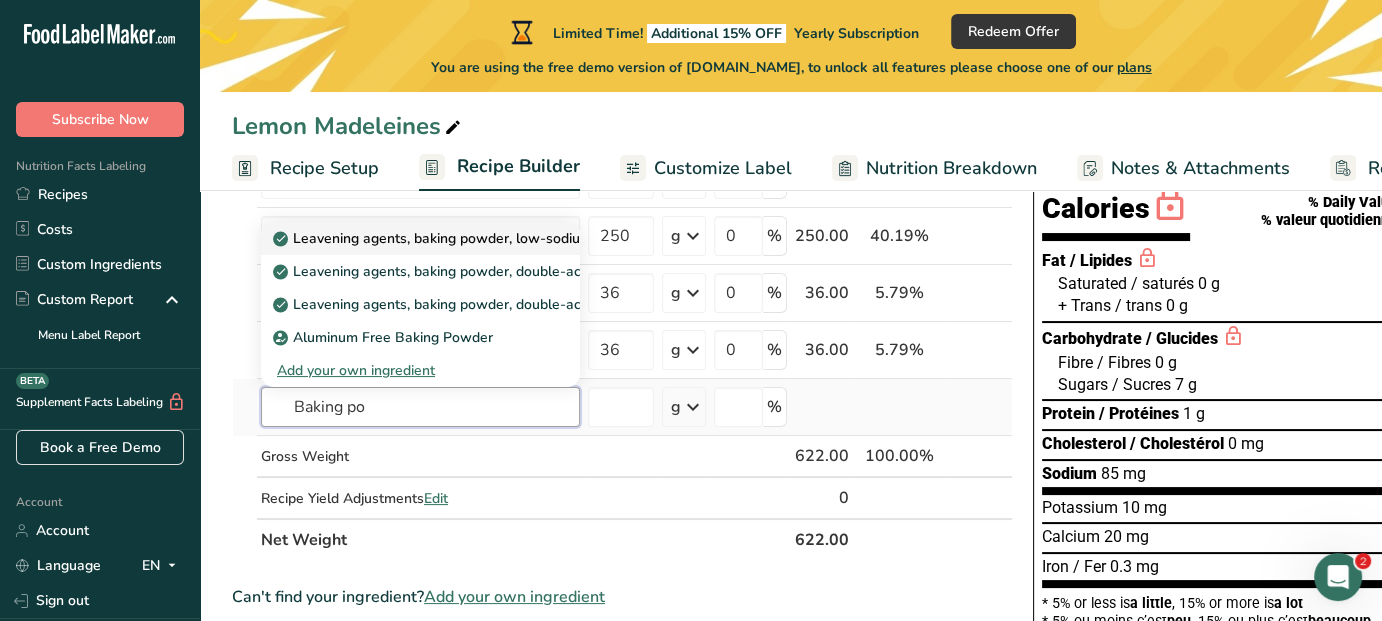 type on "Baking po" 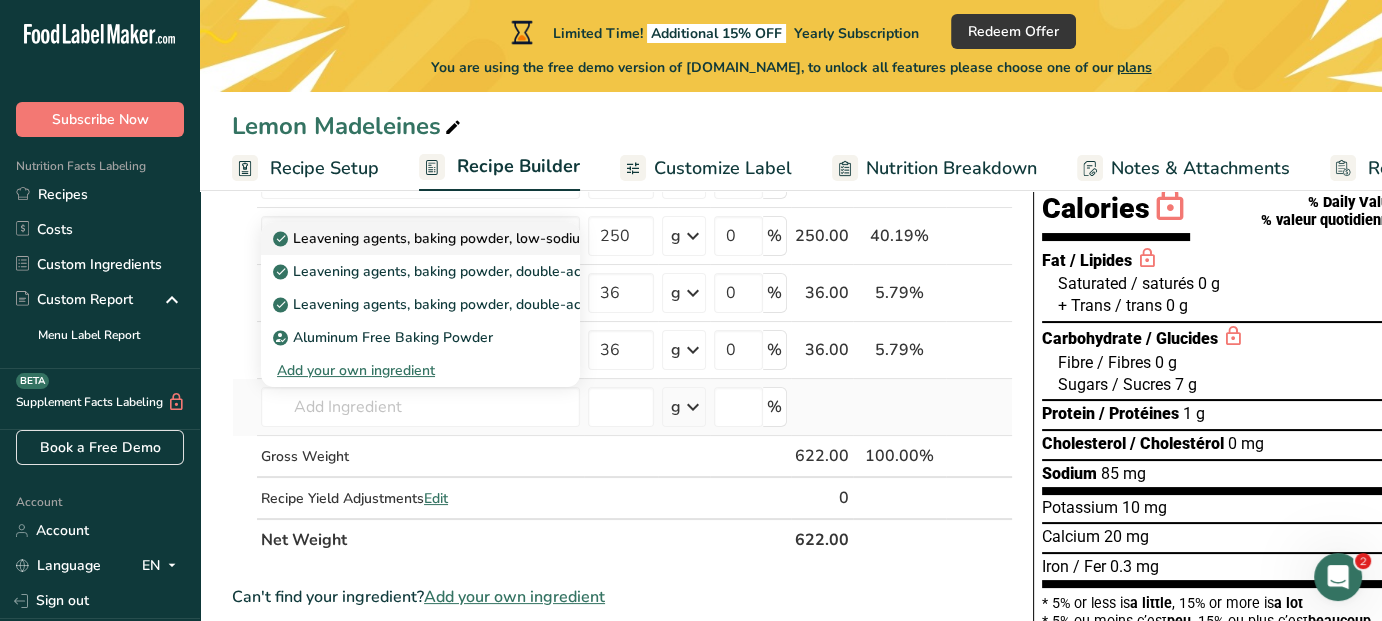click on "Leavening agents, baking powder, low-sodium" at bounding box center [434, 238] 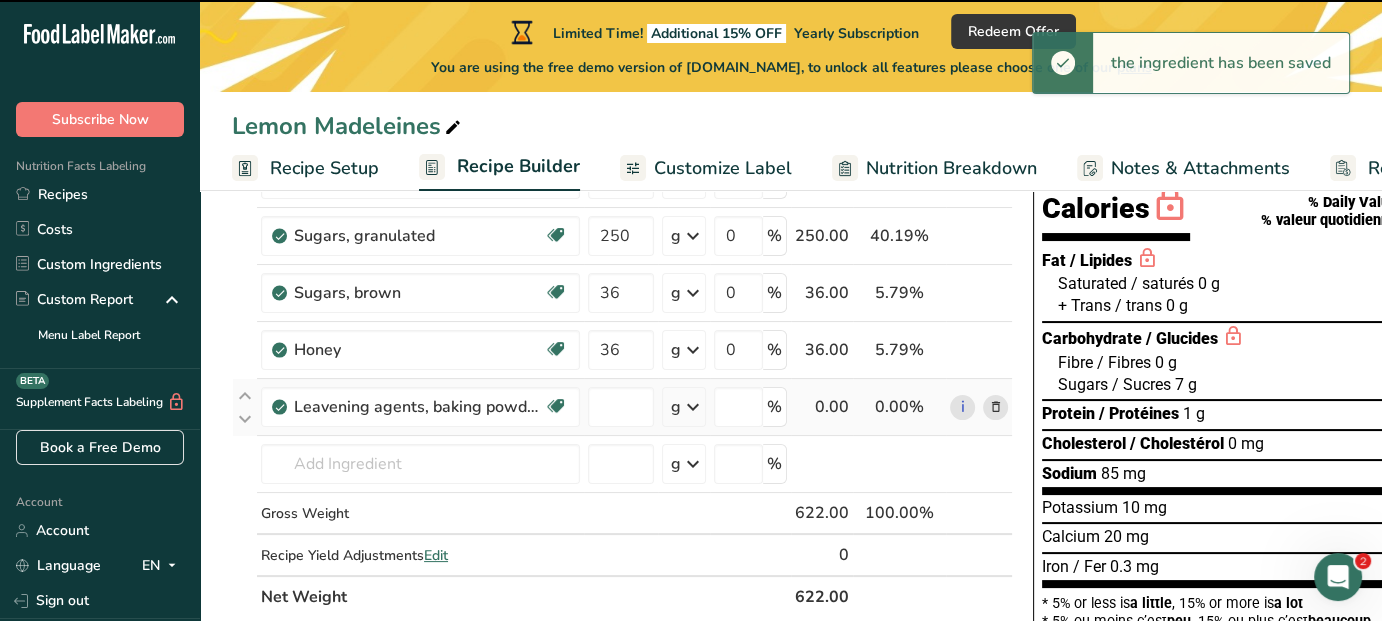 type on "0" 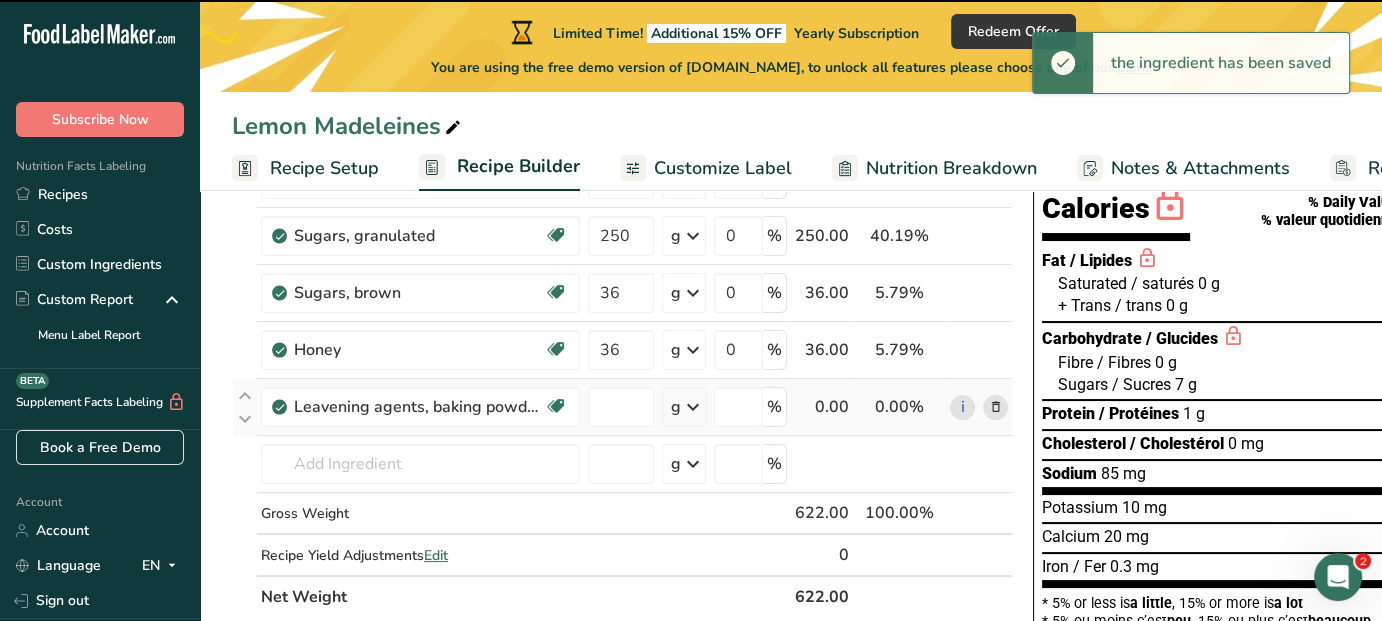 type on "0" 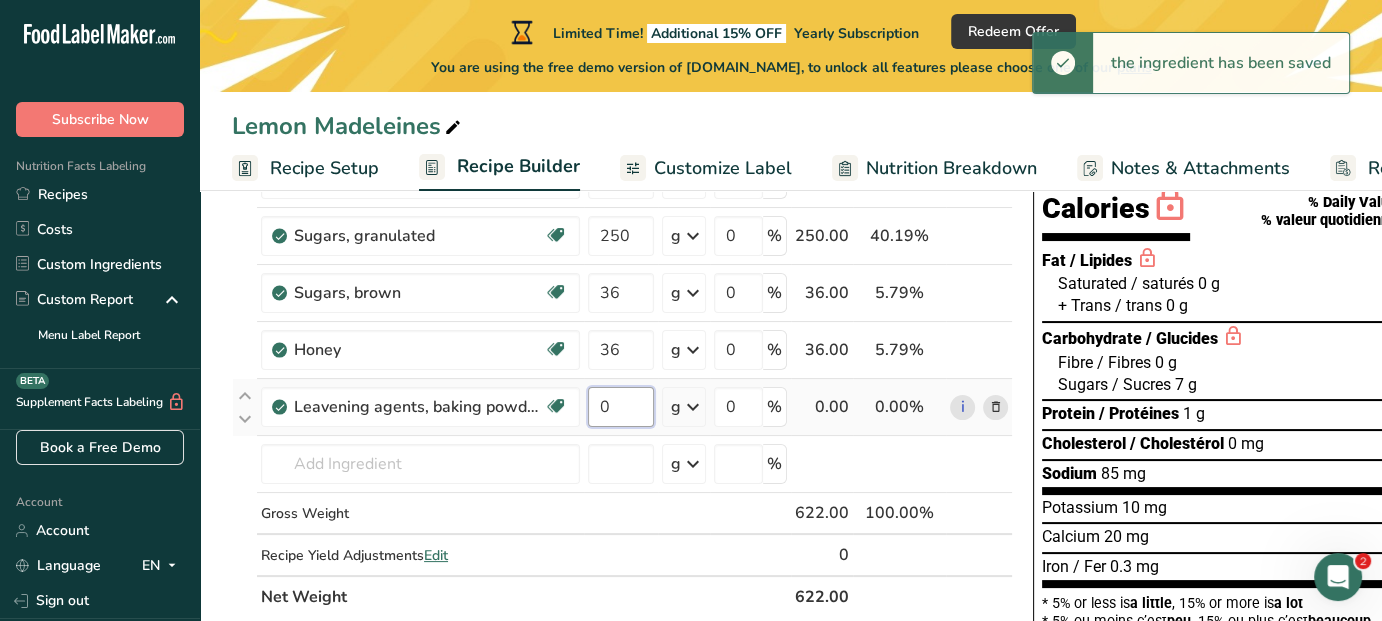 click on "0" at bounding box center (621, 407) 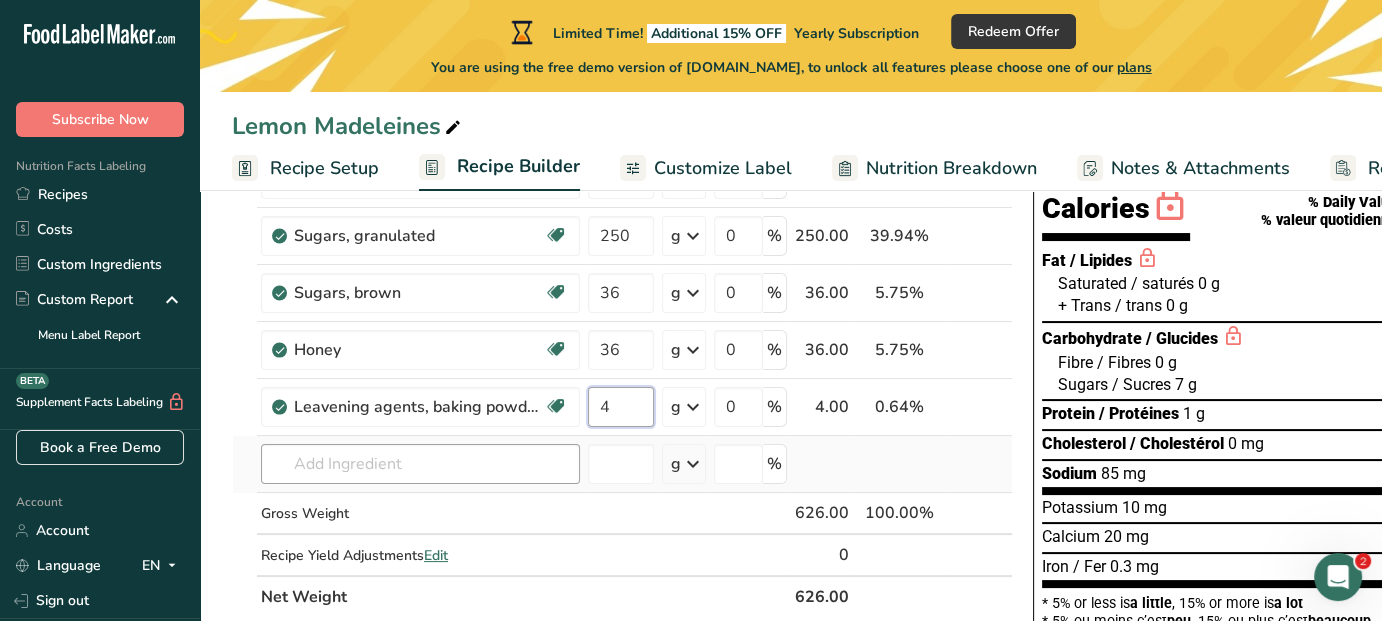 type on "4" 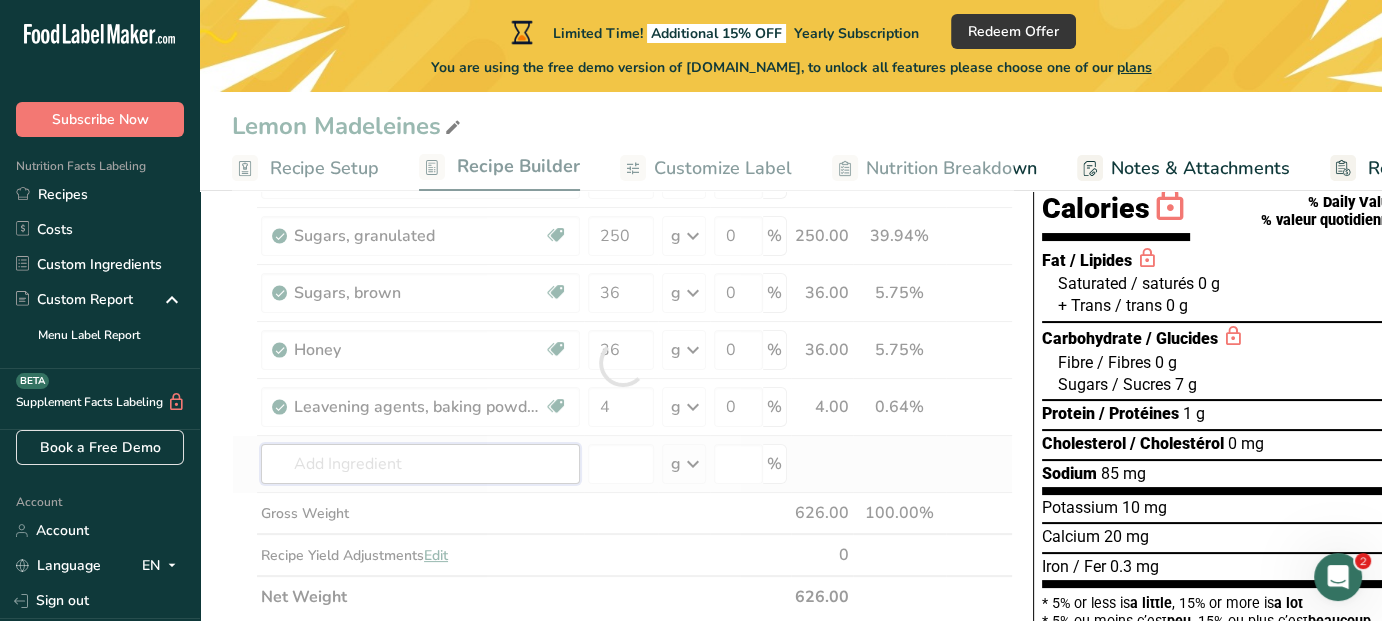 click on "Ingredient *
Amount *
Unit *
Waste *   .a-a{fill:#347362;}.b-a{fill:#fff;}          Grams
Percentage
Wheat flour, white, all-purpose, self-rising, enriched
Dairy free
Vegan
Vegetarian
Soy free
300
g
Portions
1 cup
Weight Units
g
kg
mg
See more
Volume Units
l
Volume units require a density conversion. If you know your ingredient's density enter it below. Otherwise, click on "RIA" our AI Regulatory bot - she will be able to help you
lb/ft3
g/cm3
Confirm
mL
lb/ft3
fl oz" at bounding box center (622, 363) 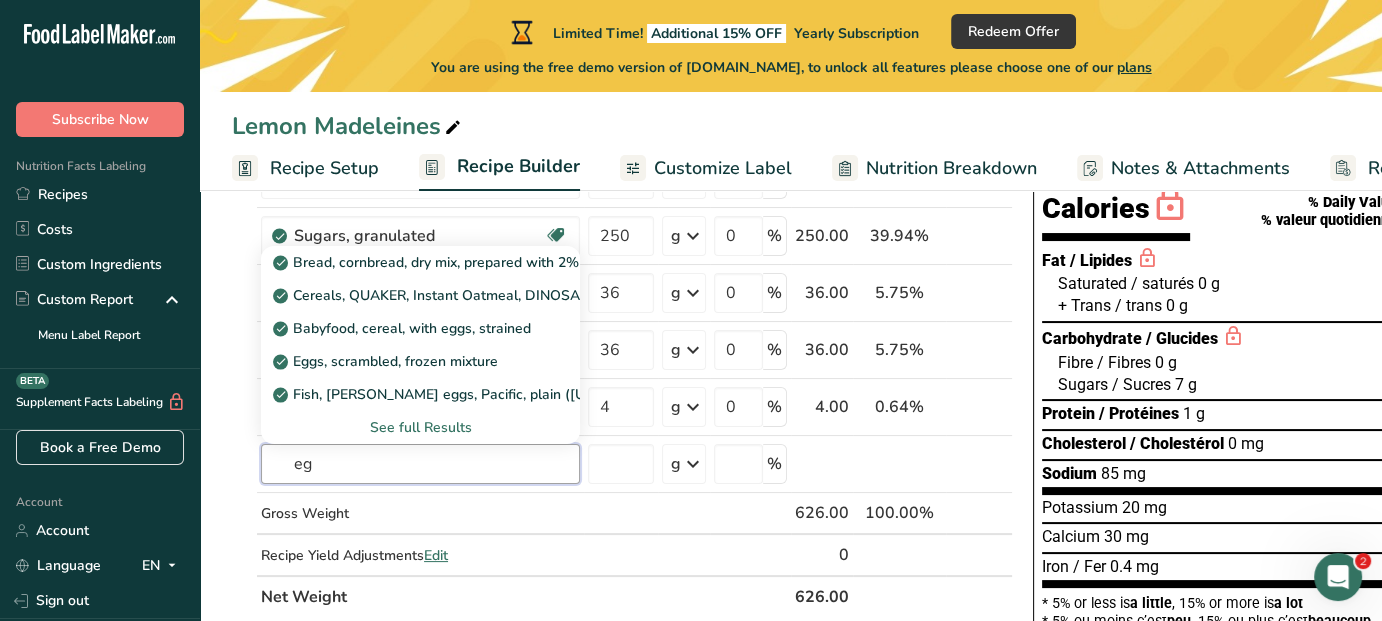 type on "e" 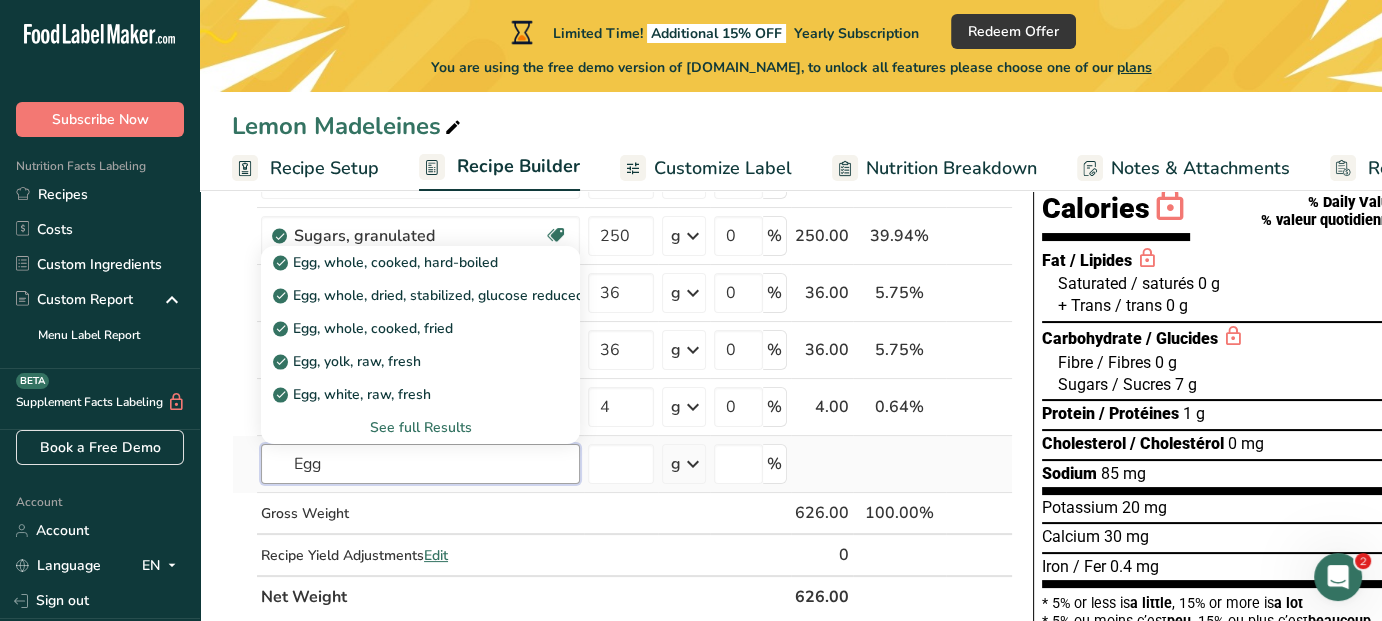 type on "Egg" 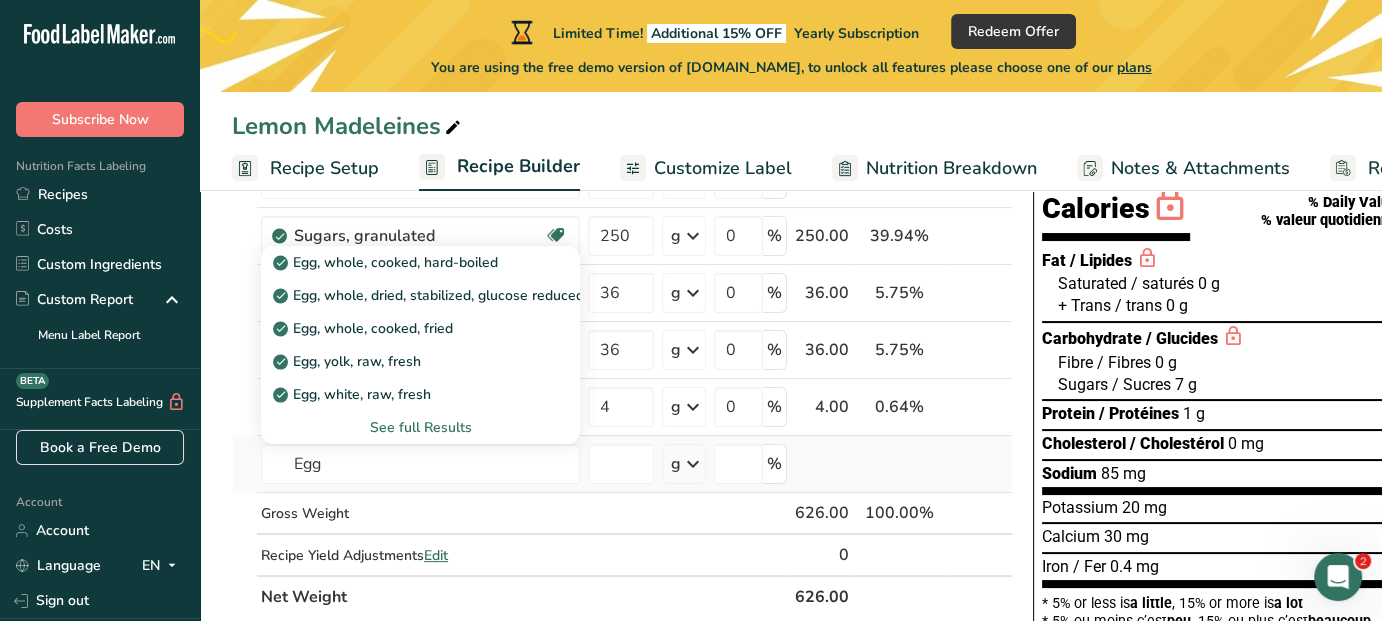 type 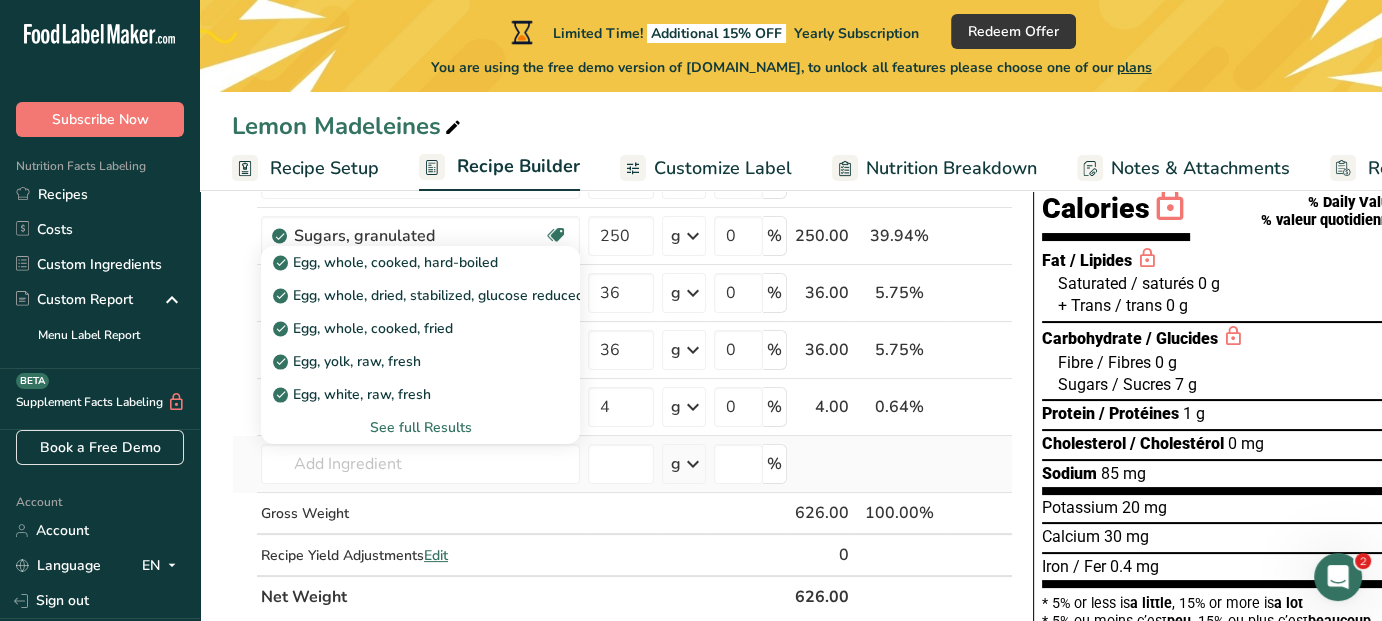 click on "See full Results" at bounding box center [420, 427] 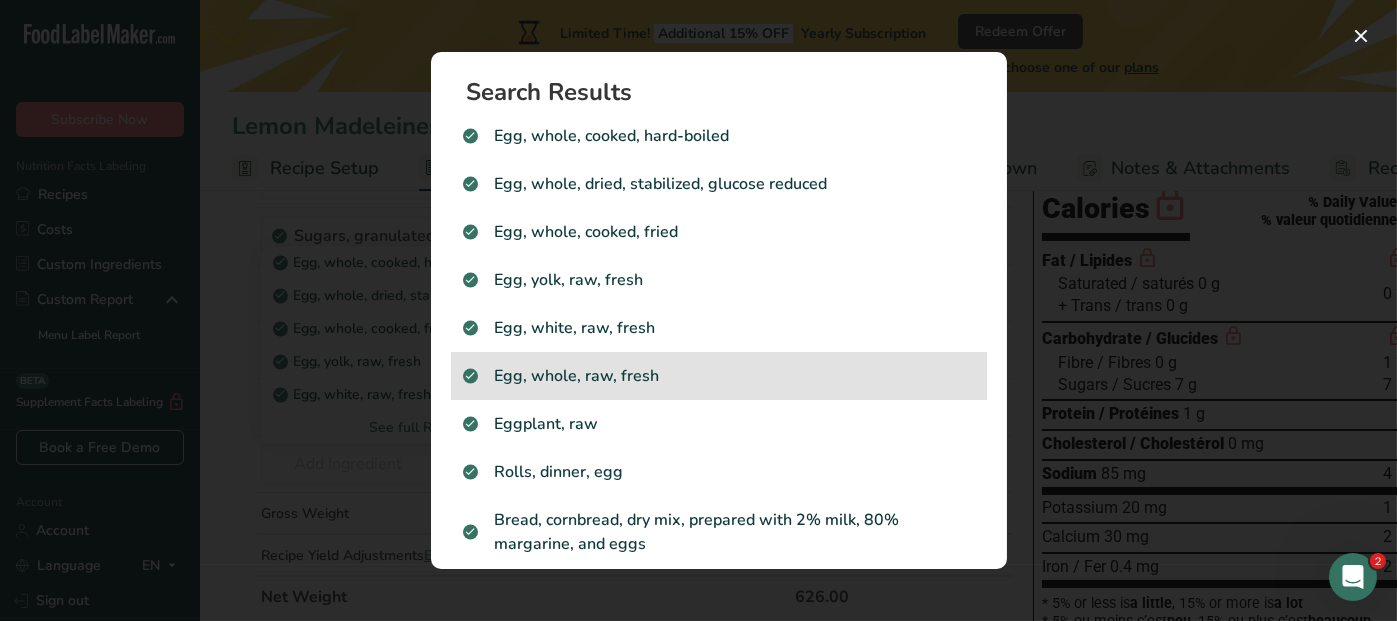 click on "Egg, whole, raw, fresh" at bounding box center [719, 376] 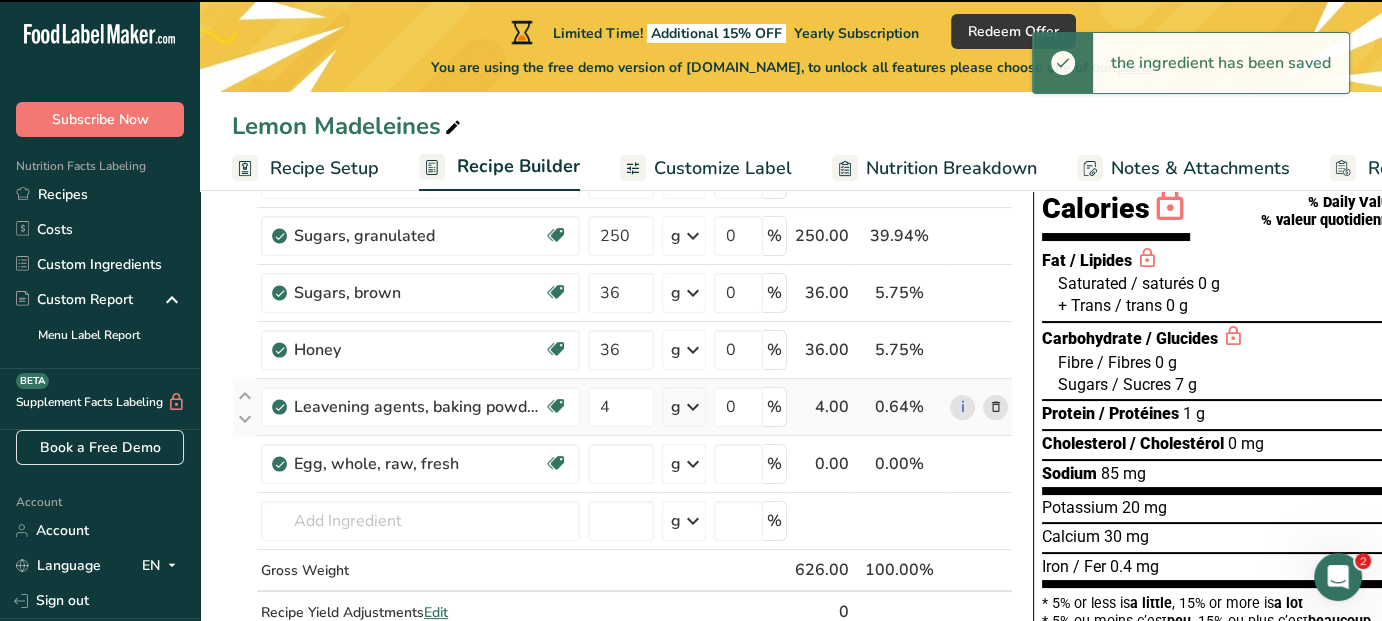 type on "0" 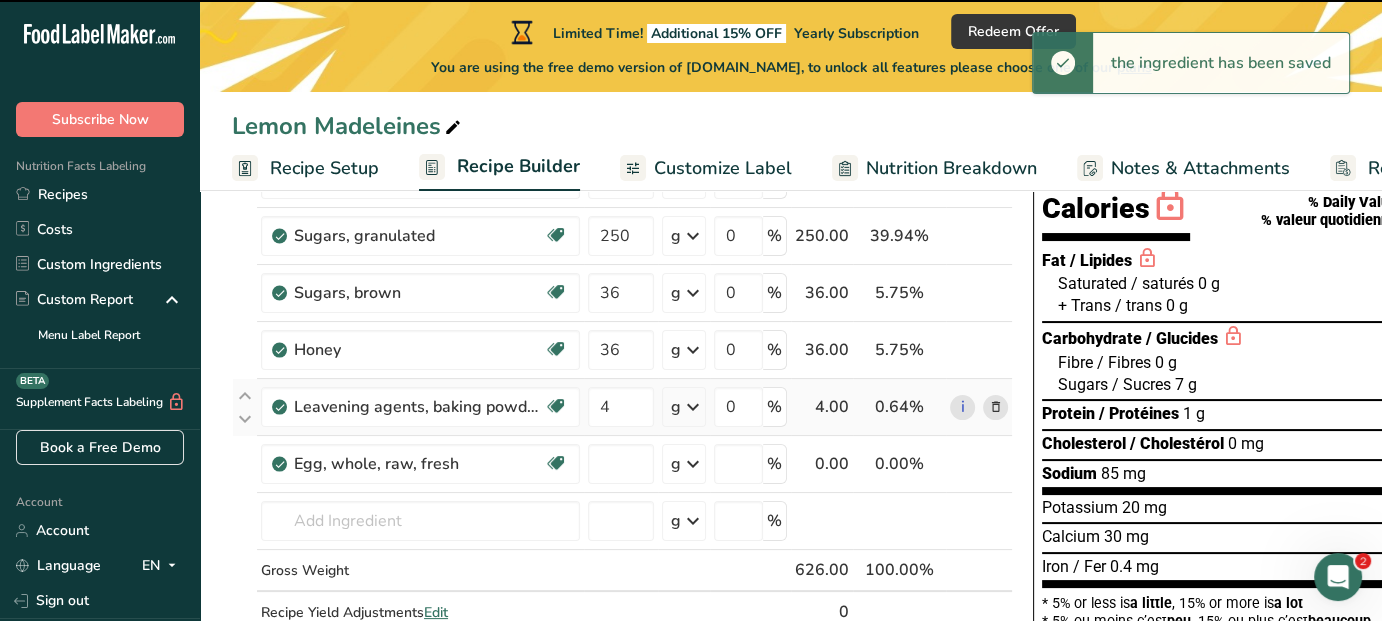 type on "0" 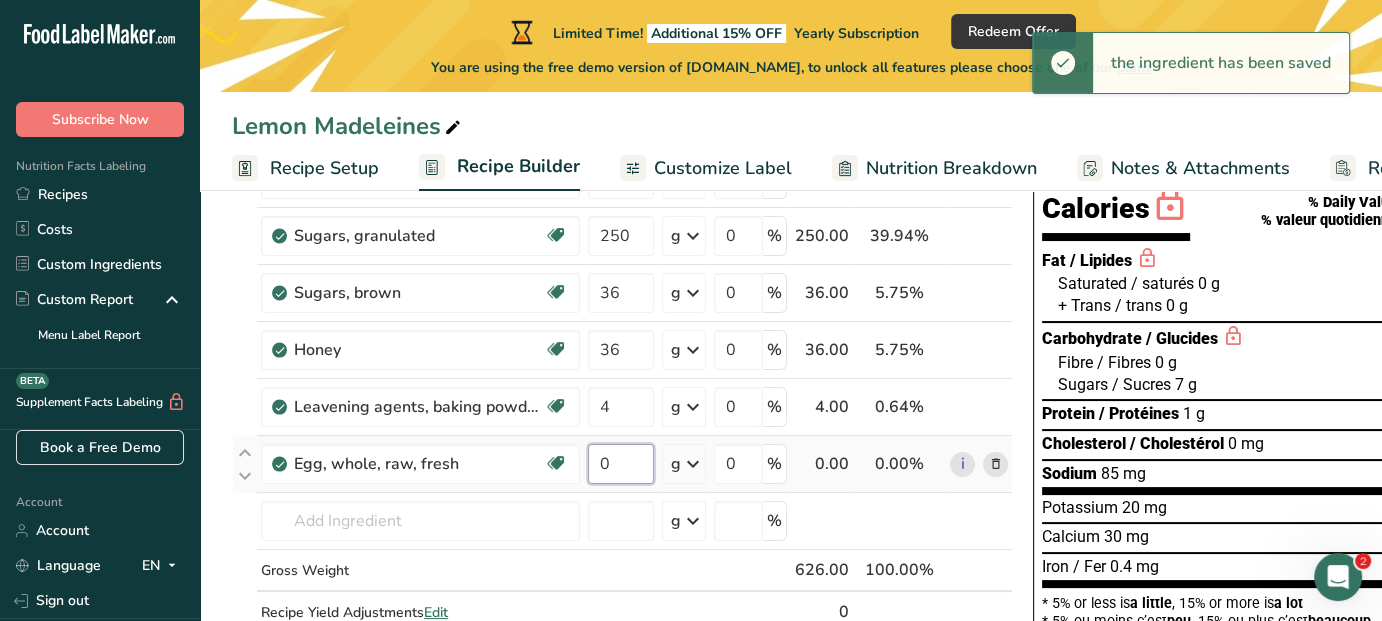 click on "0" at bounding box center [621, 464] 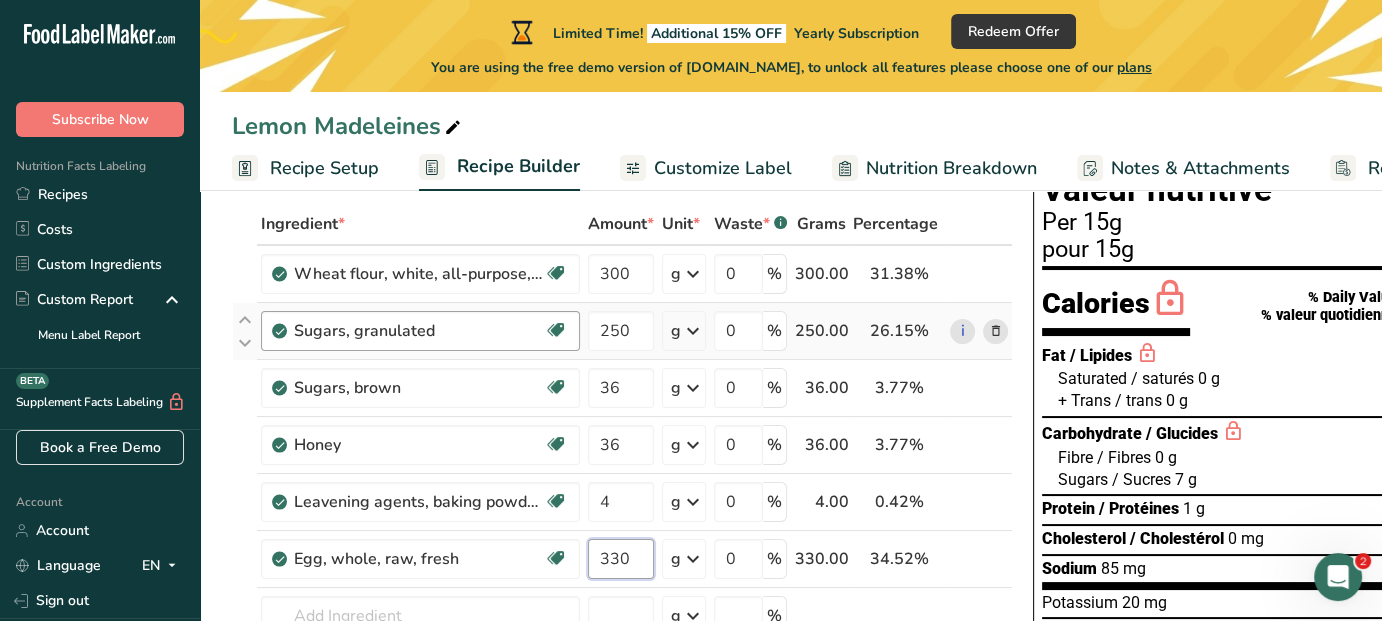 scroll, scrollTop: 200, scrollLeft: 0, axis: vertical 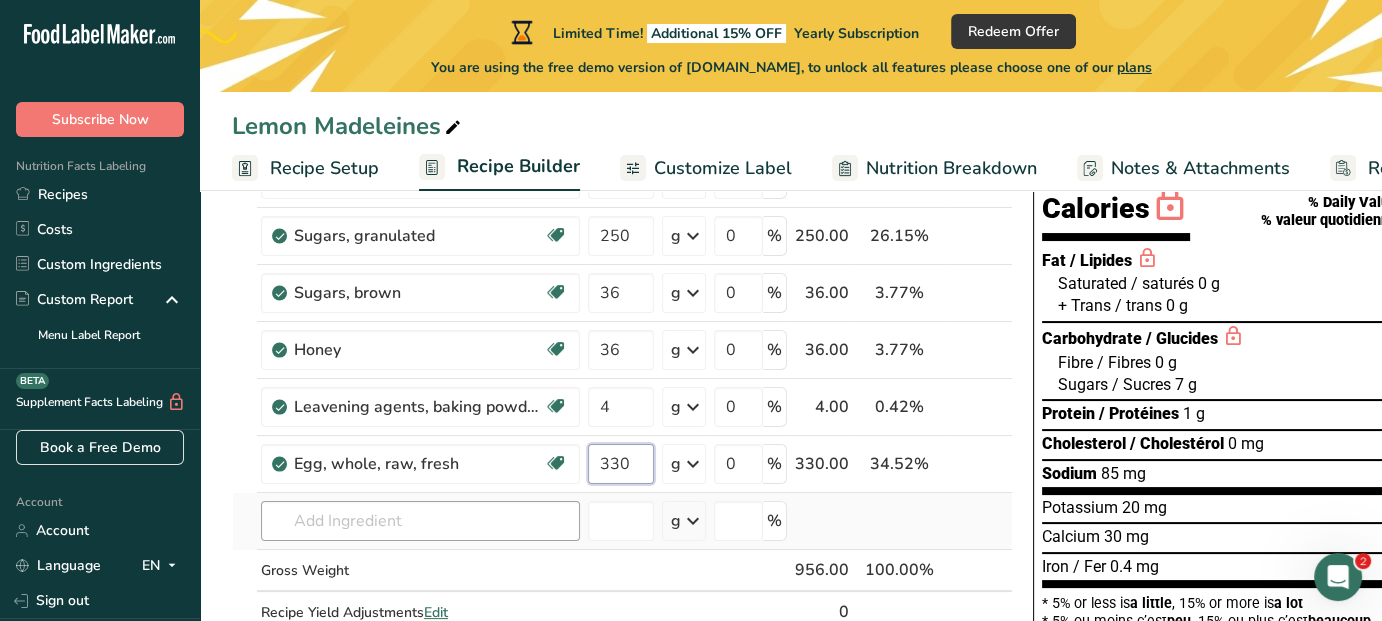 type on "330" 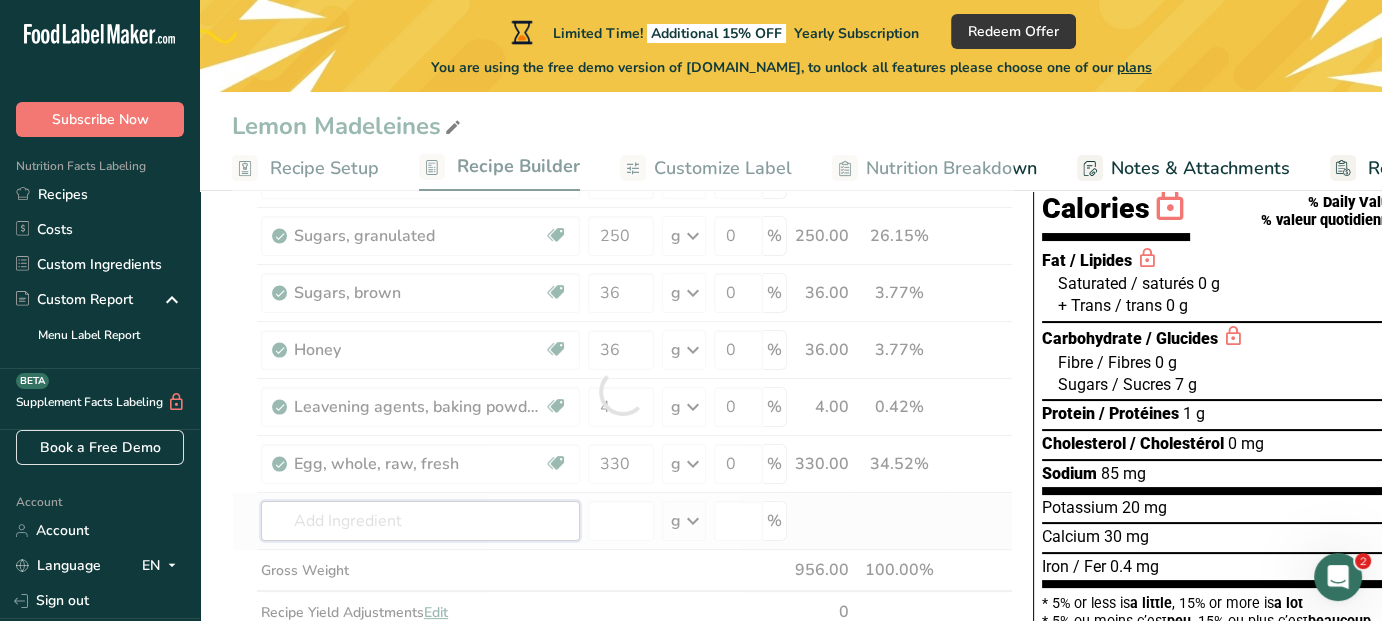 click on "Ingredient *
Amount *
Unit *
Waste *   .a-a{fill:#347362;}.b-a{fill:#fff;}          Grams
Percentage
Wheat flour, white, all-purpose, self-rising, enriched
Dairy free
Vegan
Vegetarian
Soy free
300
g
Portions
1 cup
Weight Units
g
kg
mg
See more
Volume Units
l
Volume units require a density conversion. If you know your ingredient's density enter it below. Otherwise, click on "RIA" our AI Regulatory bot - she will be able to help you
lb/ft3
g/cm3
Confirm
mL
lb/ft3
fl oz" at bounding box center (622, 391) 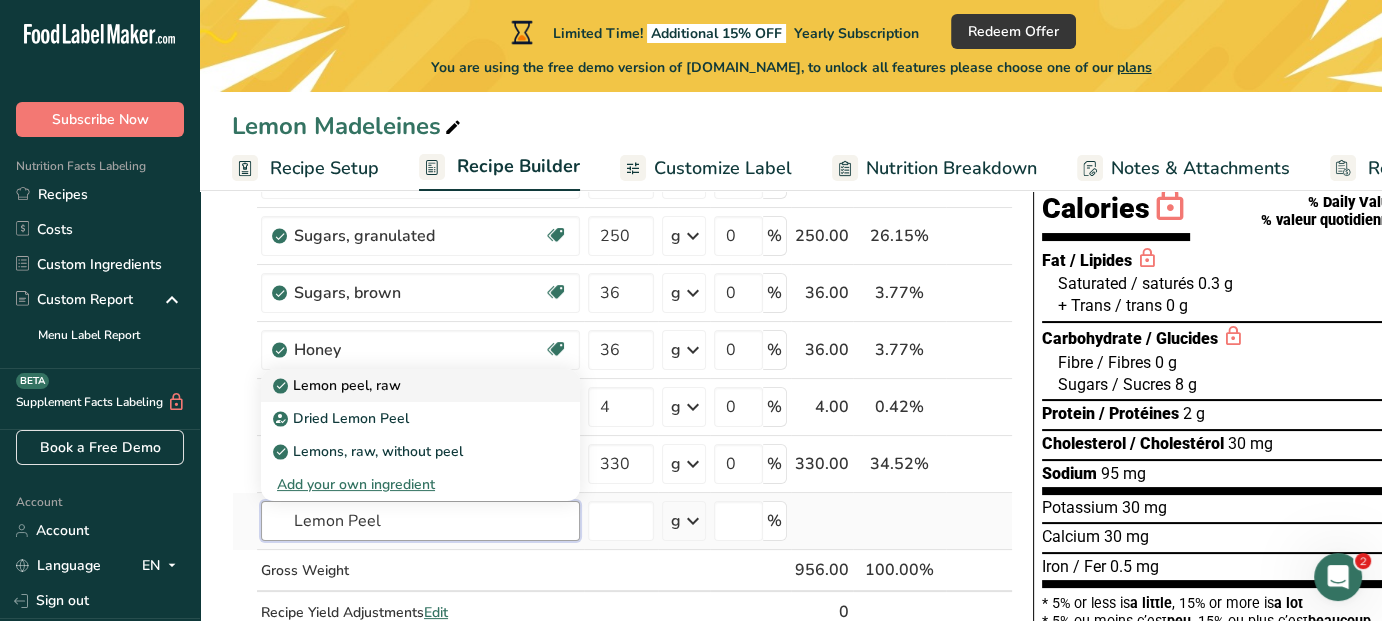 type on "Lemon Peel" 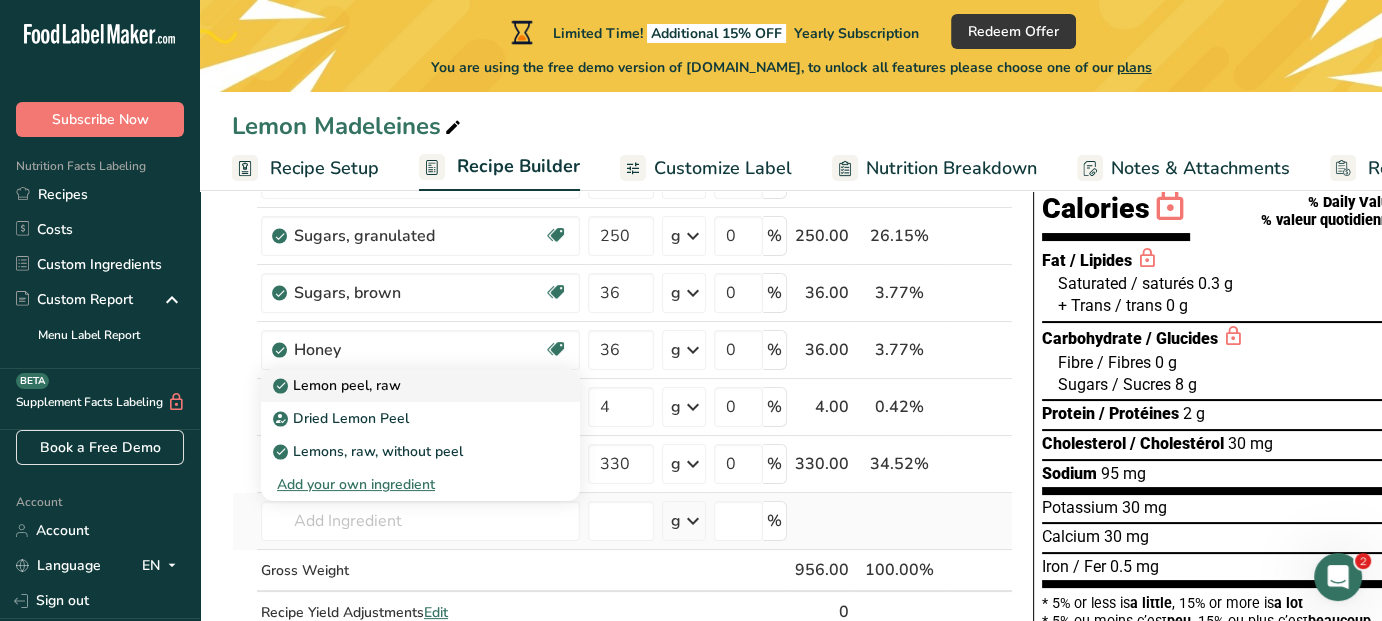 click on "Lemon peel, raw" at bounding box center [404, 385] 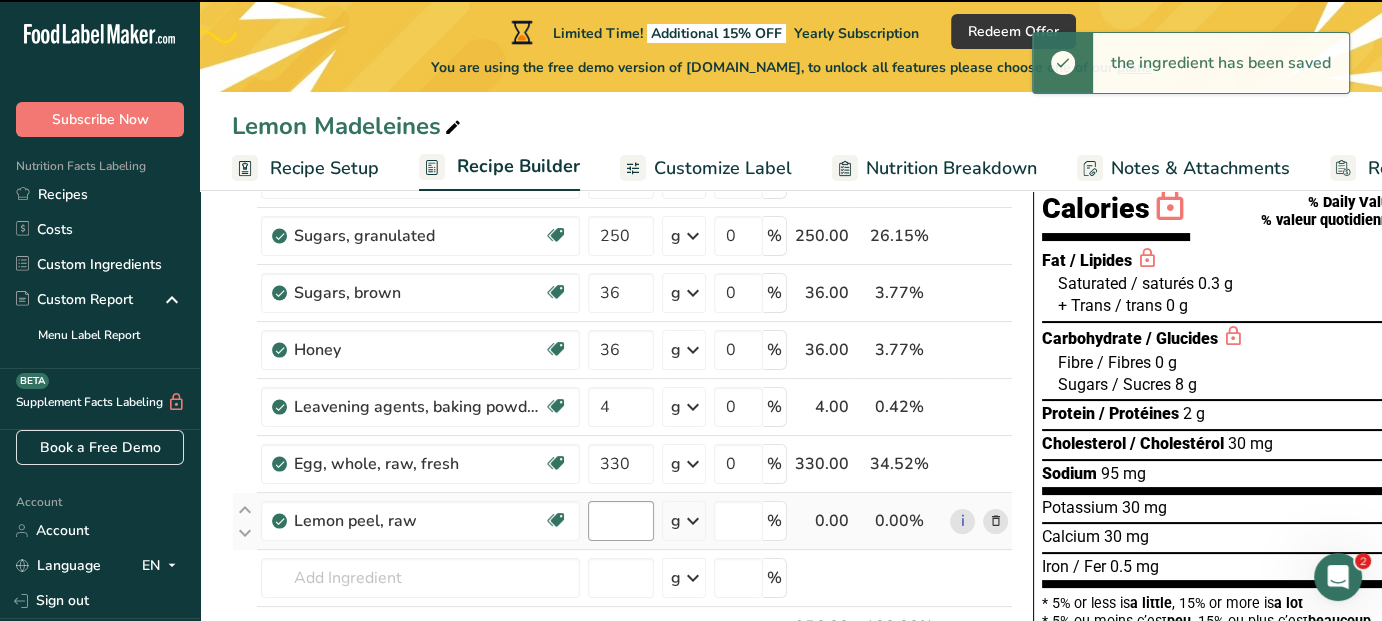 type on "0" 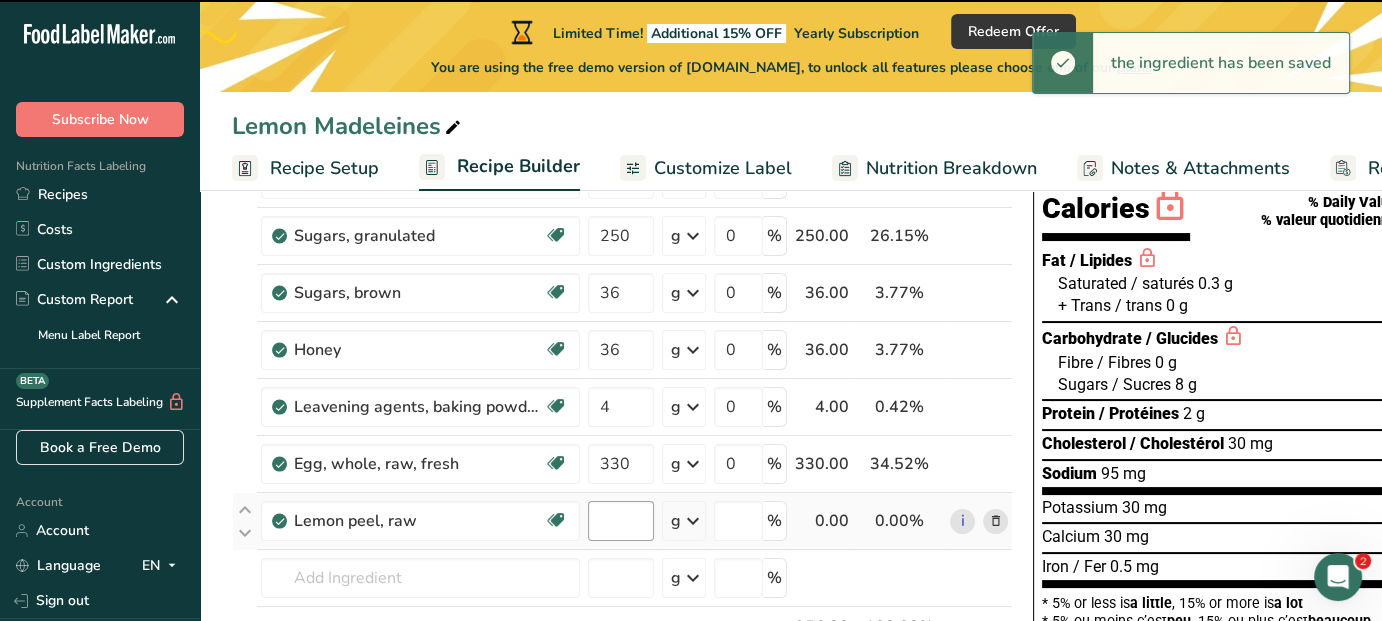 type on "0" 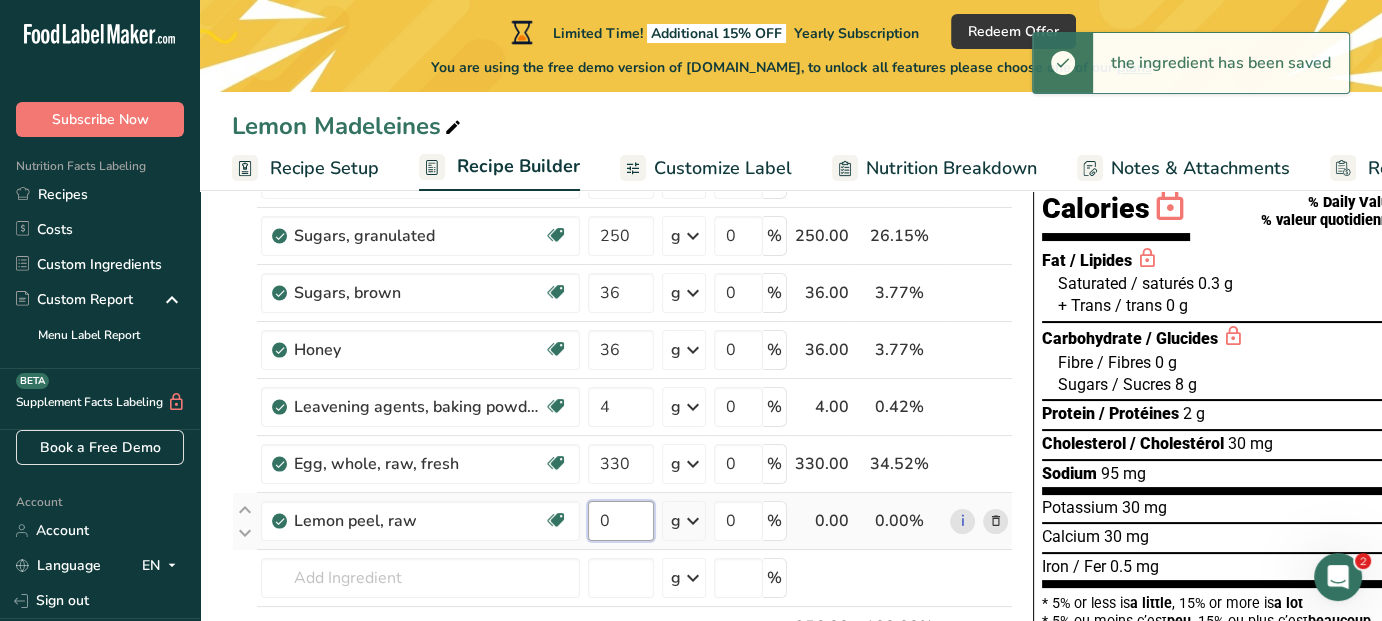 click on "0" at bounding box center [621, 521] 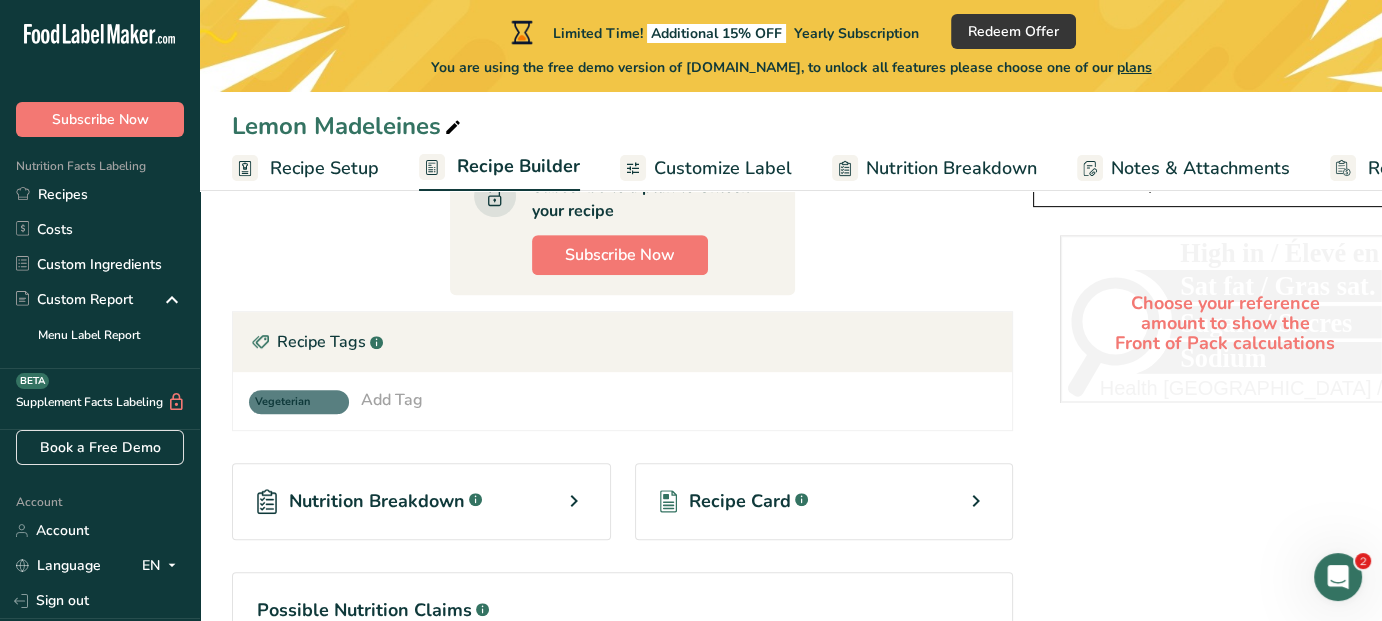scroll, scrollTop: 842, scrollLeft: 0, axis: vertical 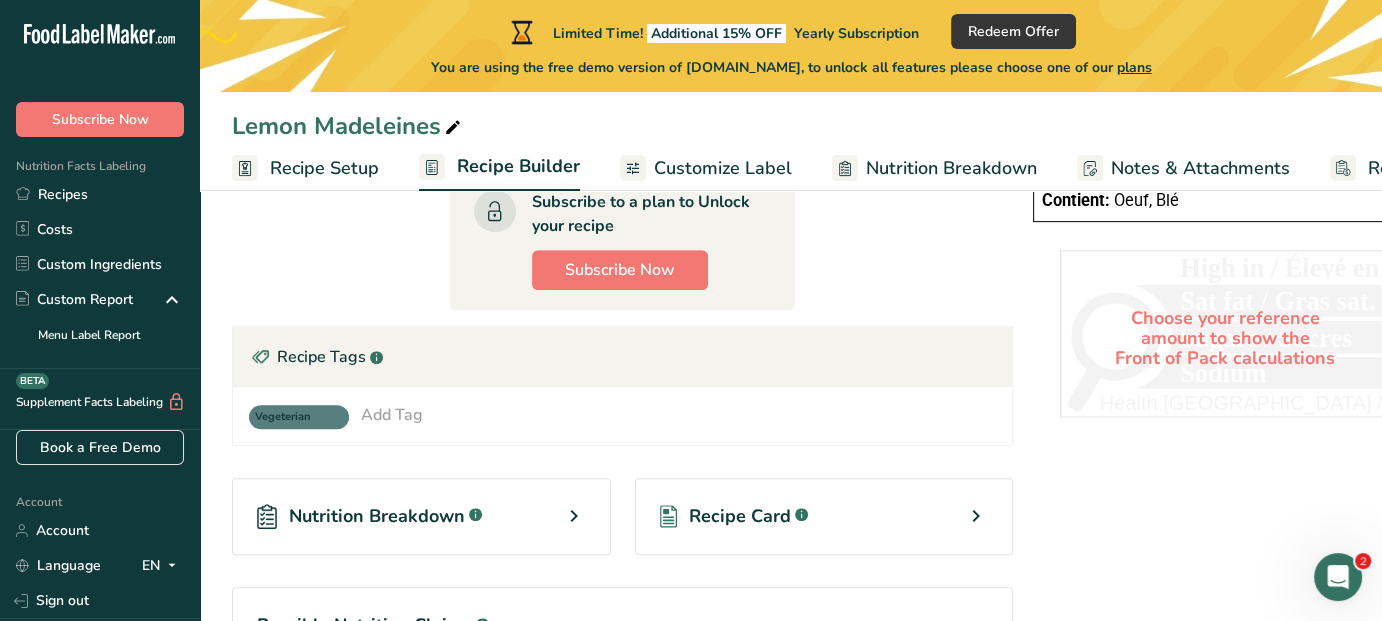 type on "10" 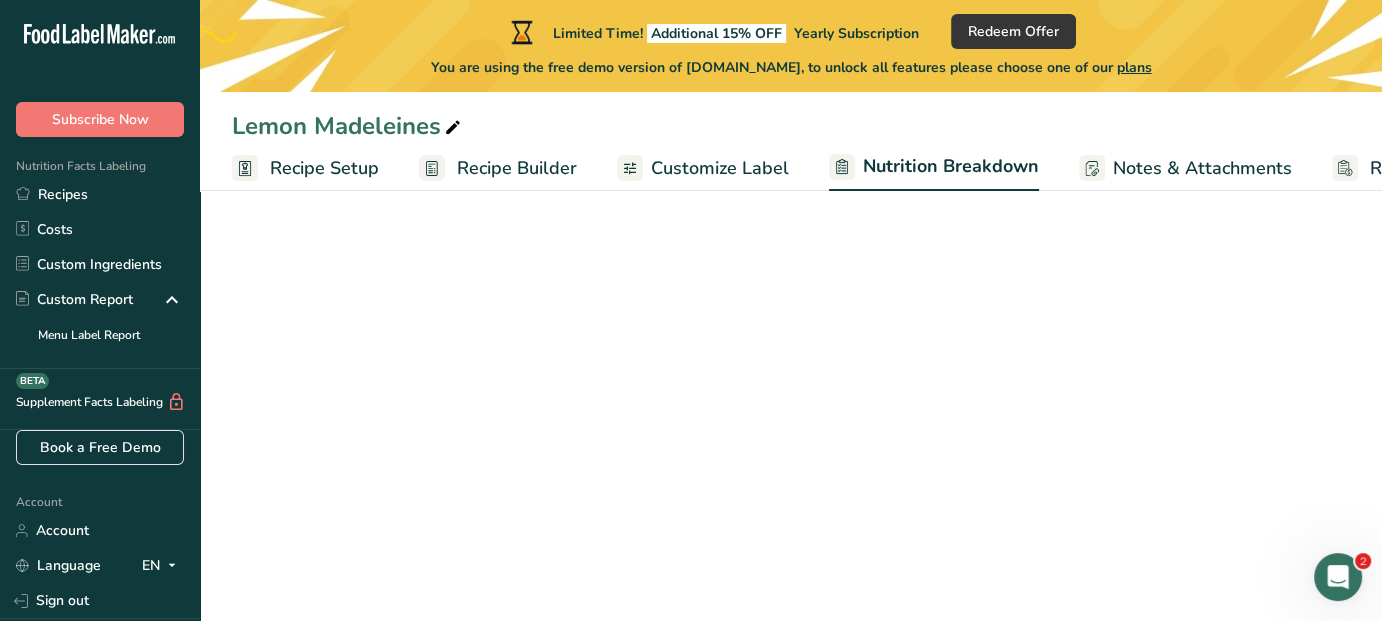 select on "Calories" 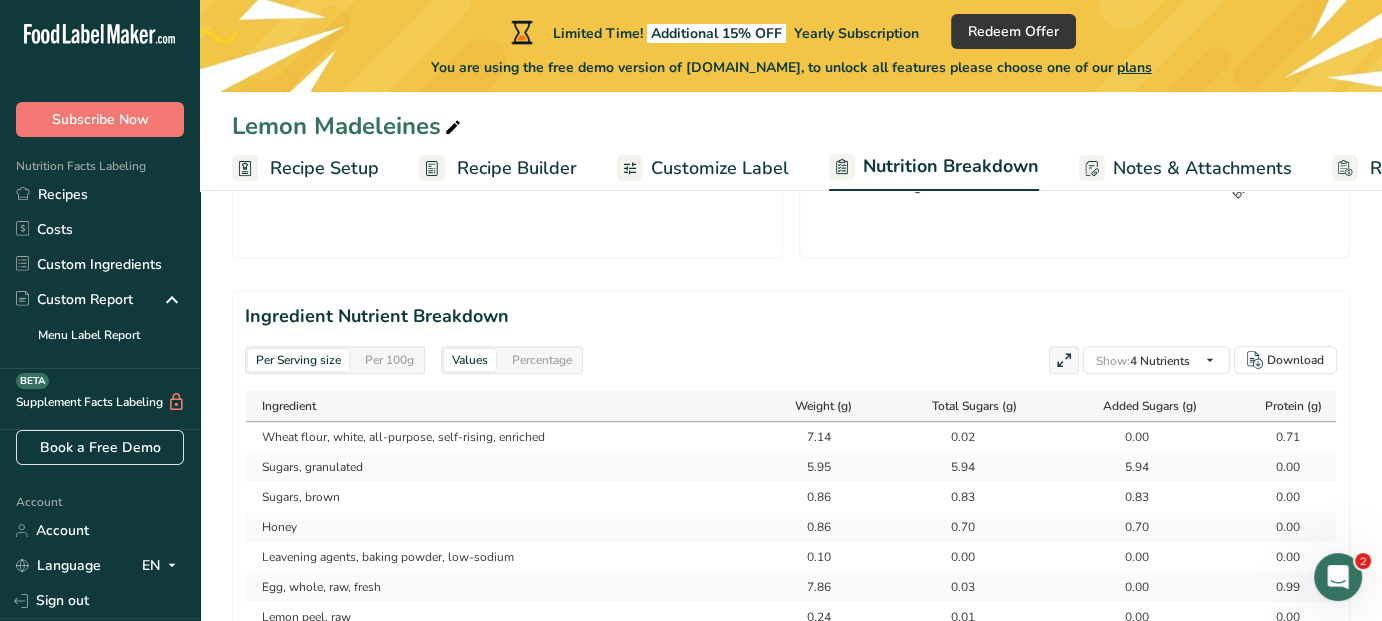 scroll, scrollTop: 900, scrollLeft: 0, axis: vertical 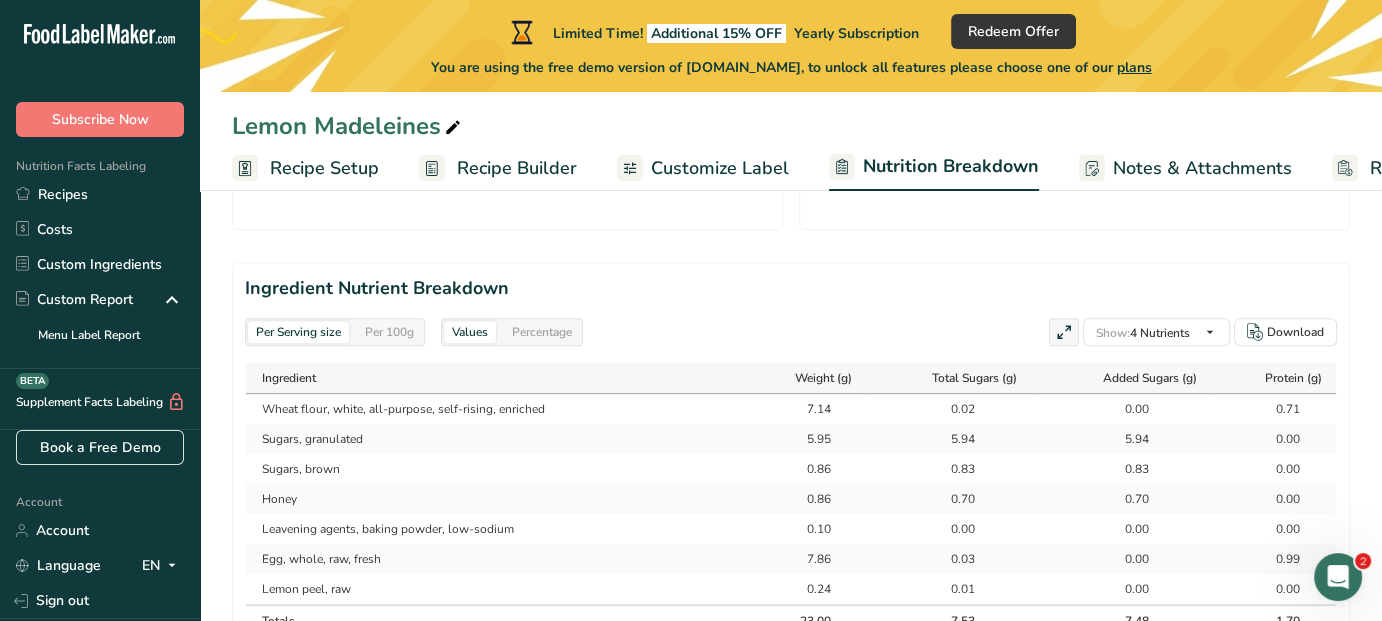 click on "Customize Label" at bounding box center (720, 168) 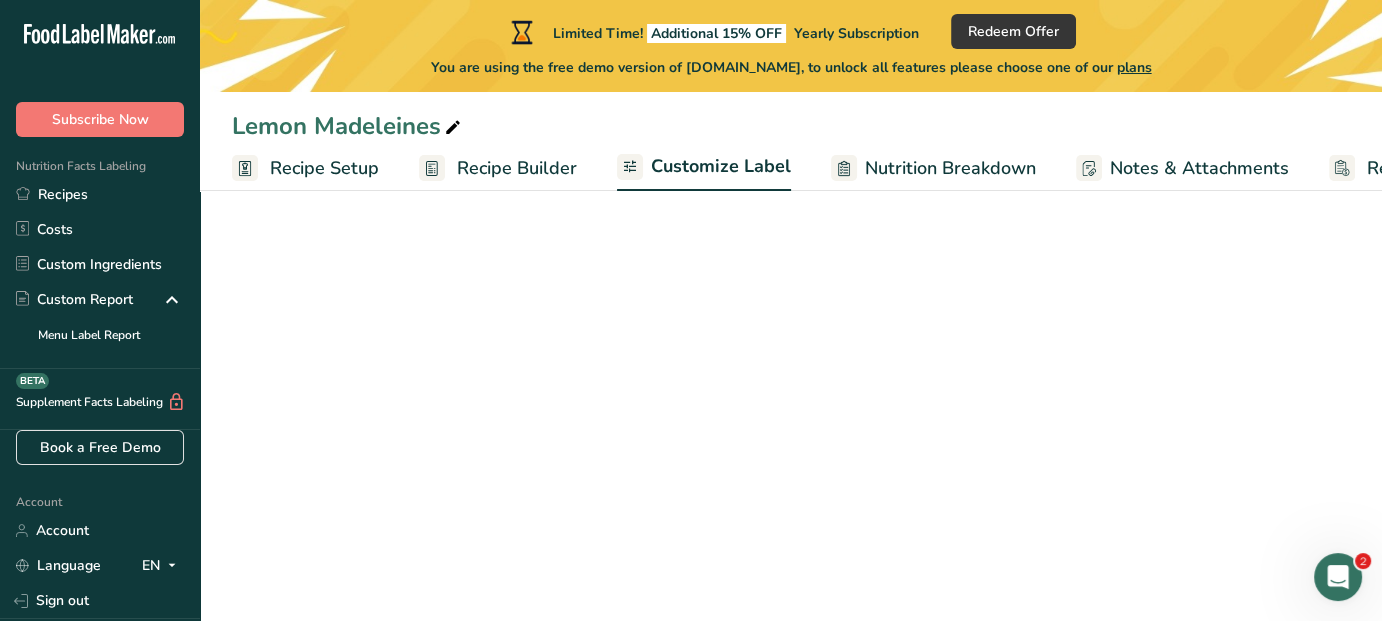 scroll, scrollTop: 813, scrollLeft: 0, axis: vertical 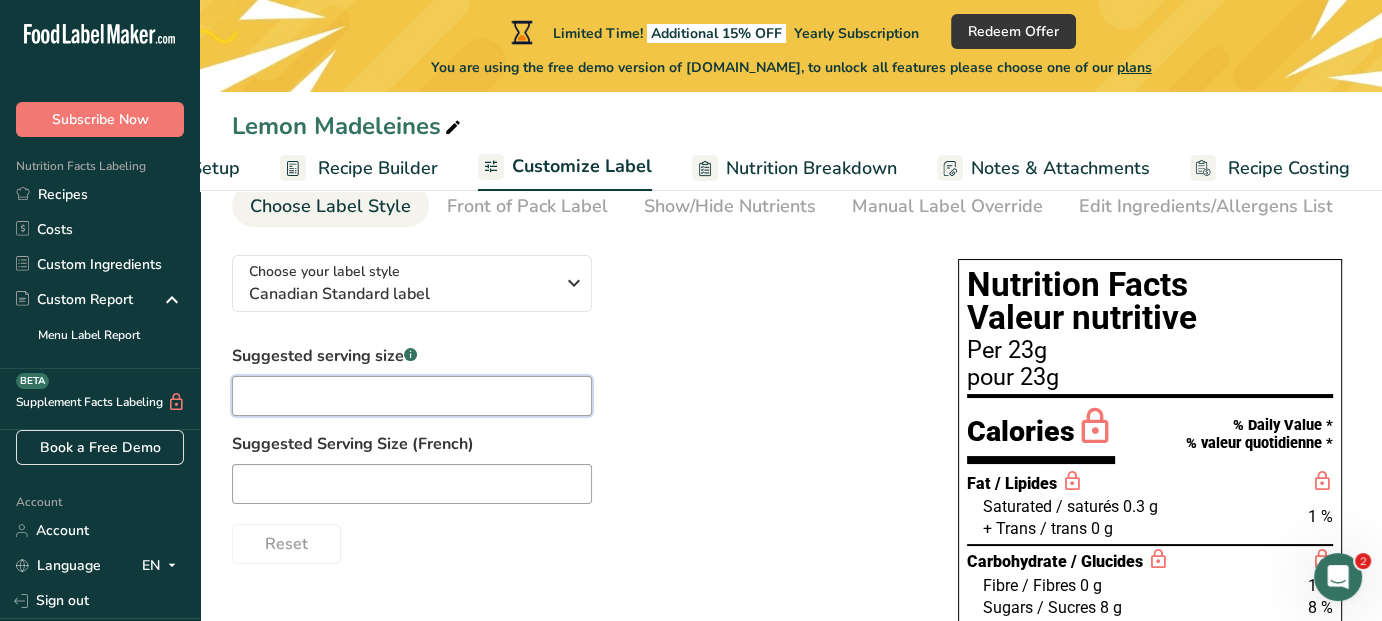 click at bounding box center (412, 396) 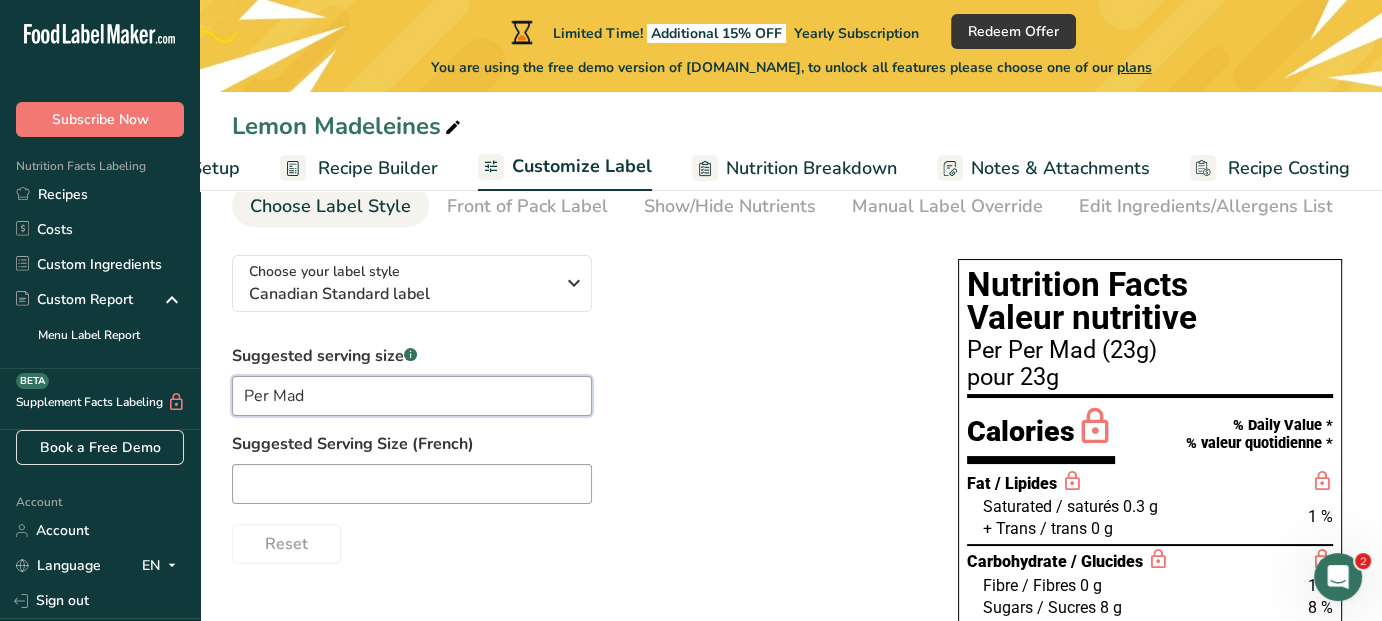 drag, startPoint x: 270, startPoint y: 396, endPoint x: 225, endPoint y: 399, distance: 45.099888 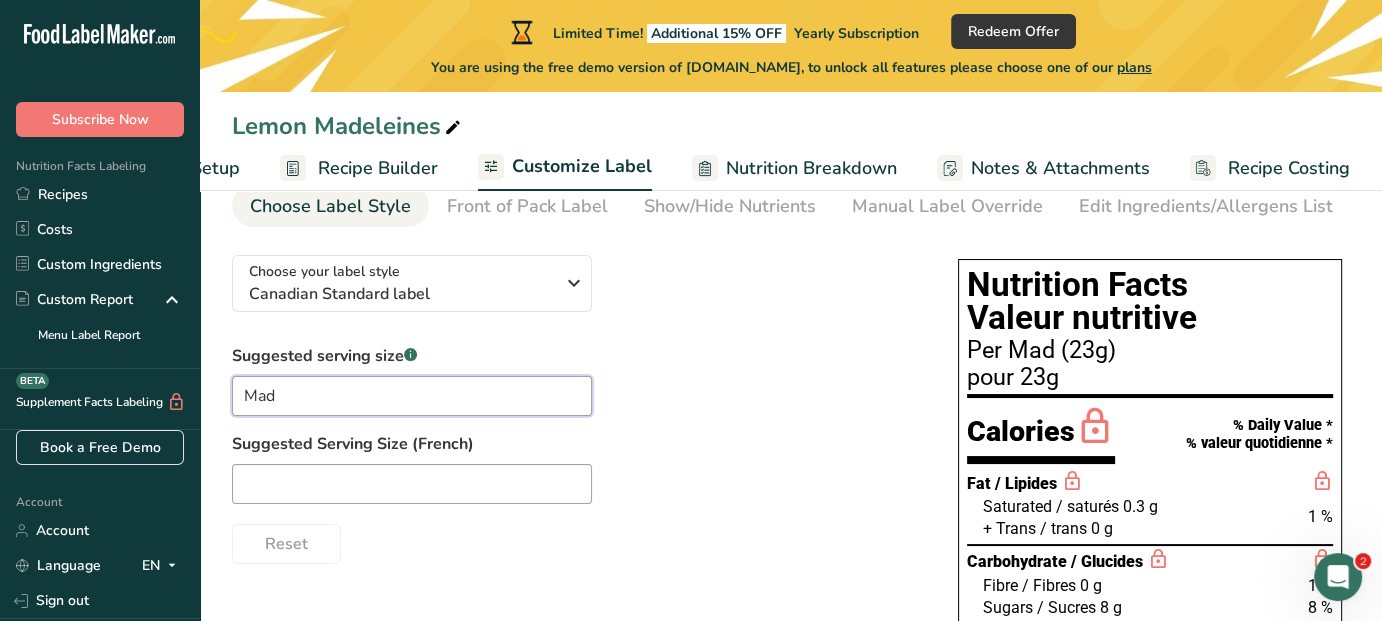 click on "Mad" at bounding box center [412, 396] 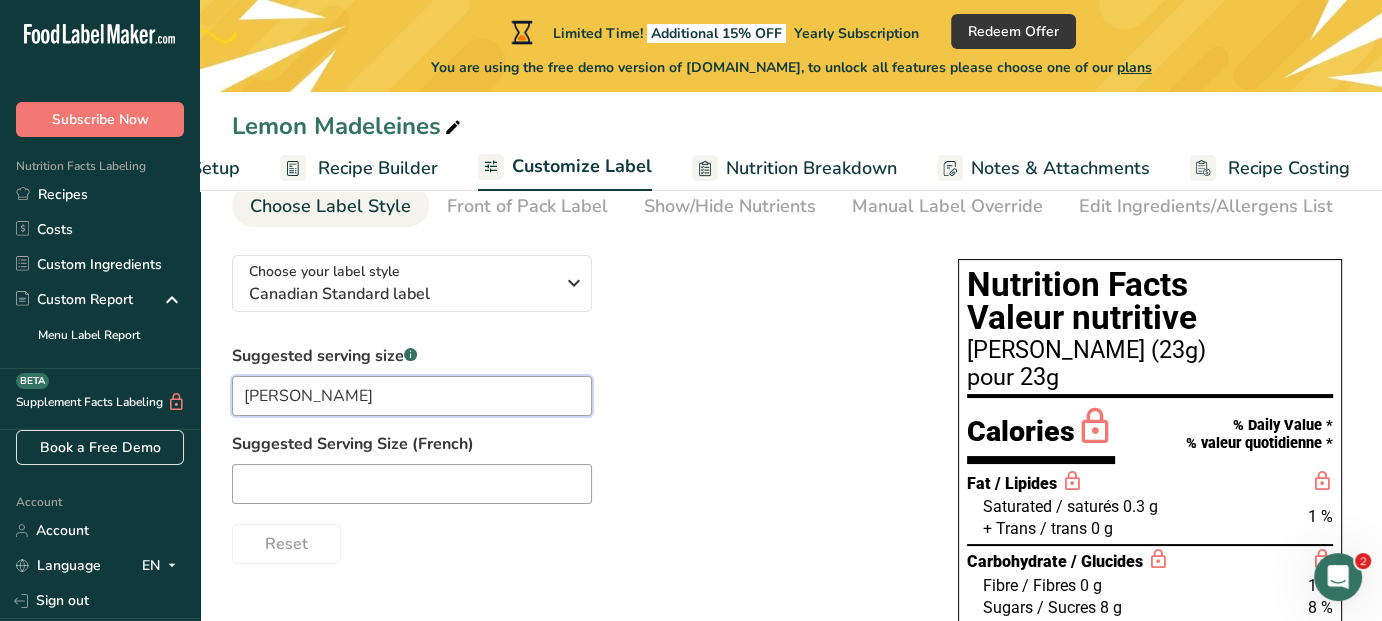 type on "[PERSON_NAME]" 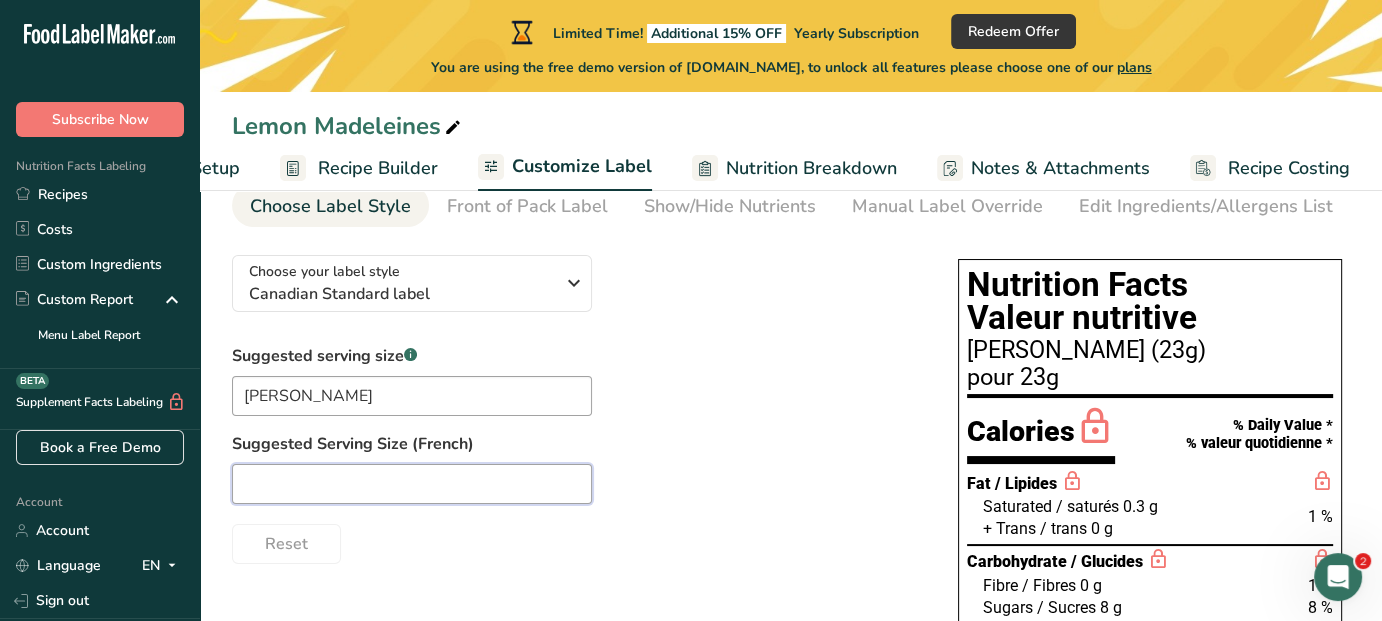 click at bounding box center [412, 484] 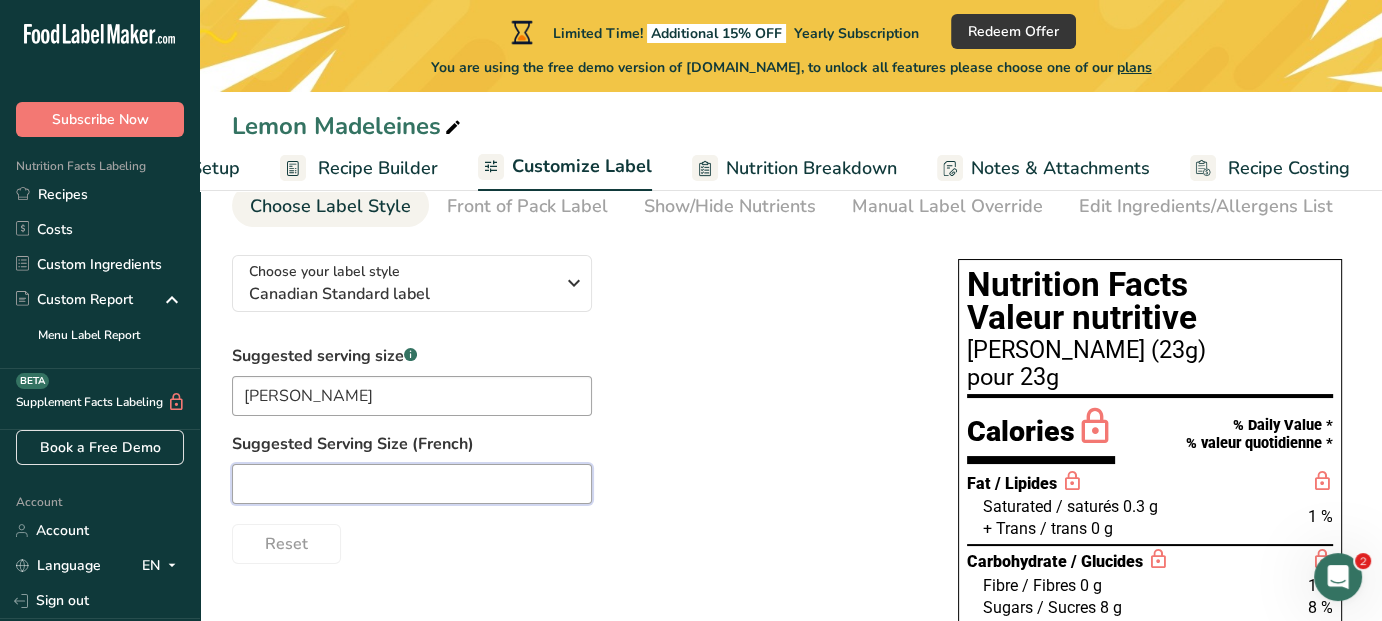 type on "P" 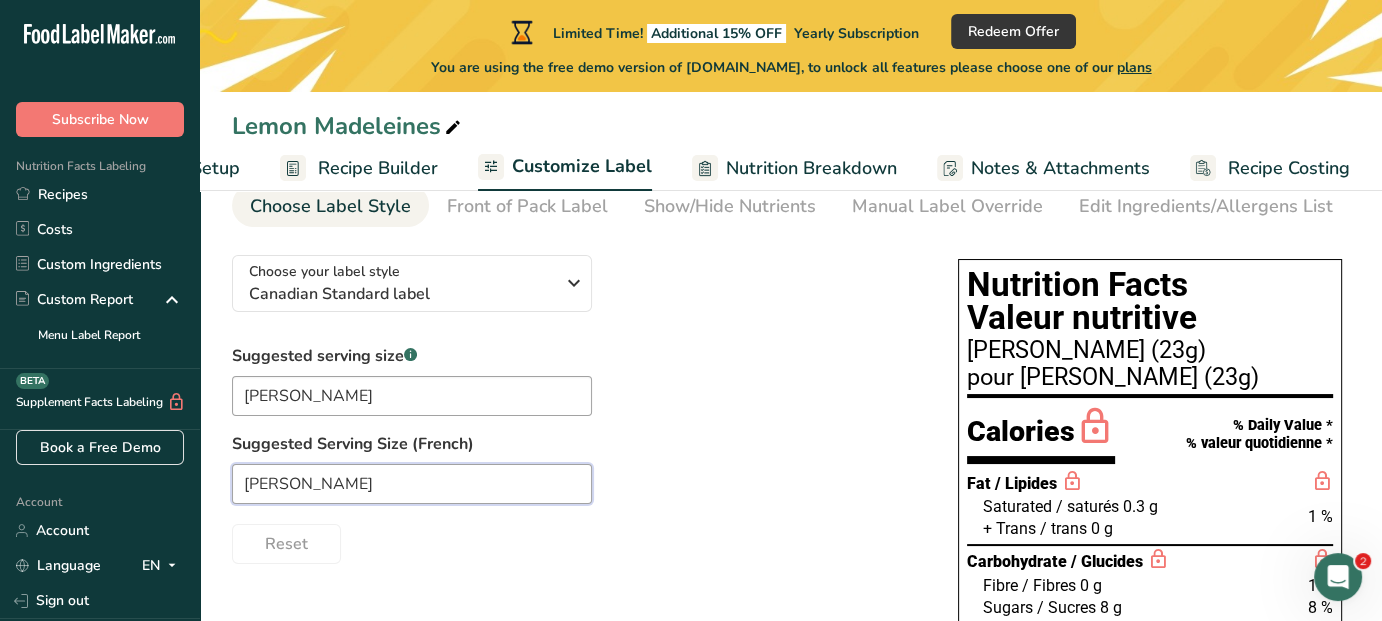 type on "[PERSON_NAME]" 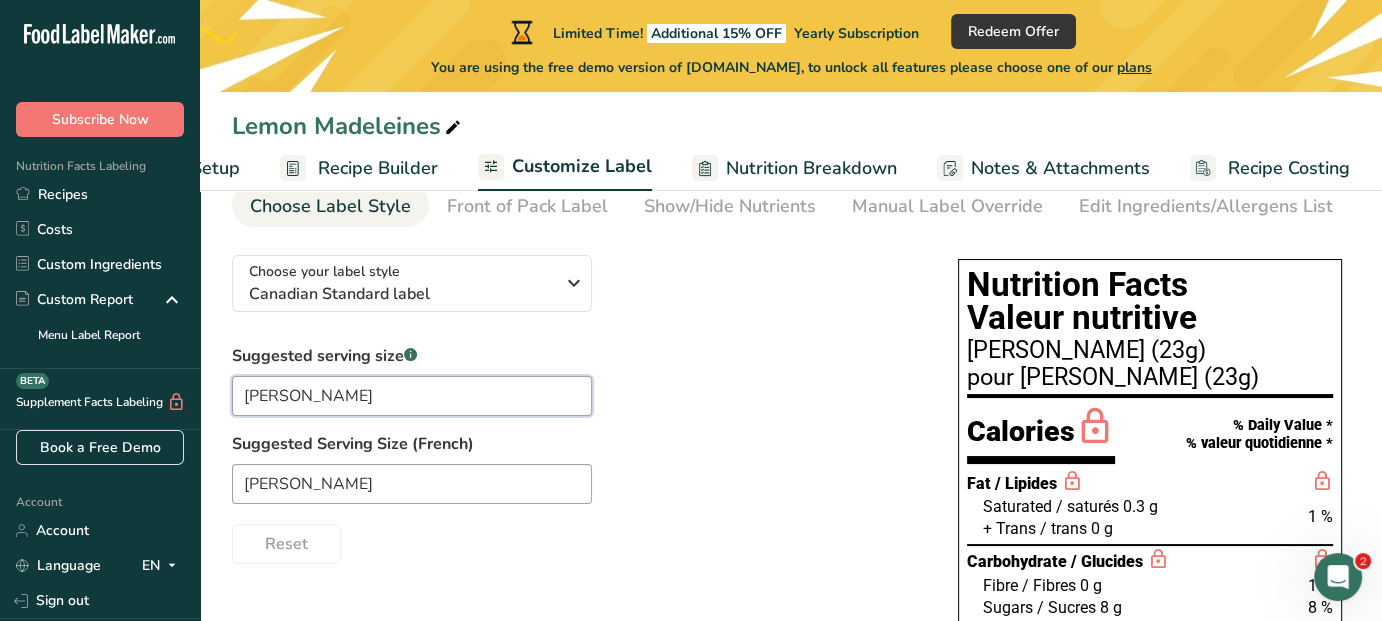 click on "[PERSON_NAME]" at bounding box center (412, 396) 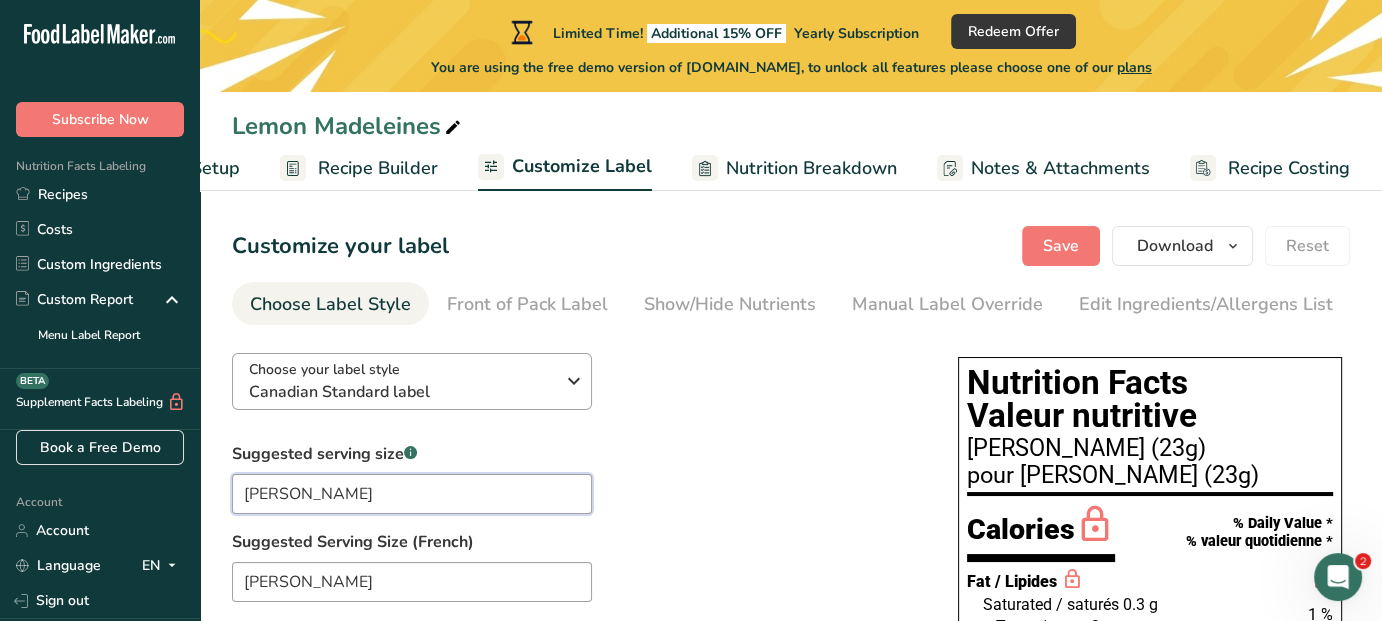 scroll, scrollTop: 0, scrollLeft: 0, axis: both 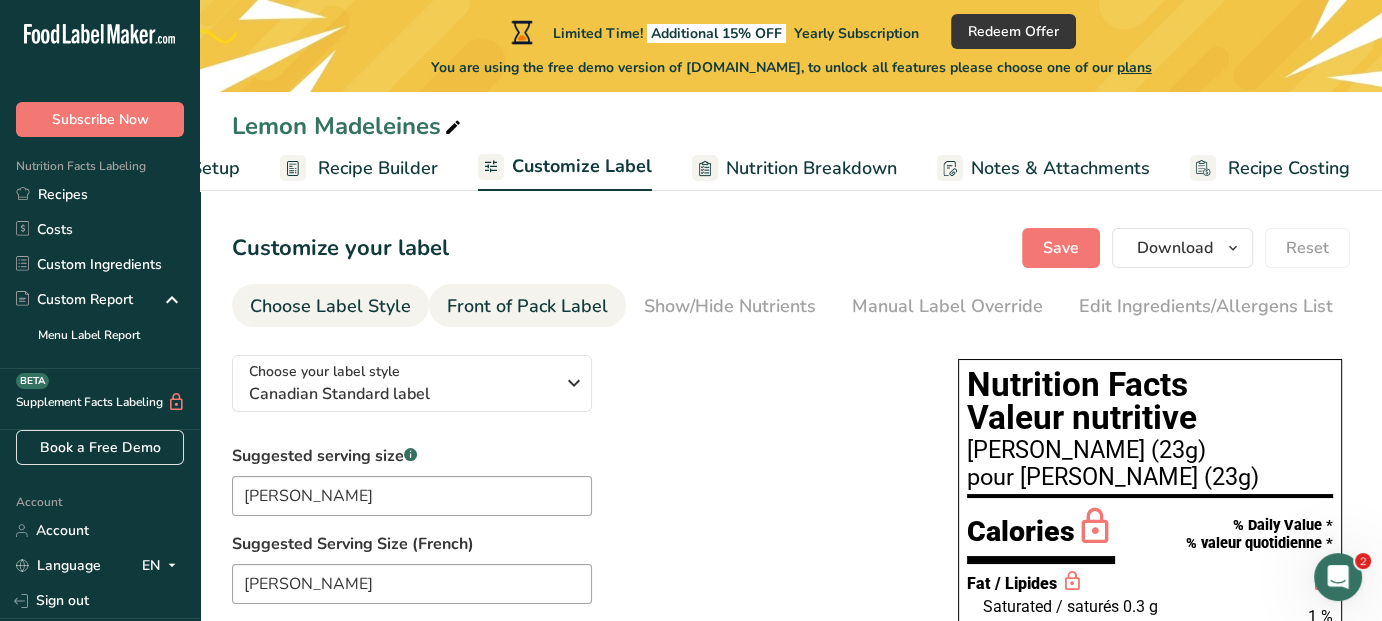 click on "Front of Pack Label" at bounding box center [527, 306] 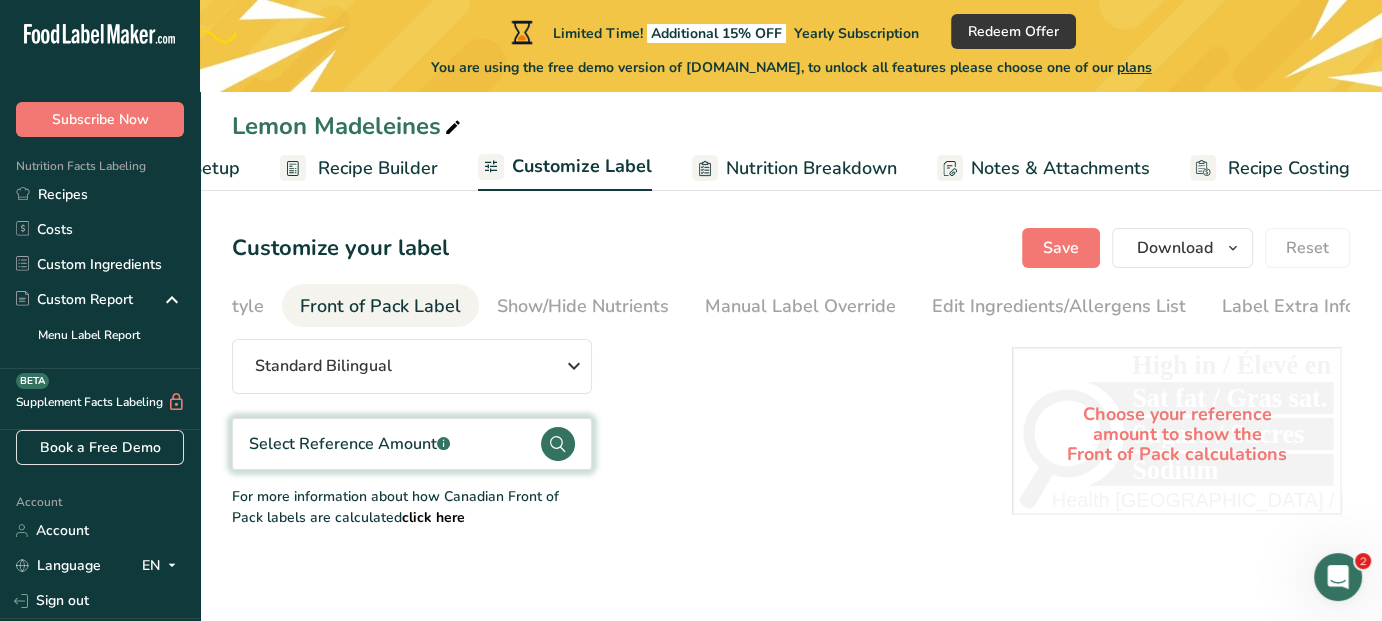 scroll, scrollTop: 0, scrollLeft: 150, axis: horizontal 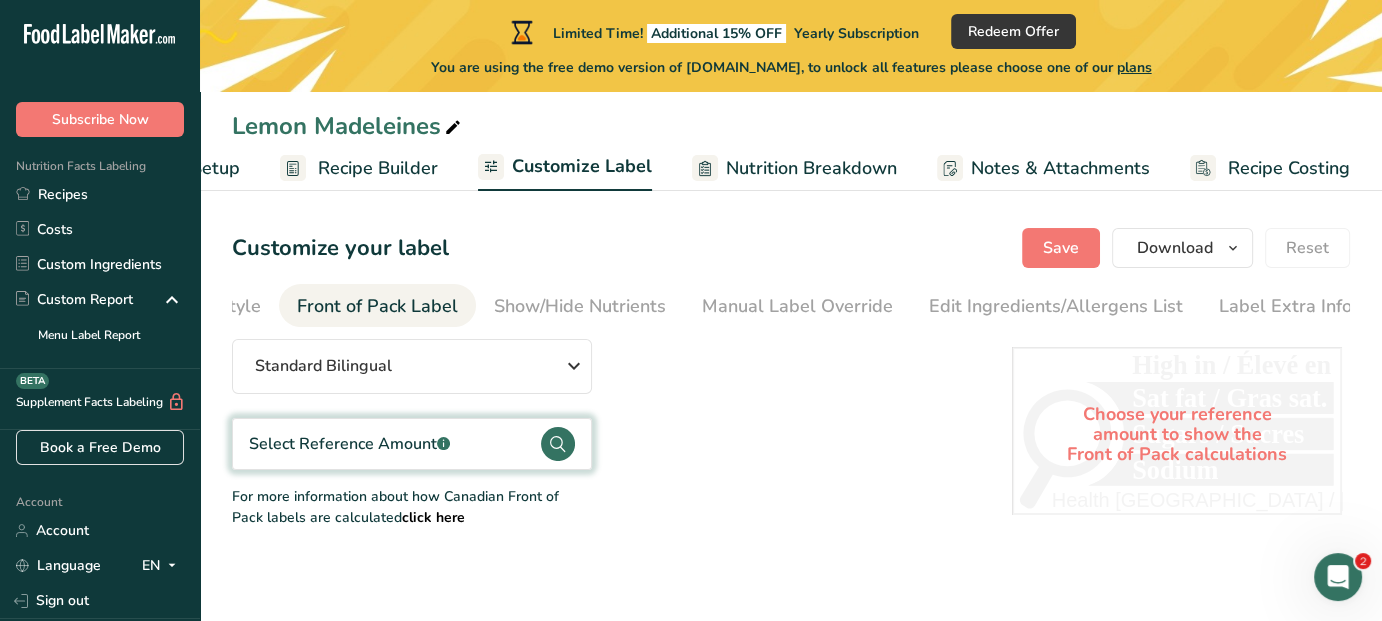 click on "Select Reference Amount
.a-a{fill:#347362;}.b-a{fill:#fff;}" at bounding box center [349, 444] 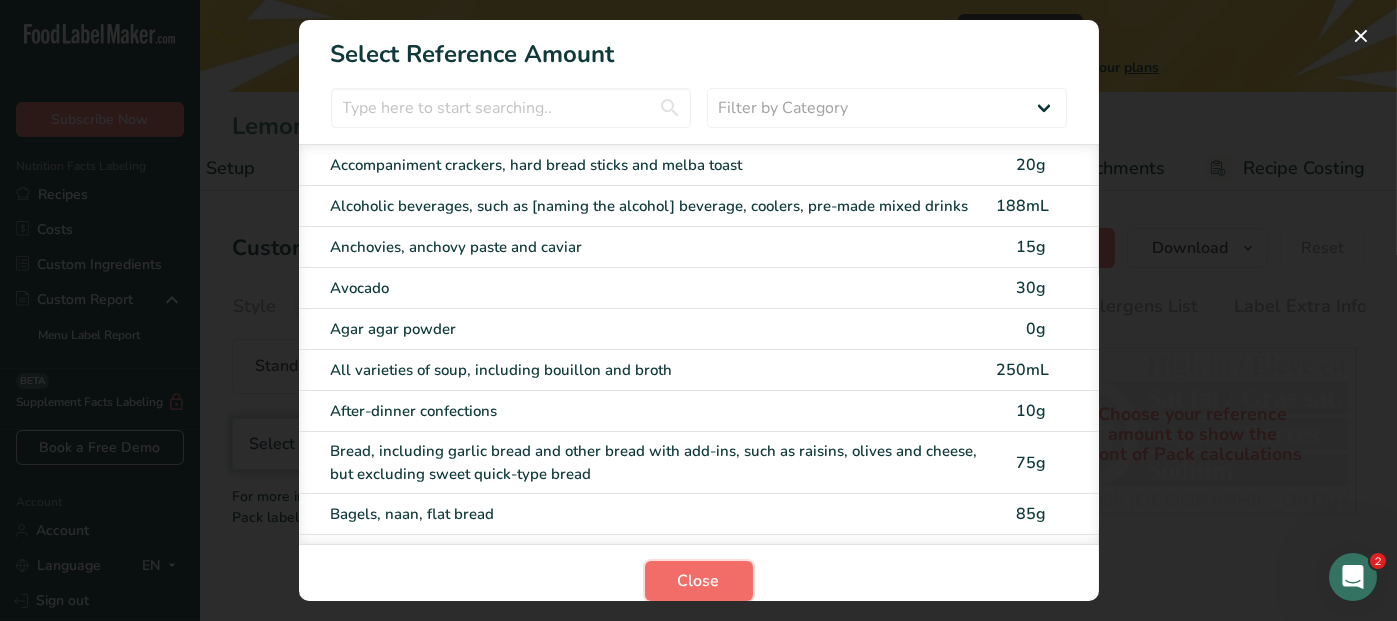 click on "Close" at bounding box center (699, 581) 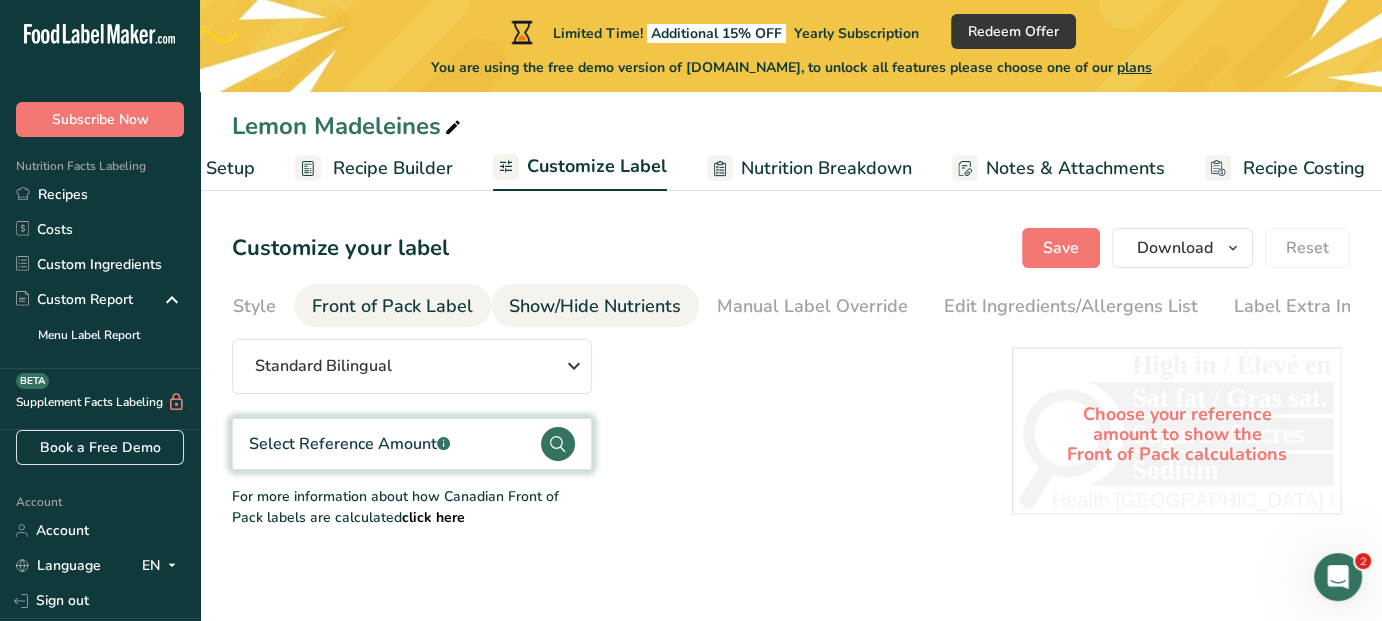 click on "Show/Hide Nutrients" at bounding box center [595, 306] 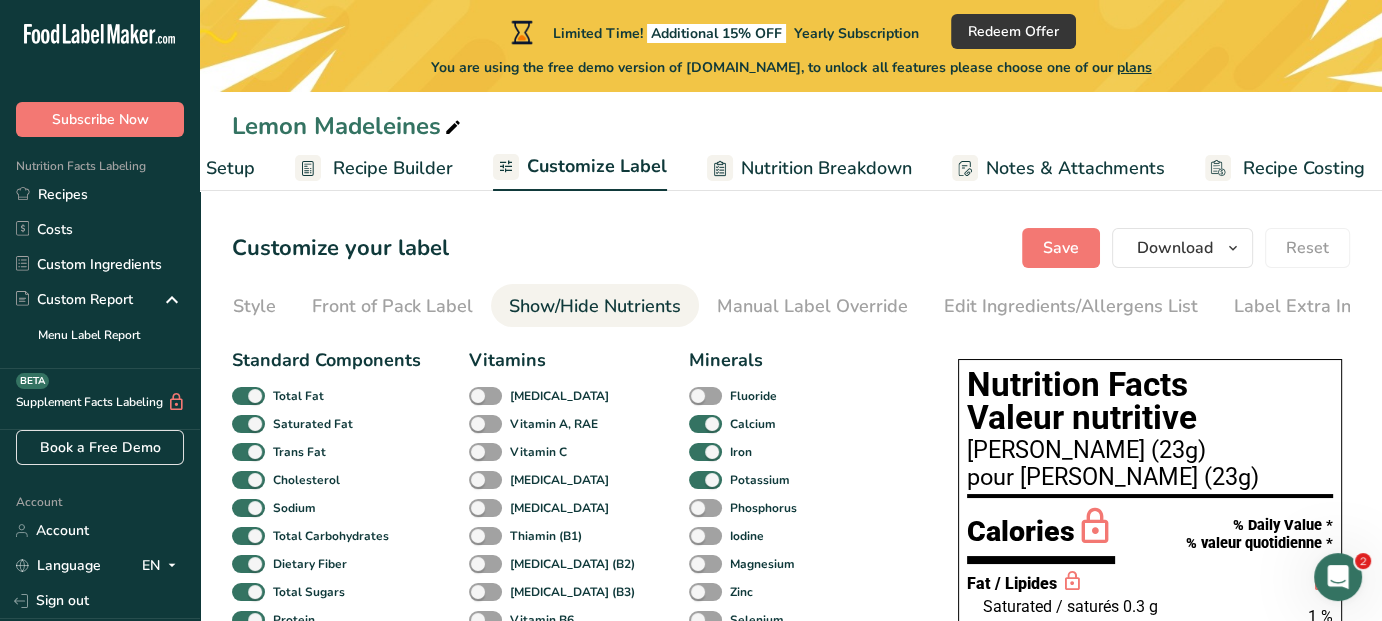 scroll, scrollTop: 0, scrollLeft: 150, axis: horizontal 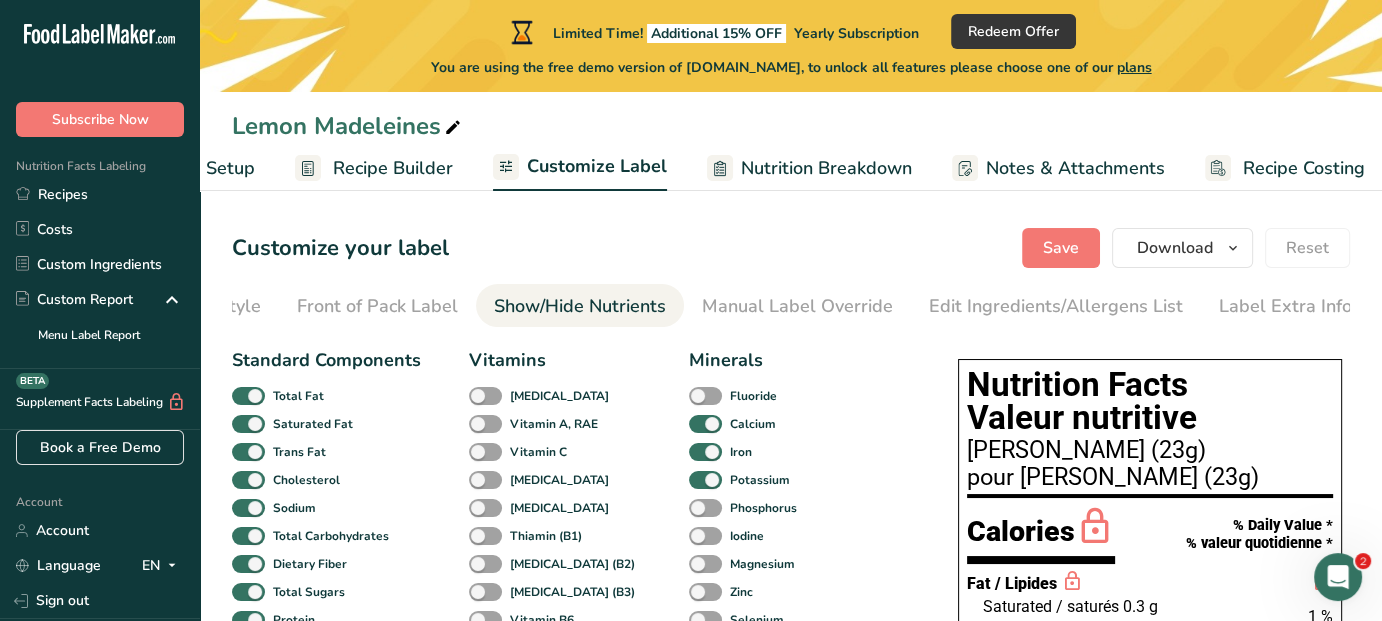 click on "Recipe Builder" at bounding box center [393, 168] 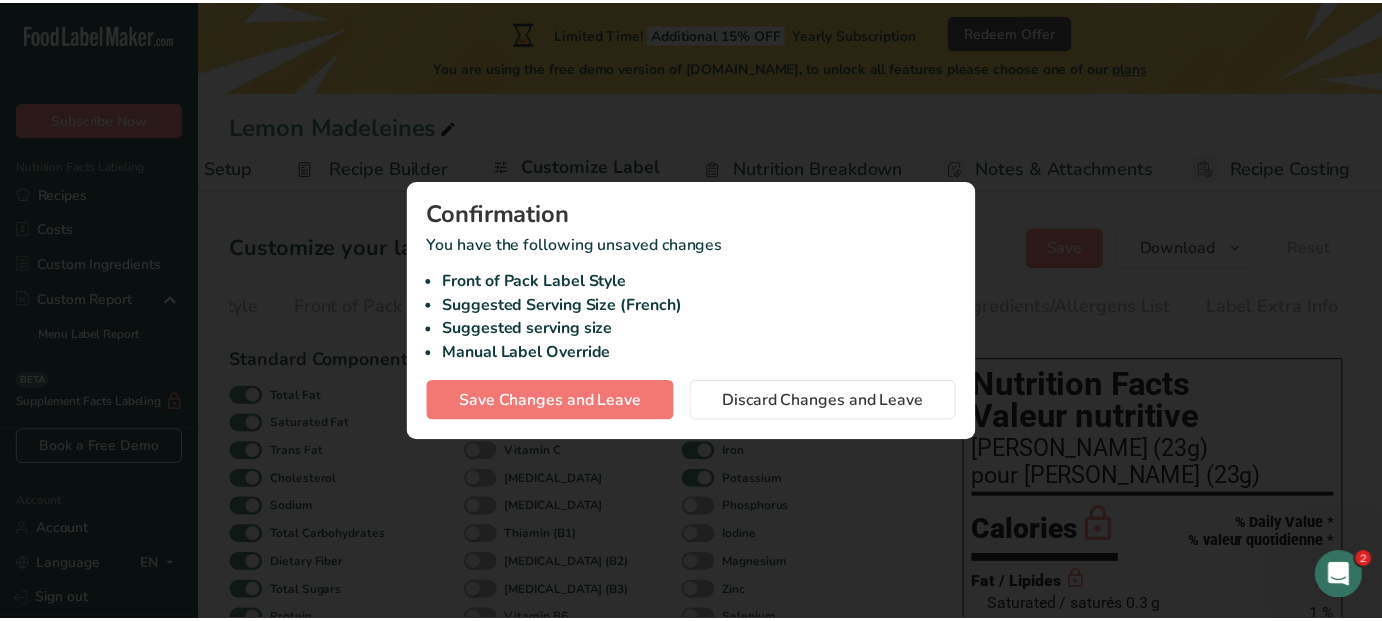 scroll, scrollTop: 0, scrollLeft: 135, axis: horizontal 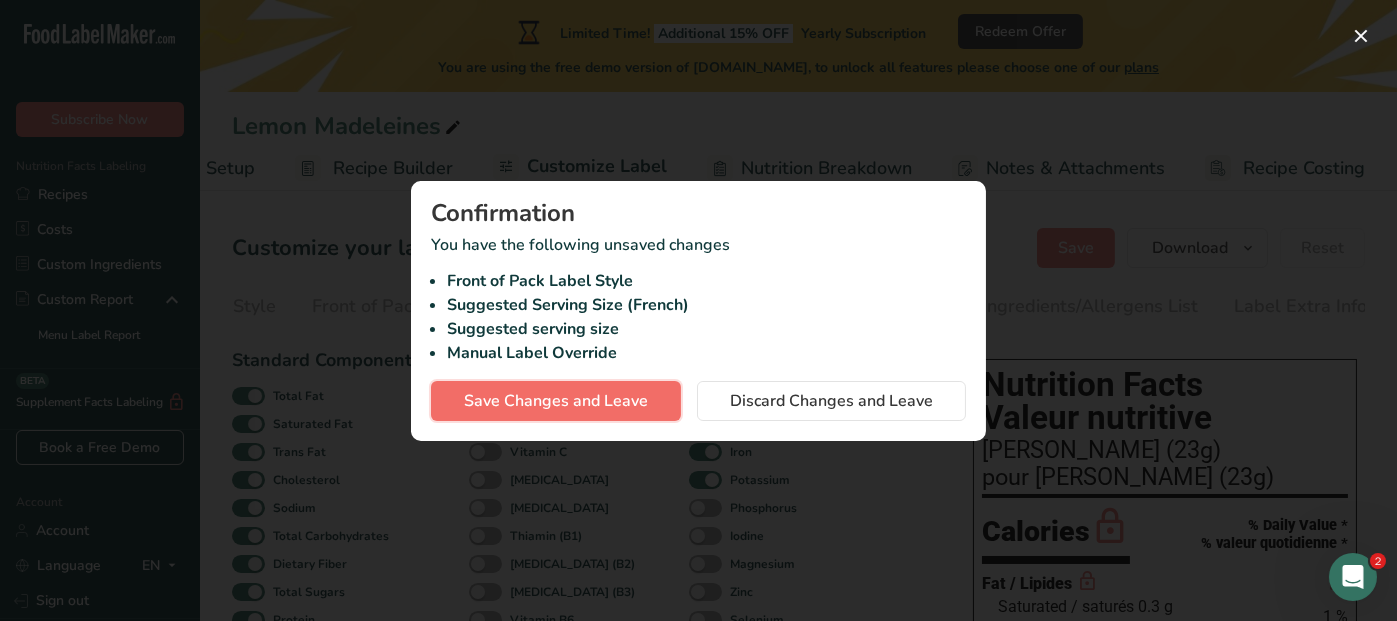 click on "Save Changes and Leave" at bounding box center (556, 401) 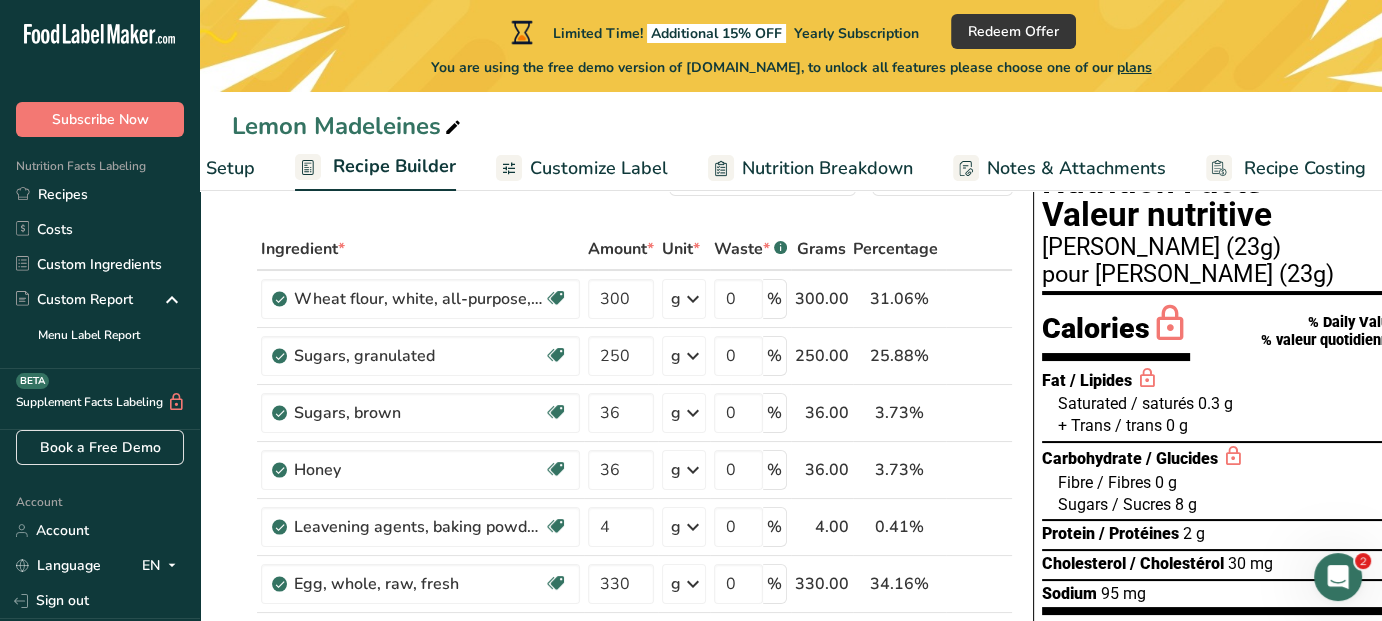 scroll, scrollTop: 200, scrollLeft: 0, axis: vertical 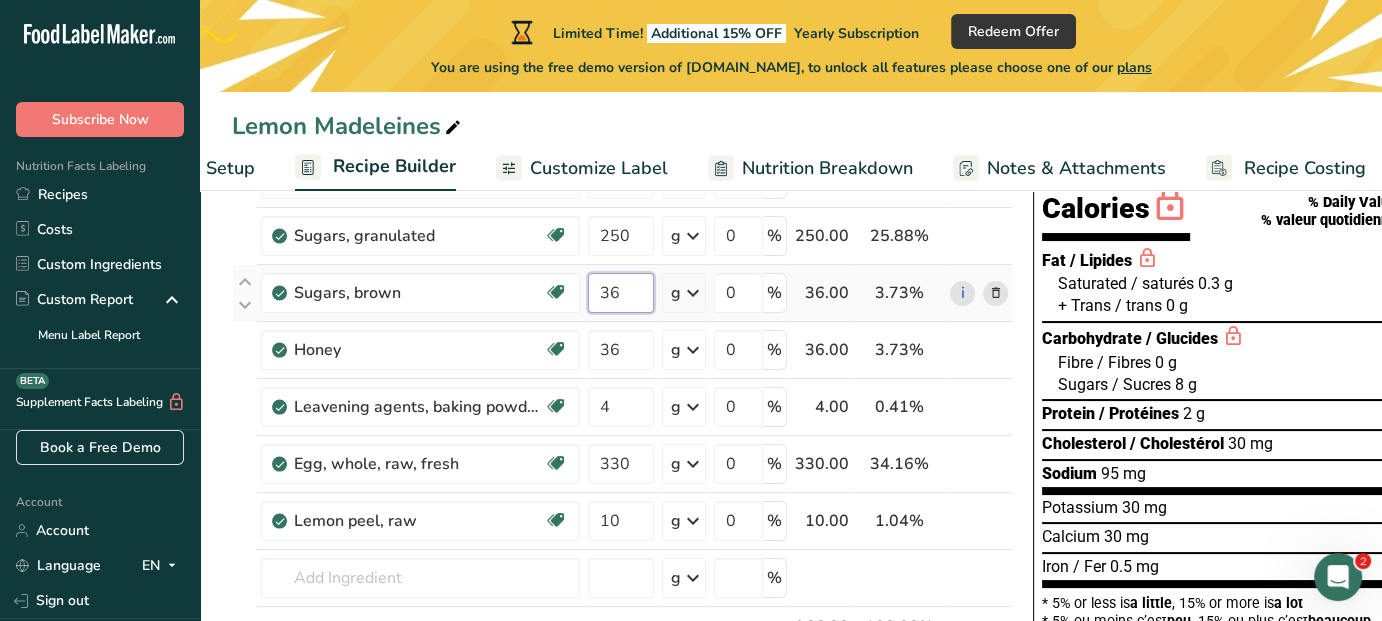 click on "36" at bounding box center [621, 293] 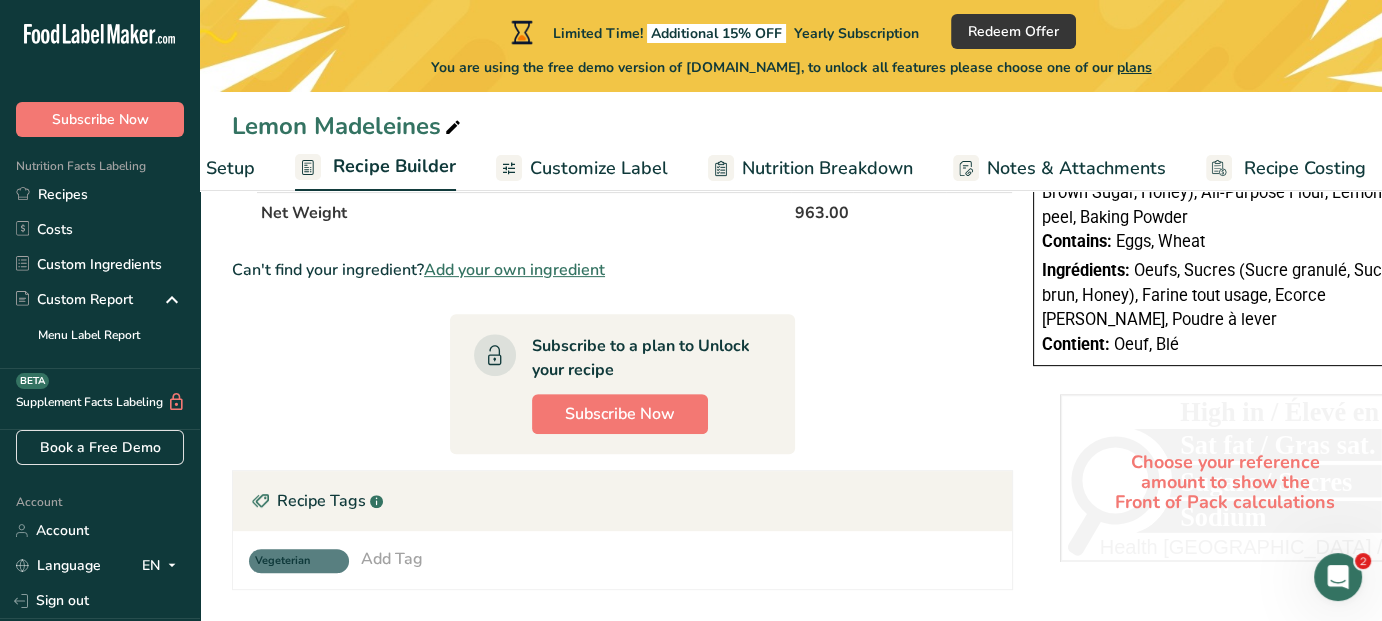 scroll, scrollTop: 700, scrollLeft: 0, axis: vertical 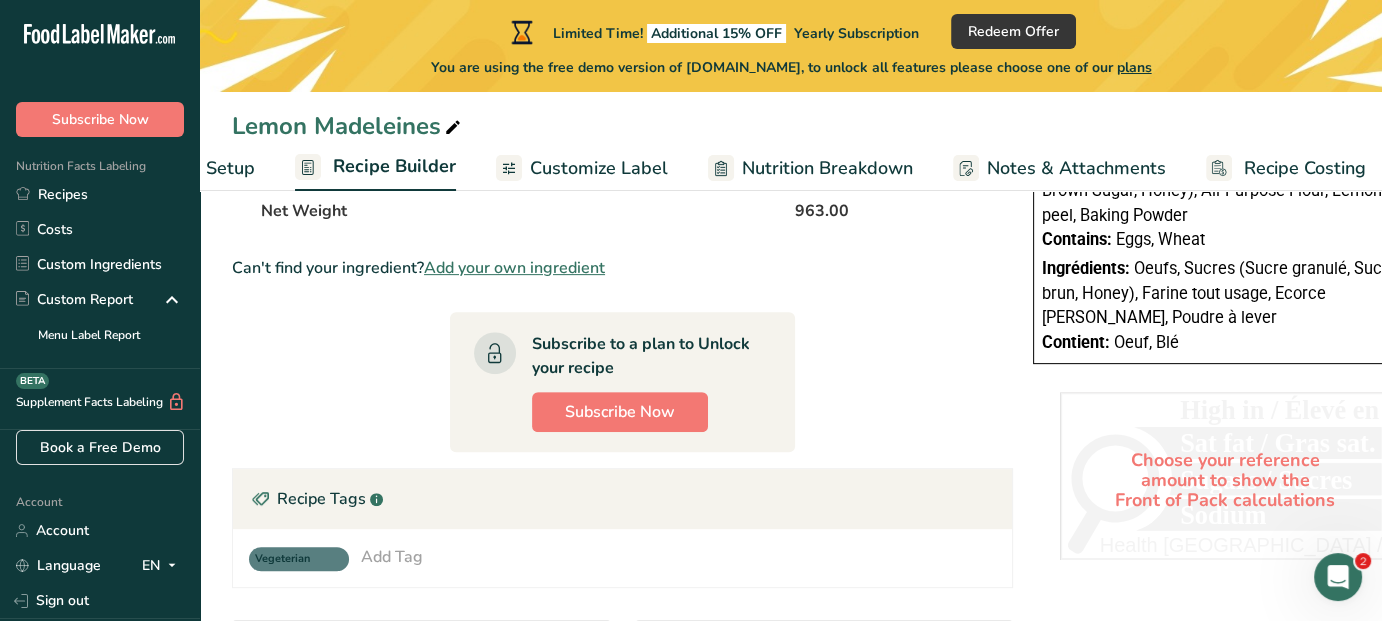 type on "33" 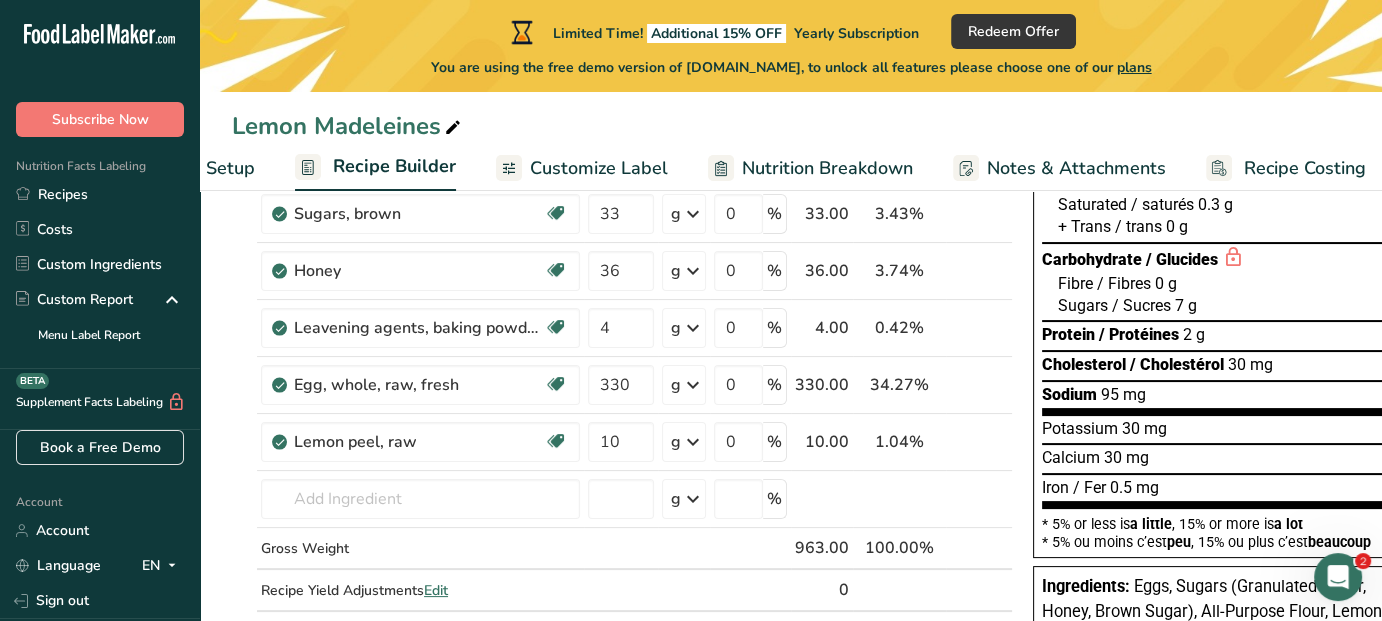 scroll, scrollTop: 300, scrollLeft: 0, axis: vertical 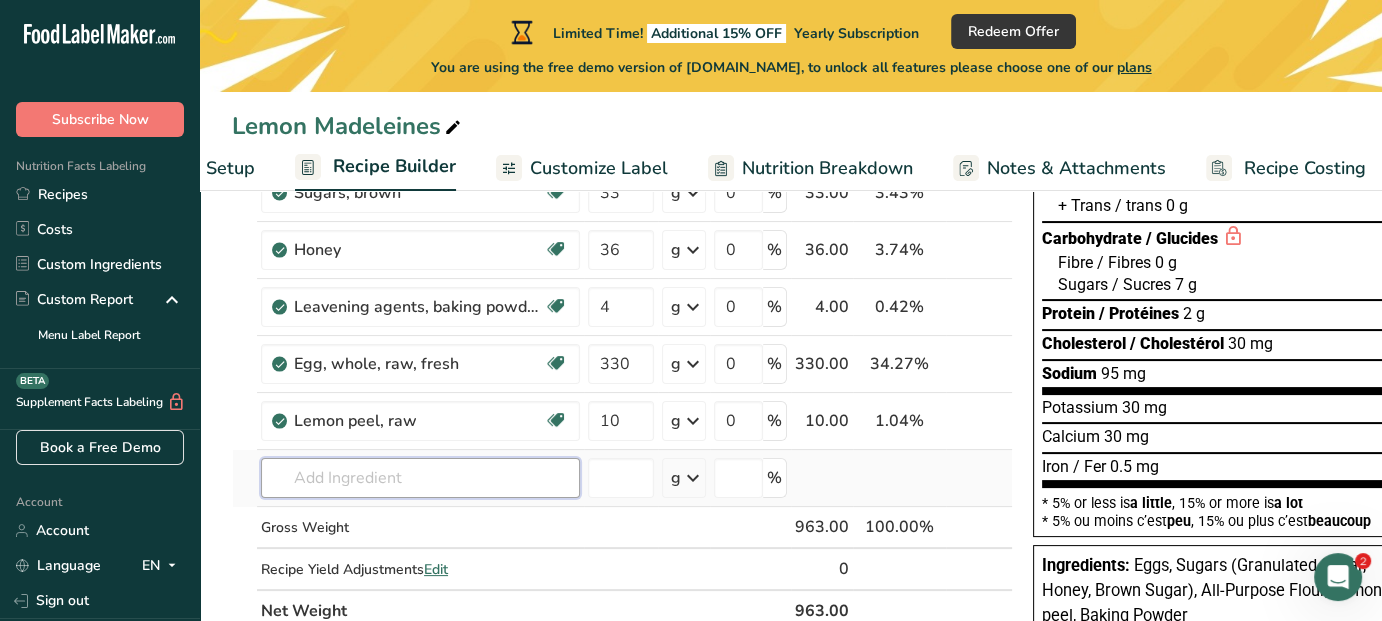 click at bounding box center (420, 478) 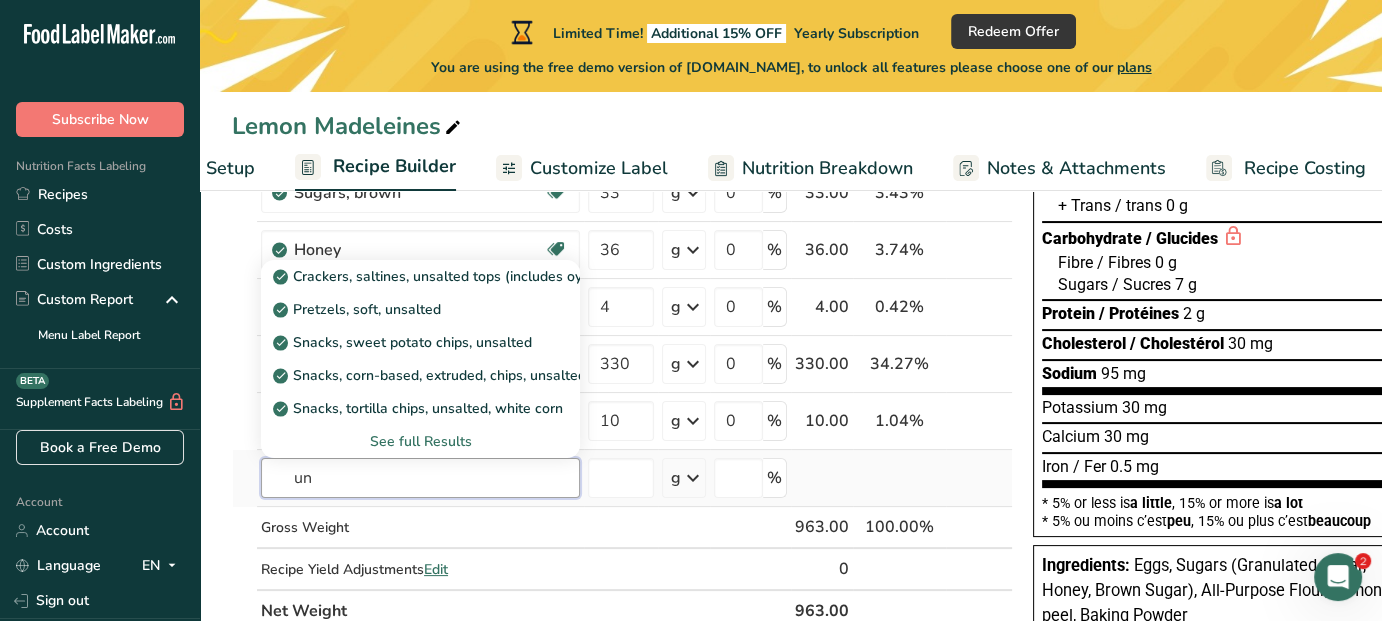 type on "u" 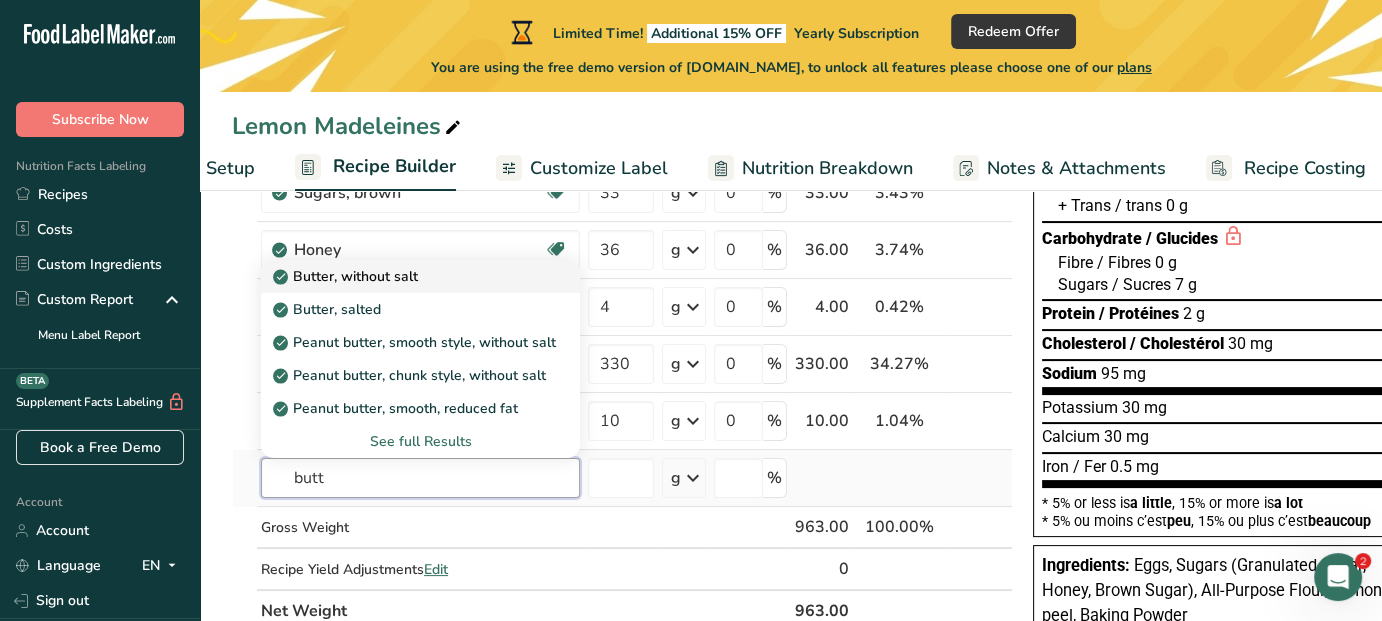 type on "butt" 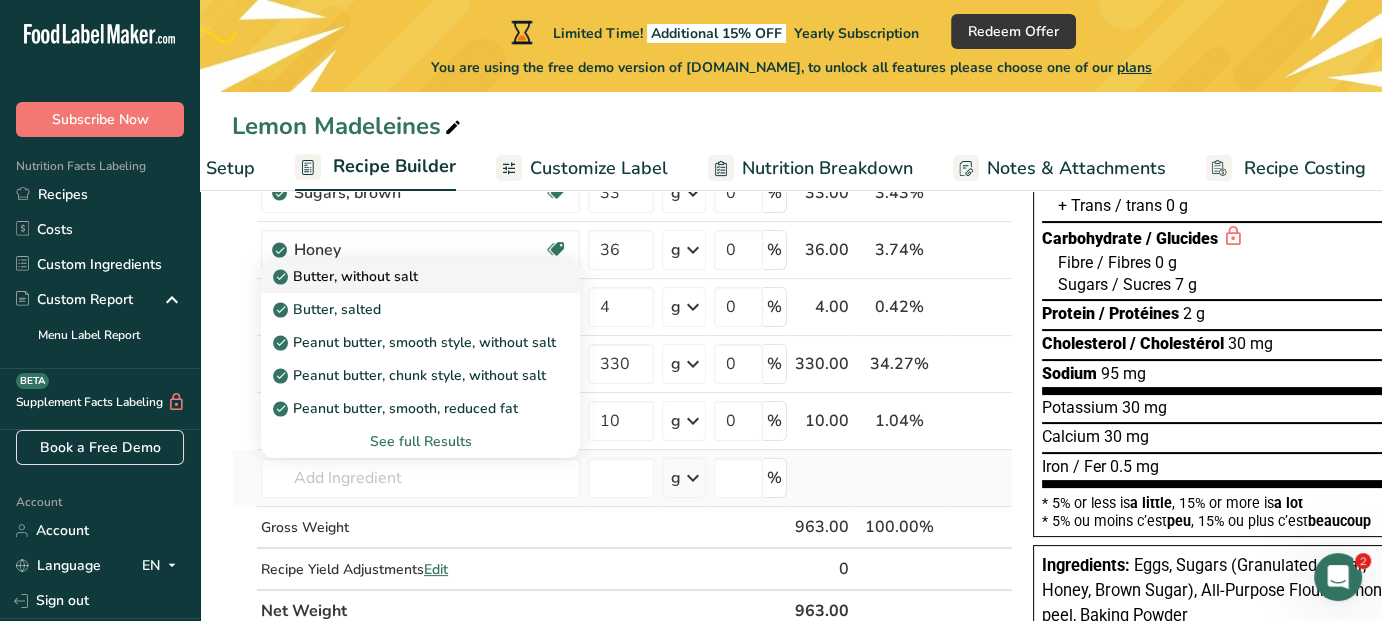 click on "Butter, without salt" at bounding box center [404, 276] 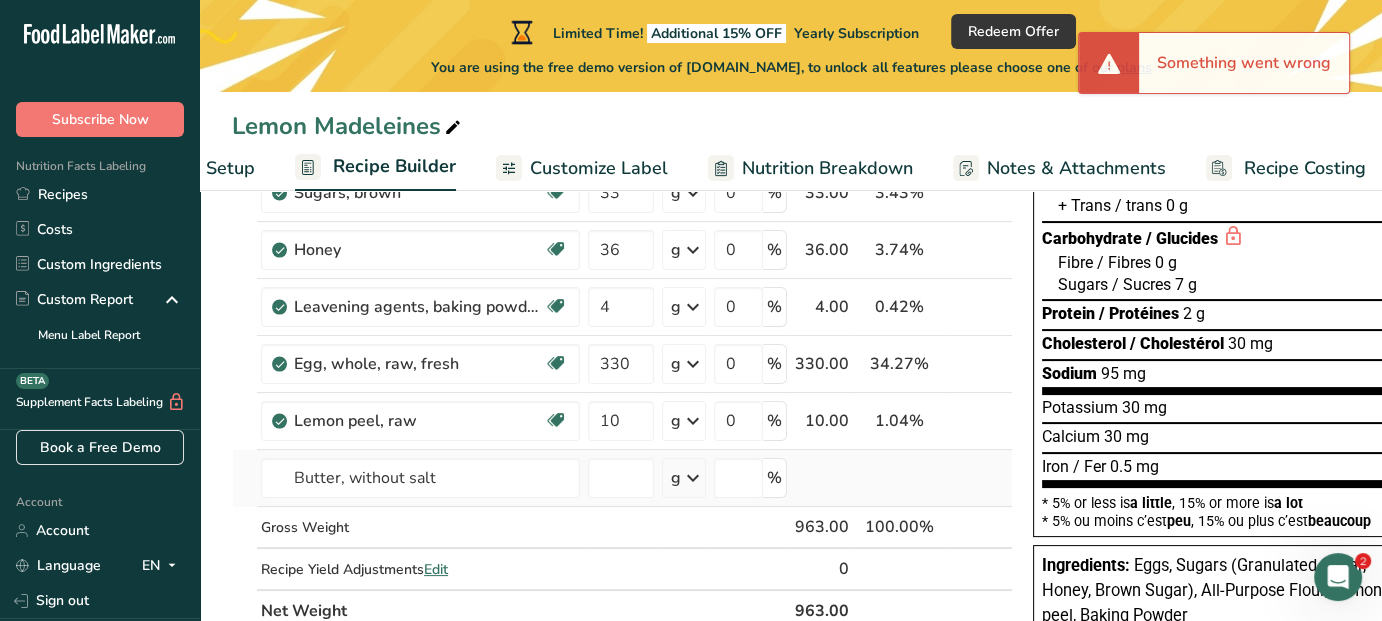 type 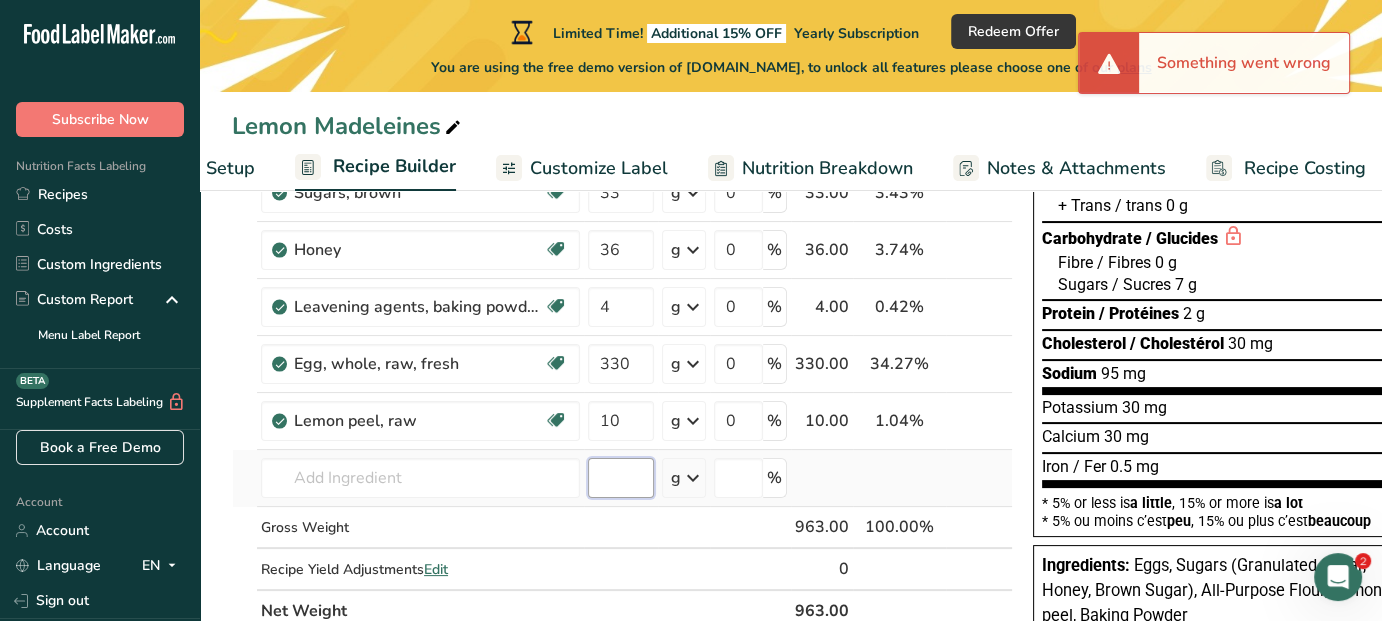 click at bounding box center (621, 478) 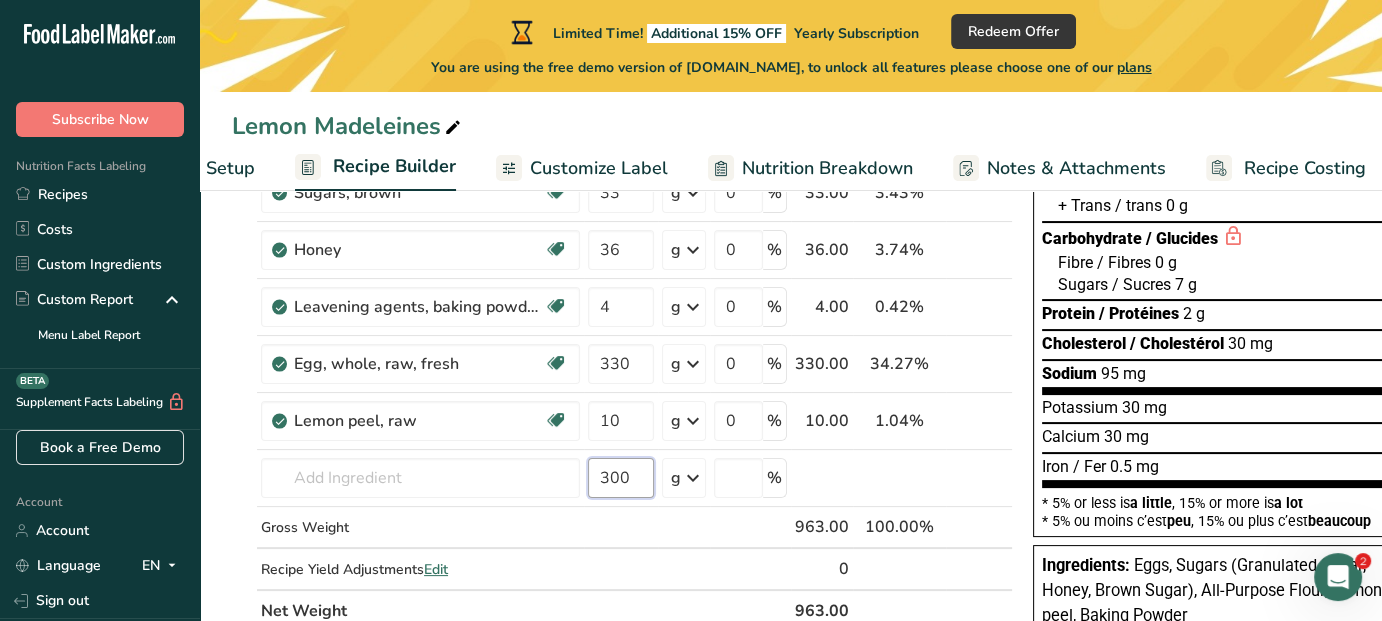 type on "300" 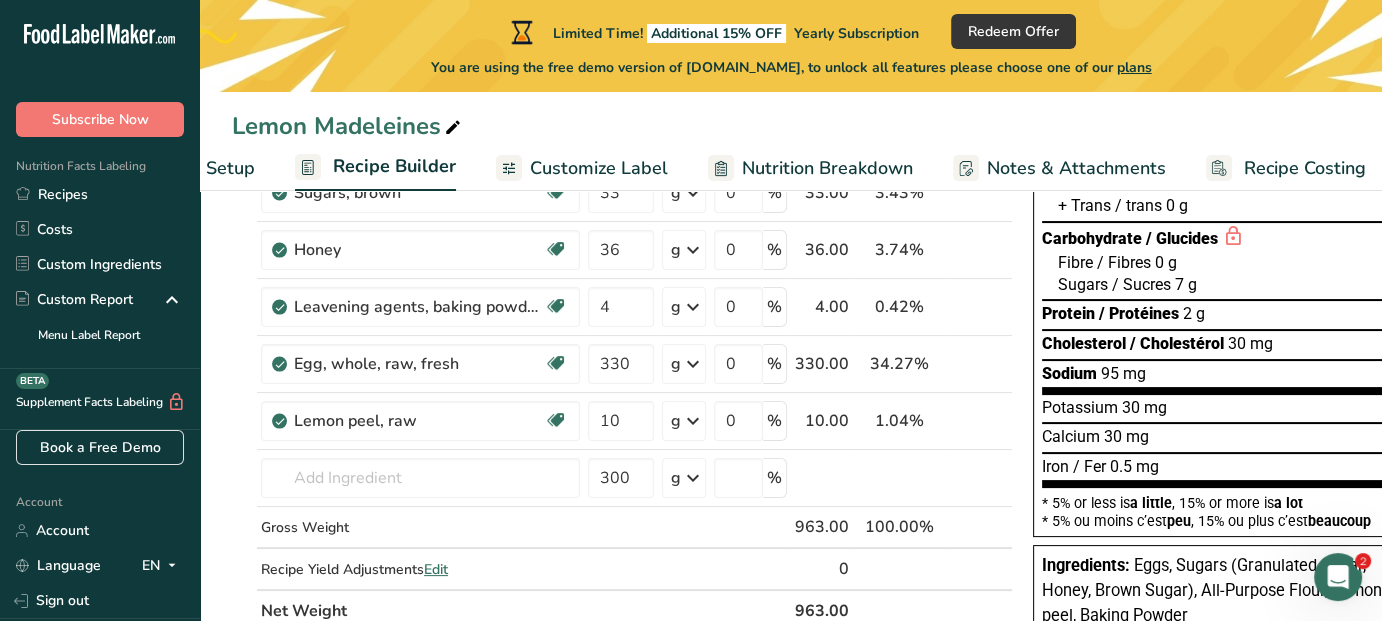 click on "Lemon Madeleines" at bounding box center (791, 126) 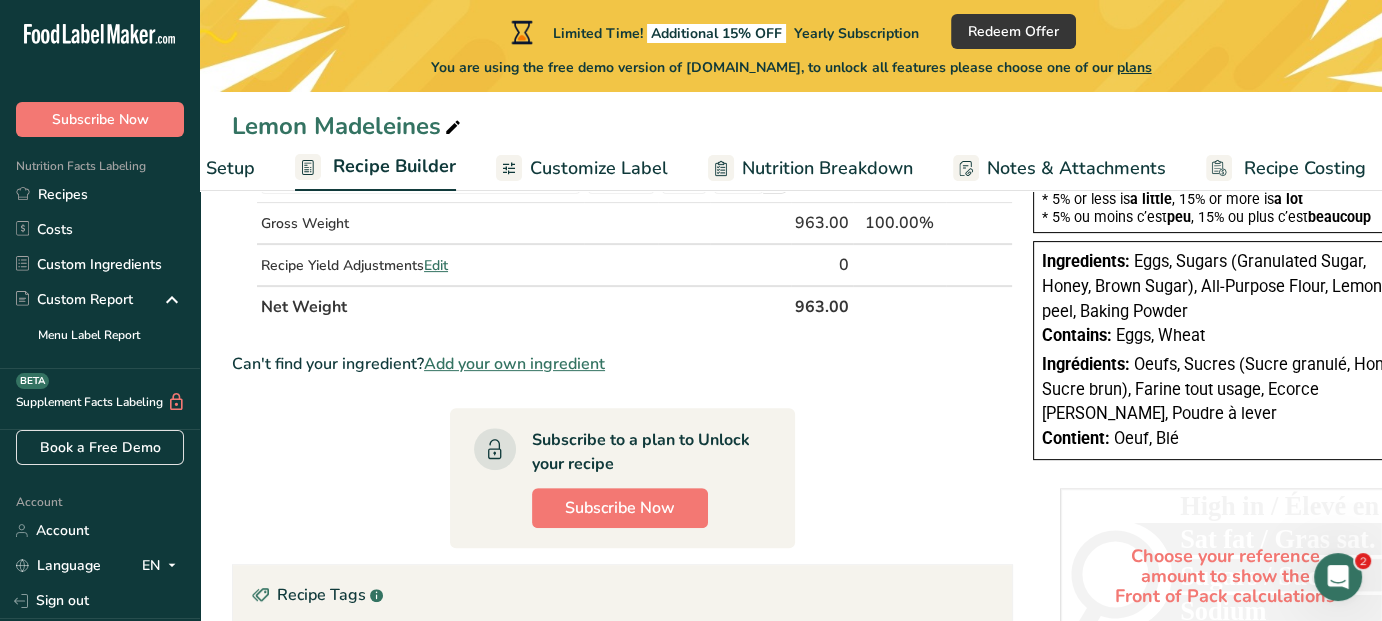 scroll, scrollTop: 700, scrollLeft: 0, axis: vertical 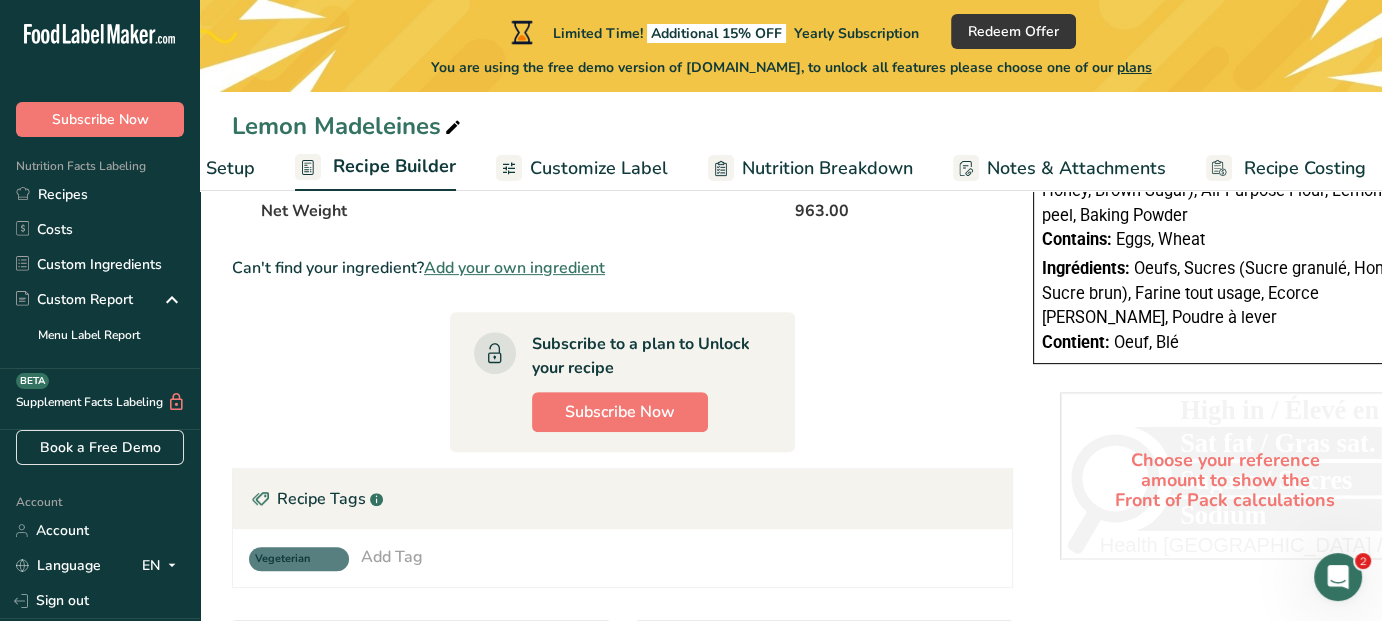 click on "Ingredient *
Amount *
Unit *
Waste *   .a-a{fill:#347362;}.b-a{fill:#fff;}          Grams
Percentage
Wheat flour, white, all-purpose, self-rising, enriched
Dairy free
Vegan
Vegetarian
Soy free
300
g
Portions
1 cup
Weight Units
g
kg
mg
See more
Volume Units
l
Volume units require a density conversion. If you know your ingredient's density enter it below. Otherwise, click on "RIA" our AI Regulatory bot - she will be able to help you
lb/ft3
g/cm3
Confirm
mL
lb/ft3" at bounding box center (622, 250) 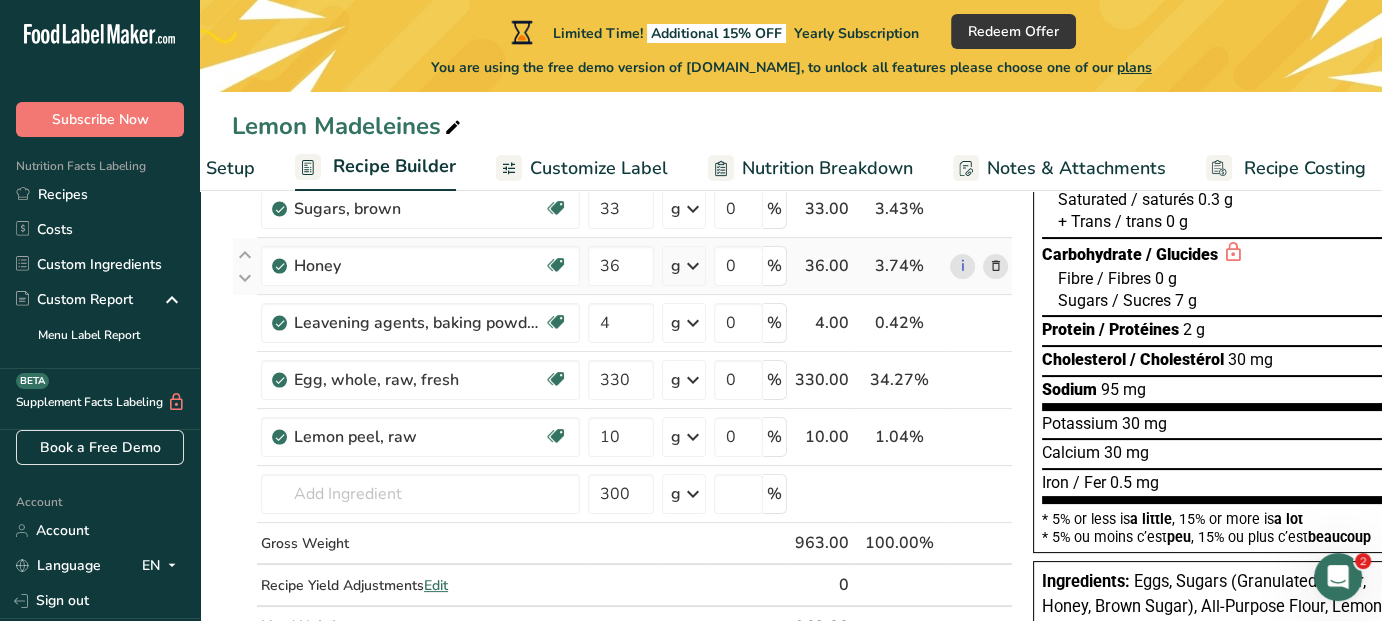 scroll, scrollTop: 400, scrollLeft: 0, axis: vertical 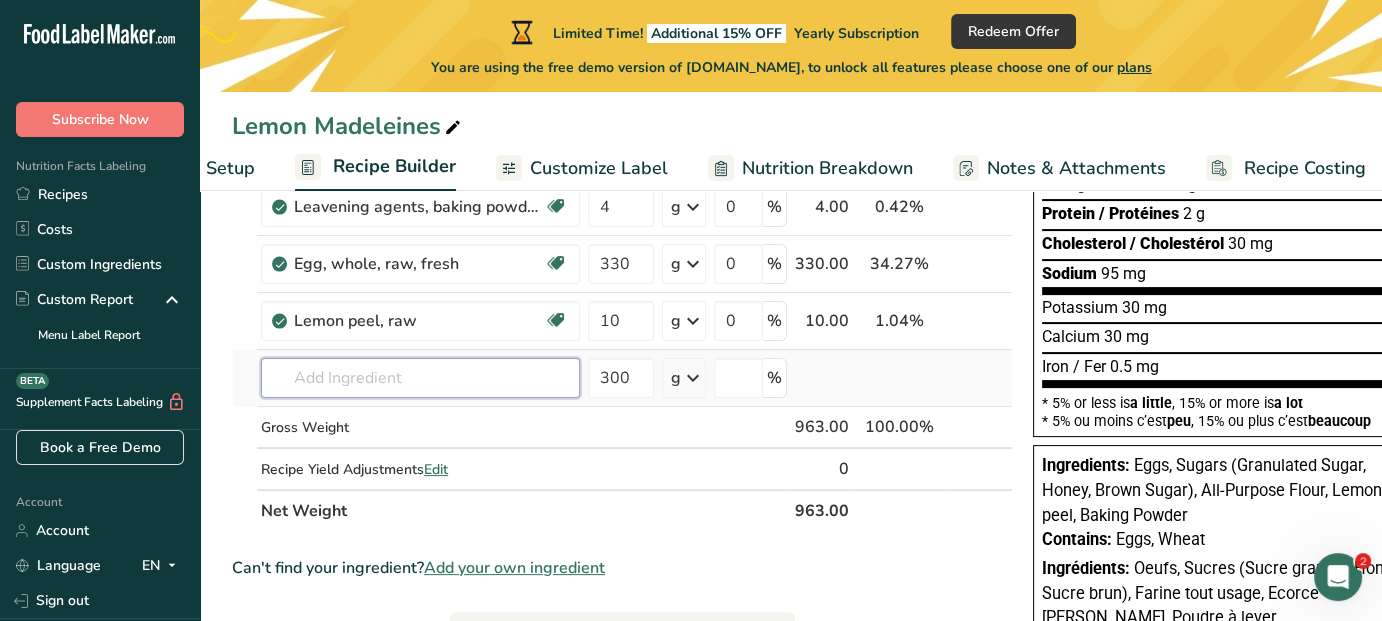 click at bounding box center (420, 378) 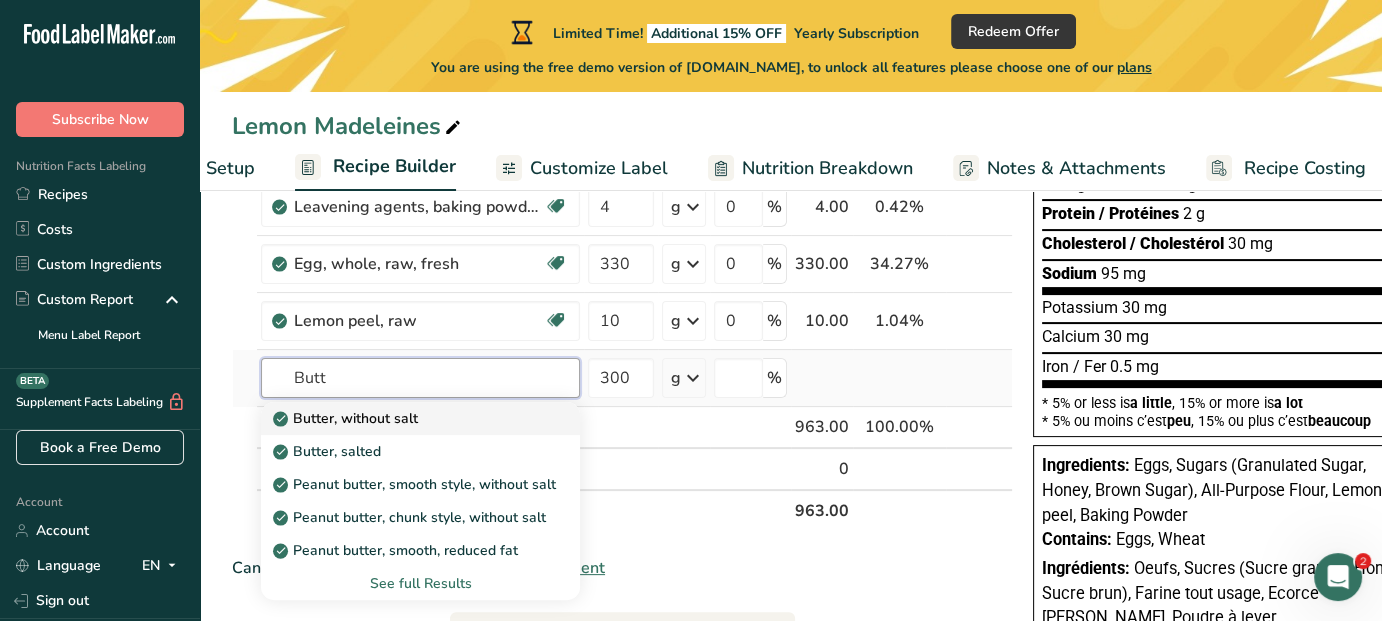 type on "Butt" 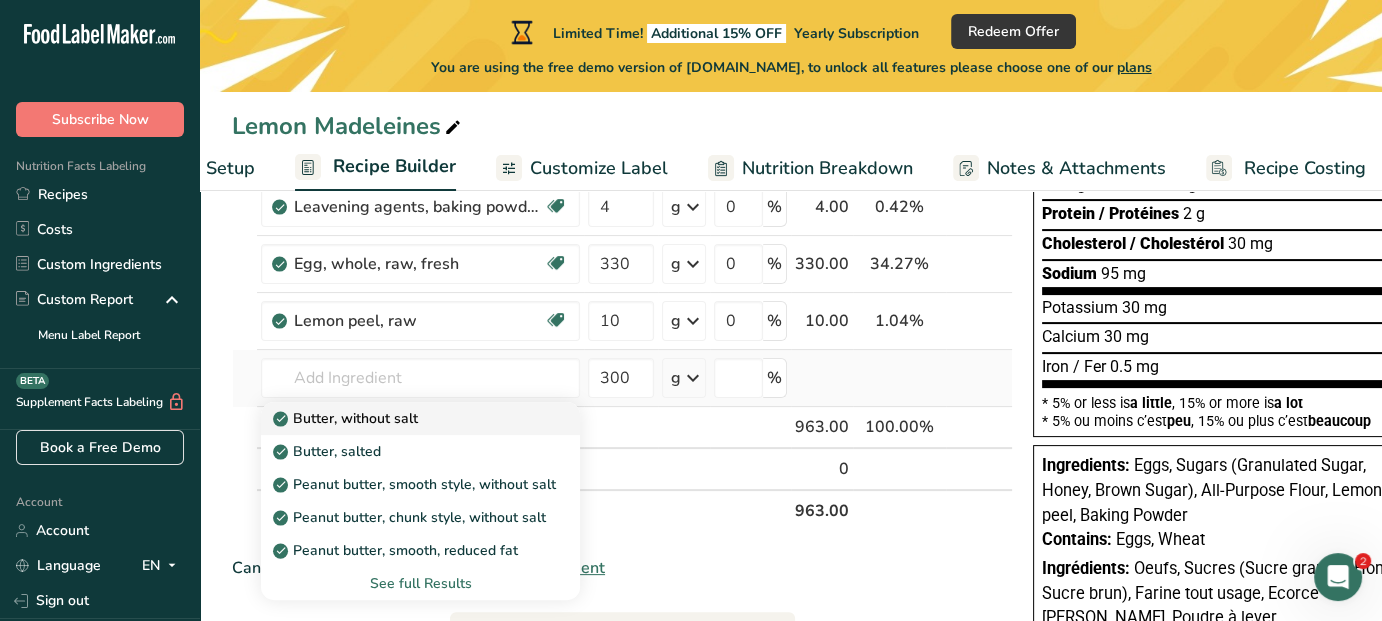 click on "Butter, without salt" at bounding box center [347, 418] 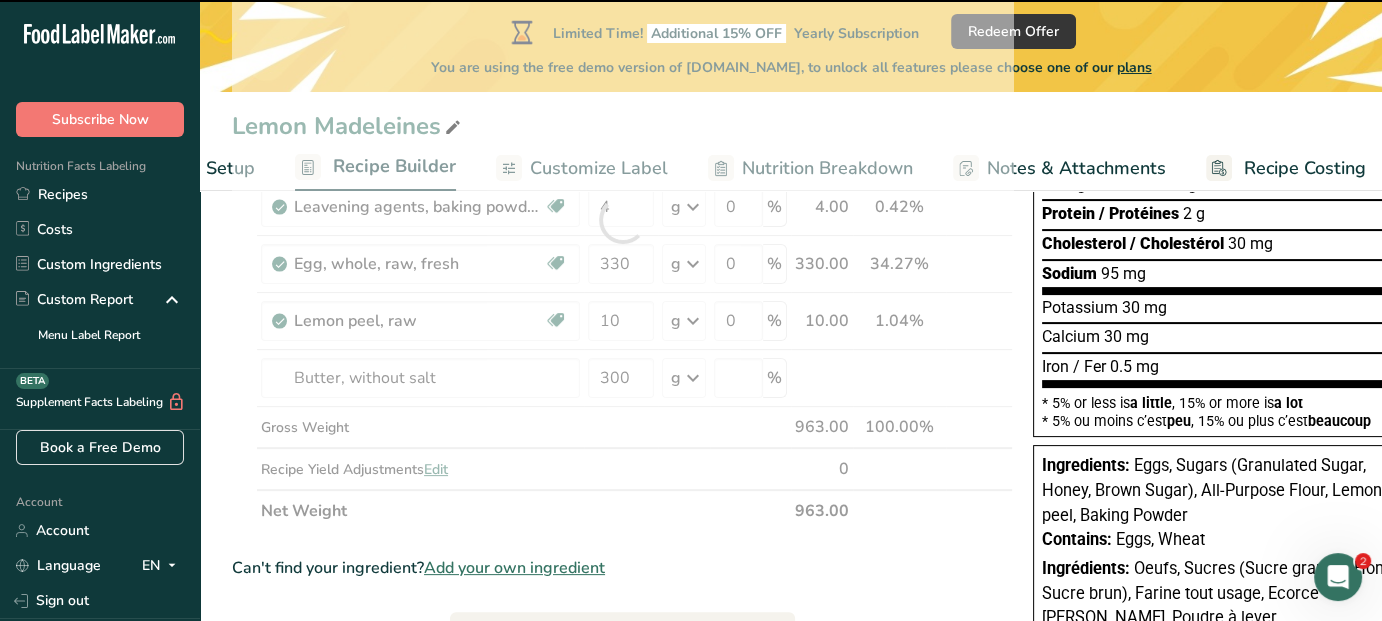 type on "0" 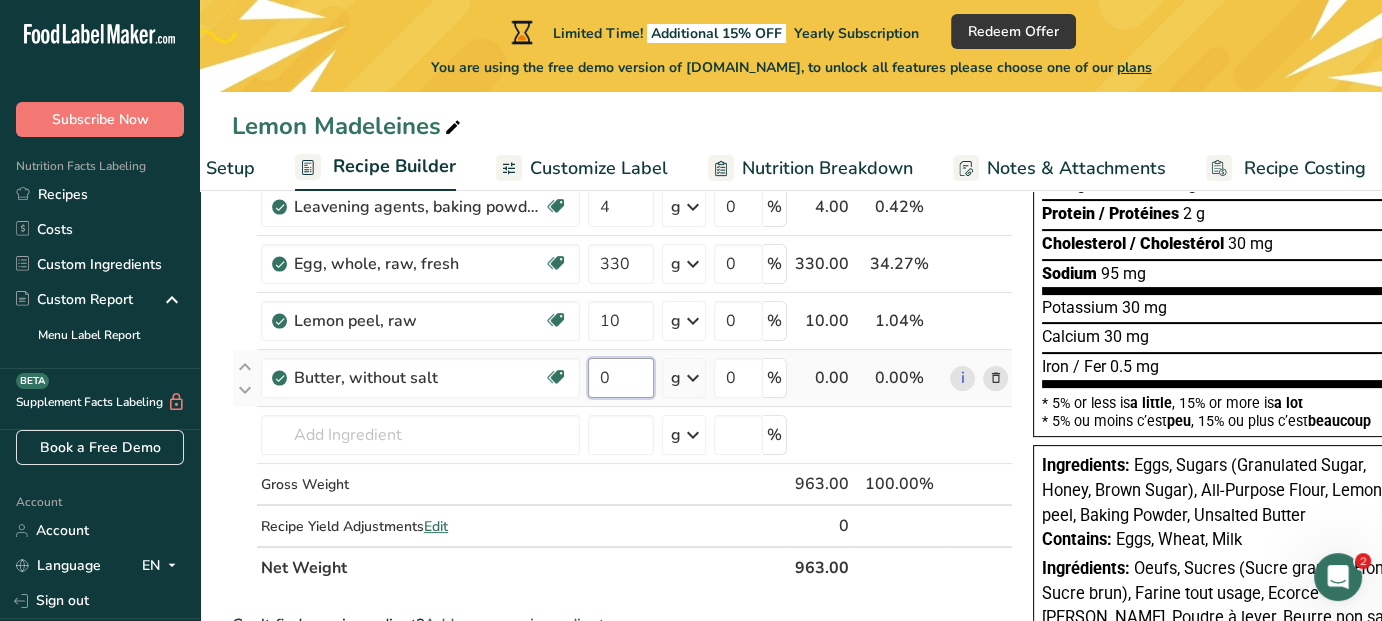 click on "0" at bounding box center [621, 378] 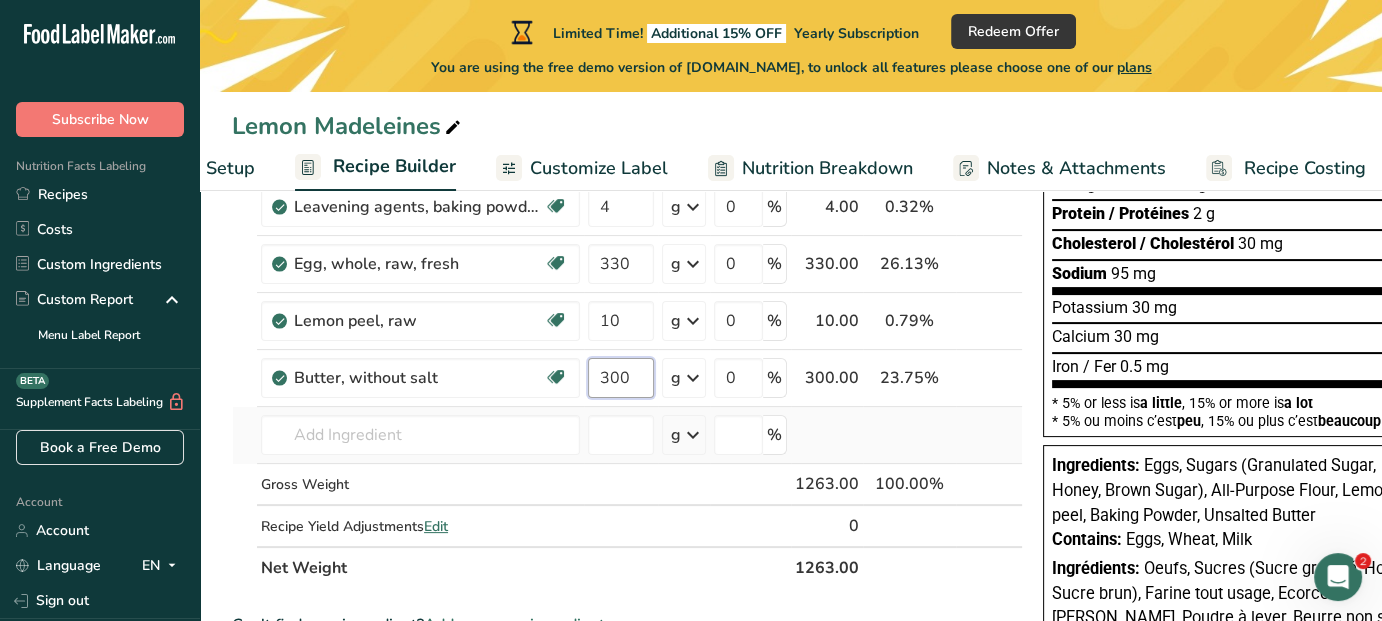 type on "300" 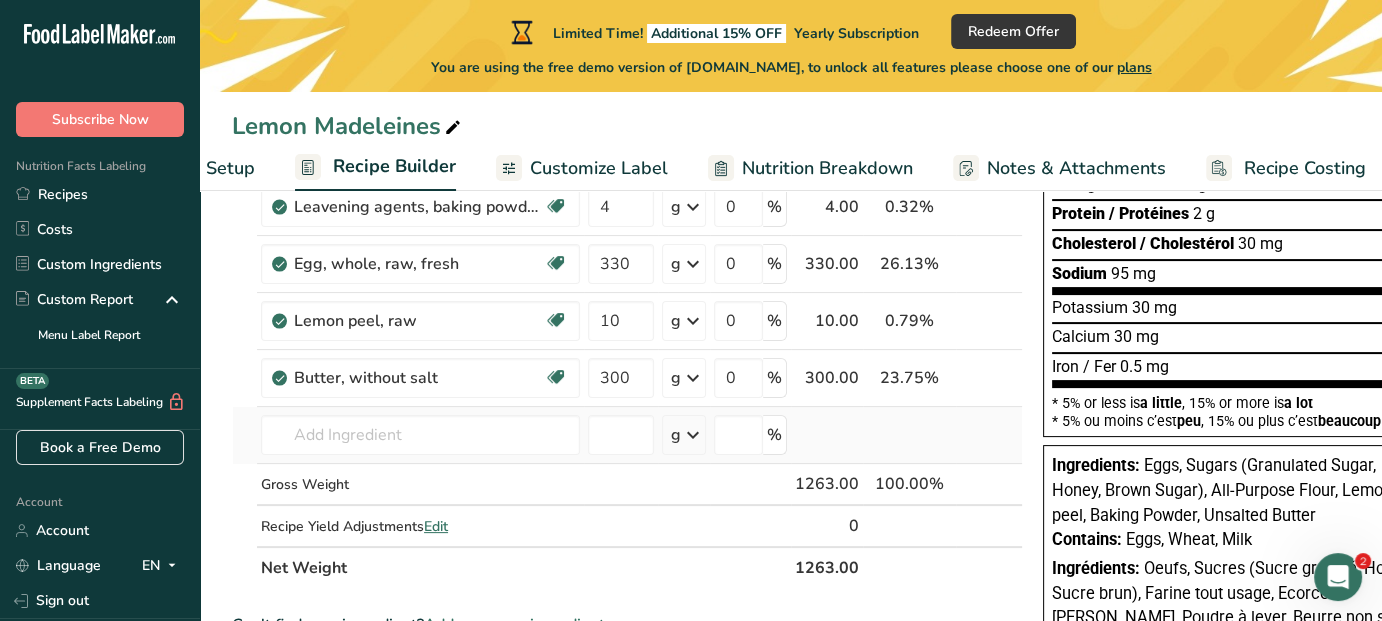click on "Ingredient *
Amount *
Unit *
Waste *   .a-a{fill:#347362;}.b-a{fill:#fff;}          Grams
Percentage
Wheat flour, white, all-purpose, self-rising, enriched
Dairy free
Vegan
Vegetarian
Soy free
300
g
Portions
1 cup
Weight Units
g
kg
mg
See more
Volume Units
l
Volume units require a density conversion. If you know your ingredient's density enter it below. Otherwise, click on "RIA" our AI Regulatory bot - she will be able to help you
lb/ft3
g/cm3
Confirm
mL
lb/ft3
fl oz" at bounding box center [627, 248] 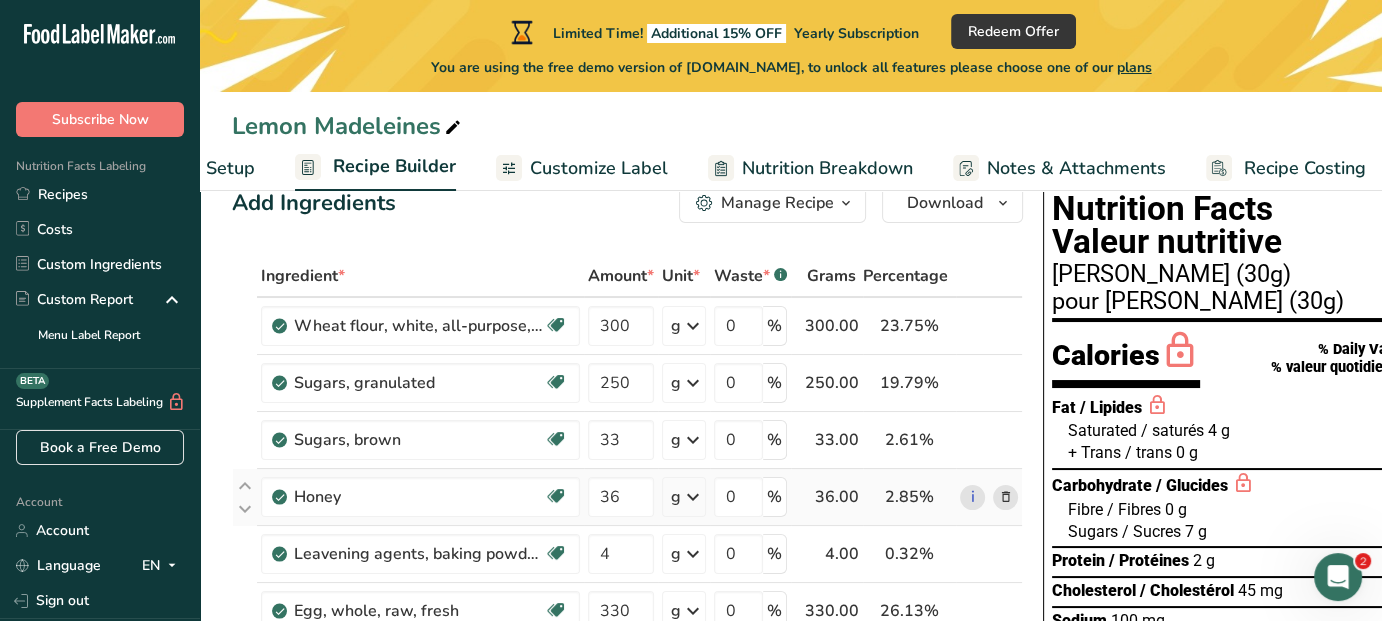 scroll, scrollTop: 0, scrollLeft: 0, axis: both 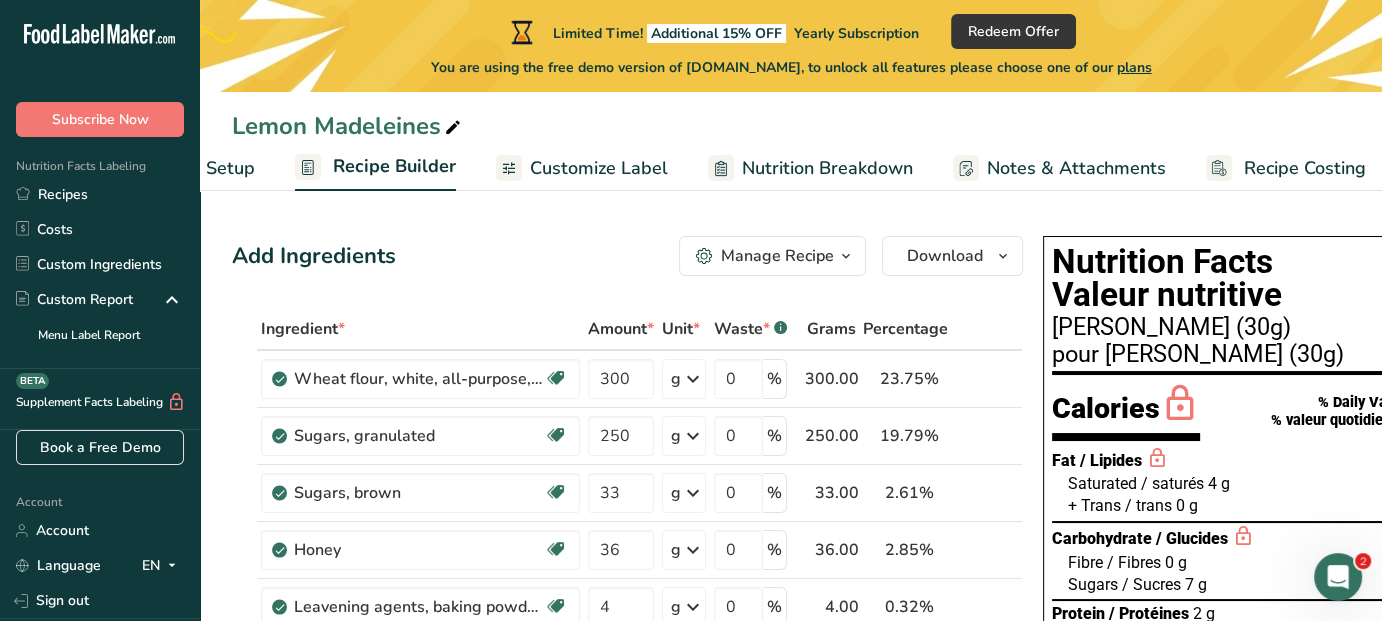 click on "Customize Label" at bounding box center [599, 168] 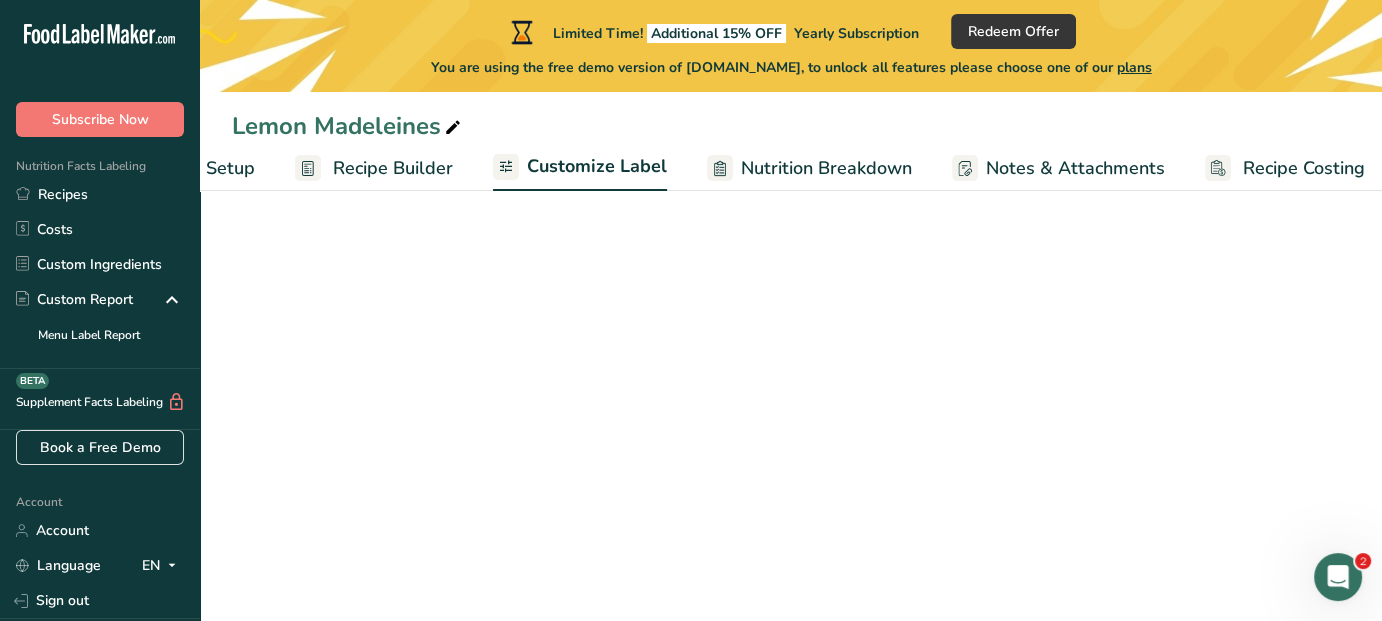 scroll, scrollTop: 0, scrollLeft: 139, axis: horizontal 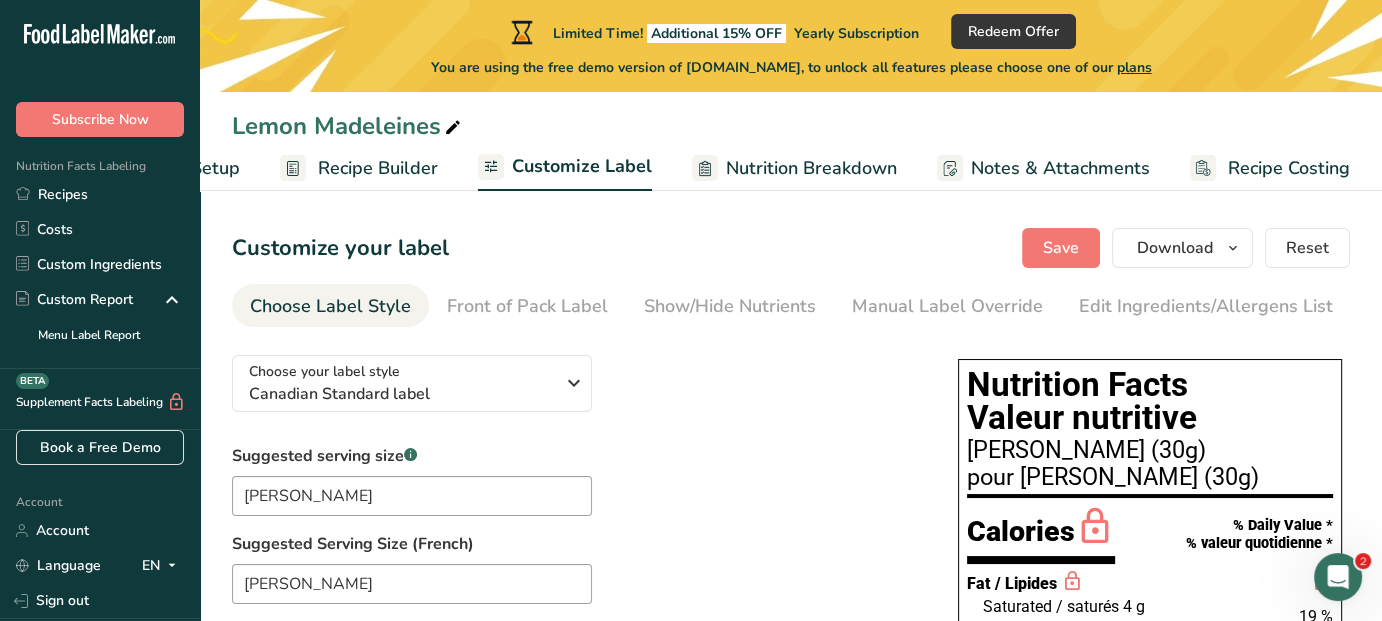click on "Recipe Builder" at bounding box center [378, 168] 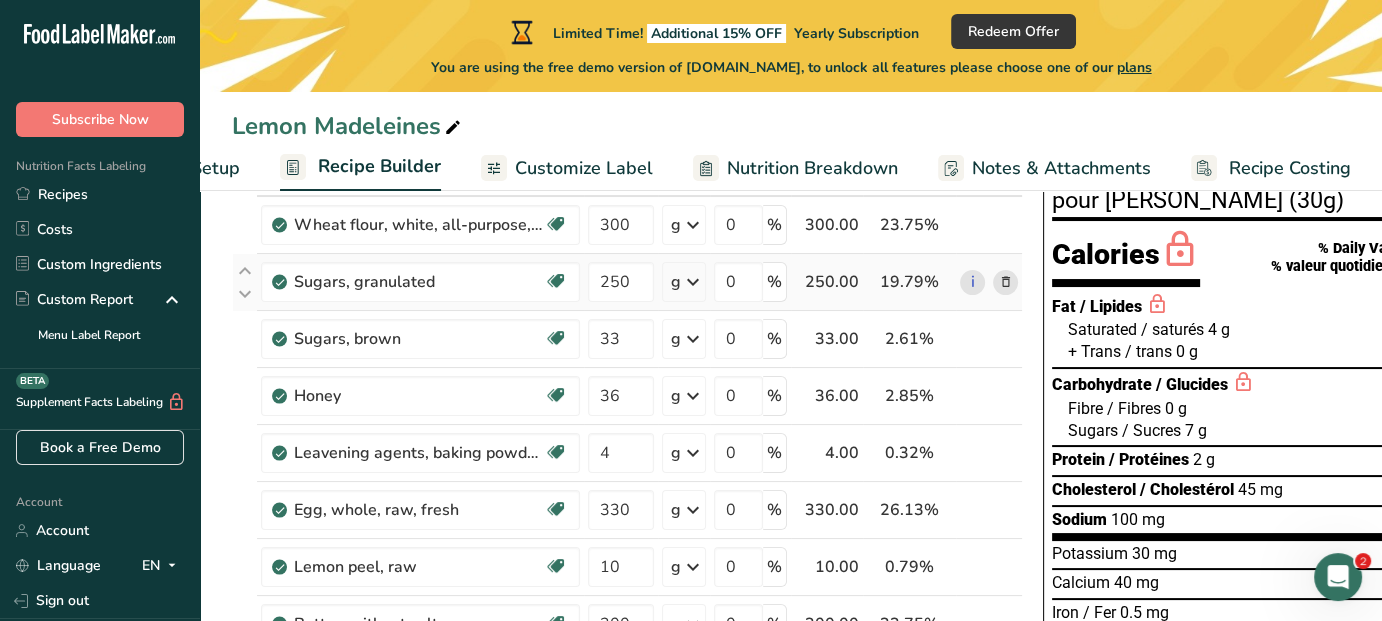 scroll, scrollTop: 300, scrollLeft: 0, axis: vertical 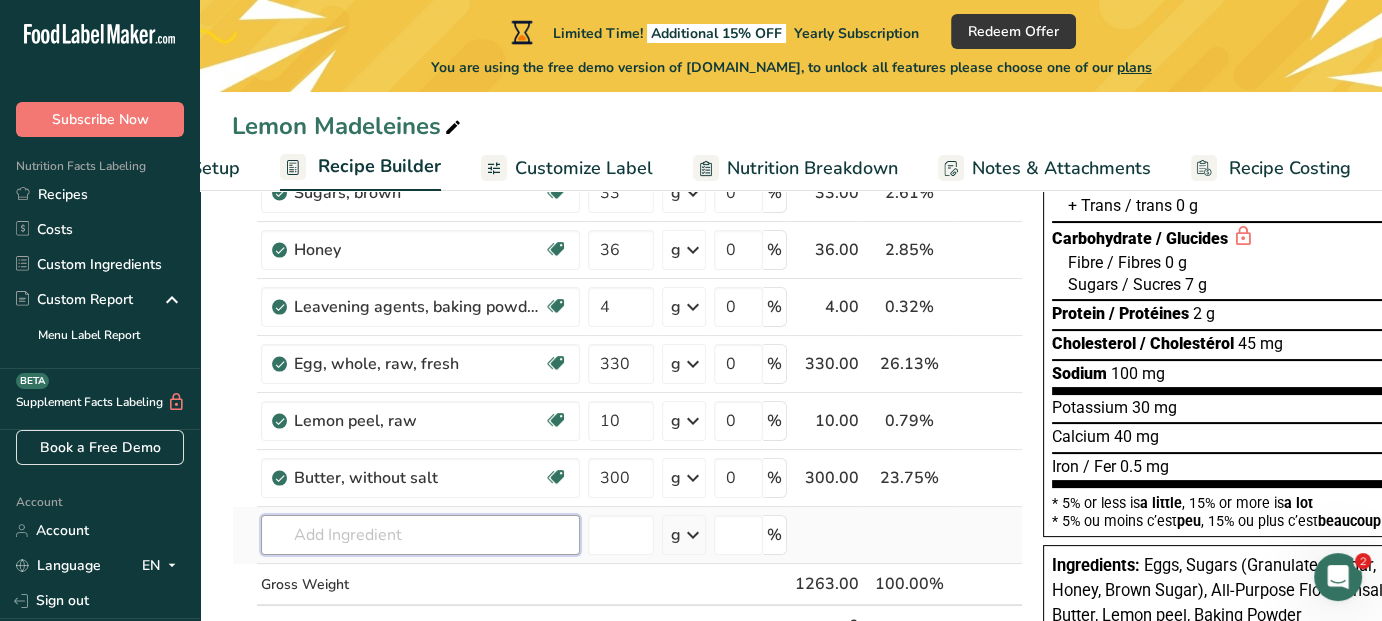 click at bounding box center (420, 535) 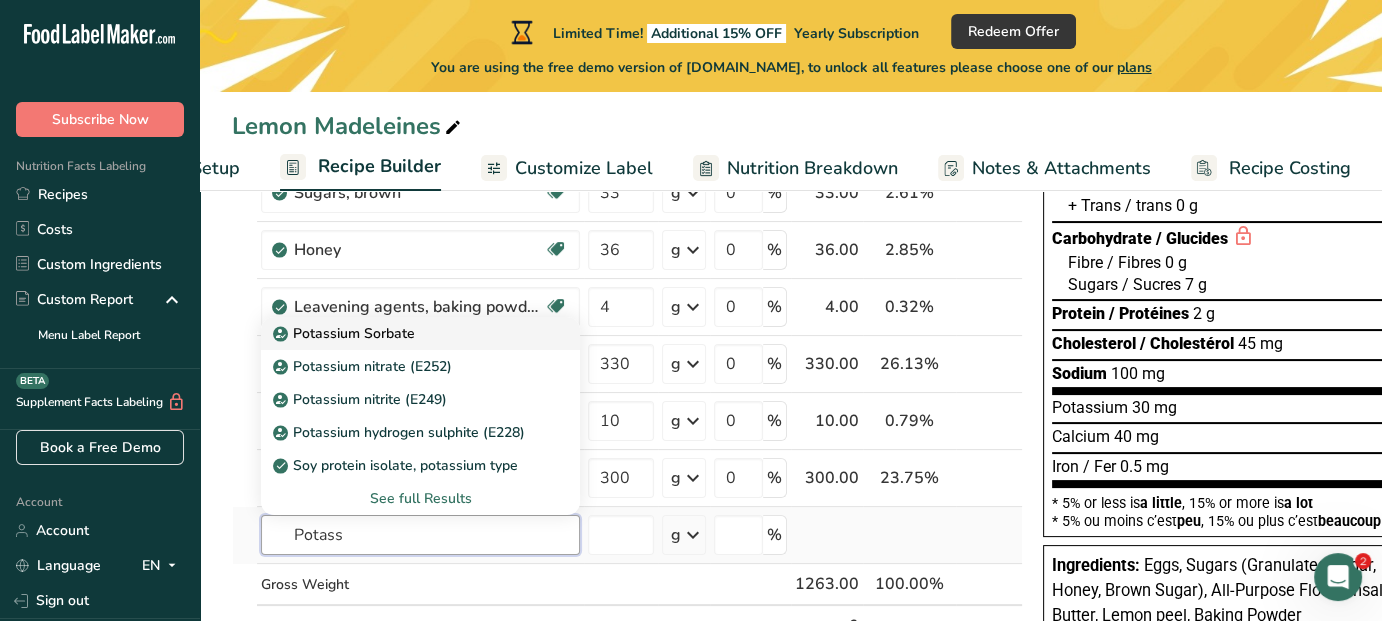 type on "Potass" 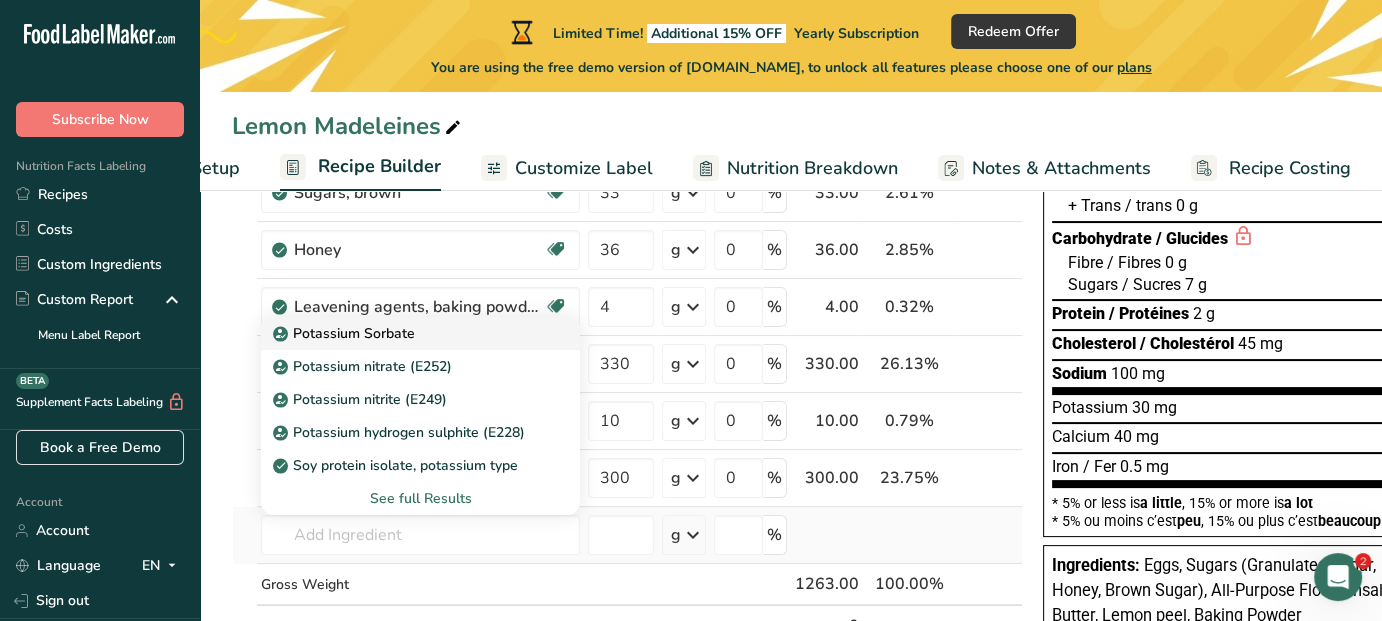 click on "Potassium Sorbate" at bounding box center [404, 333] 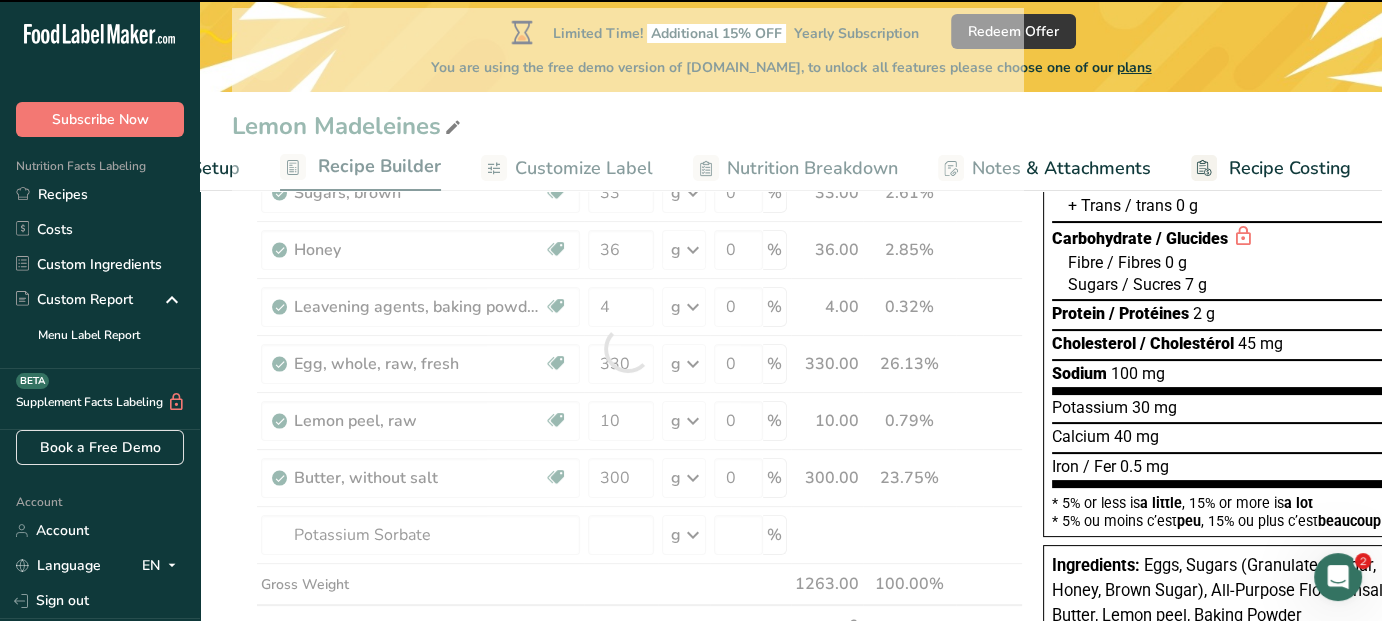 type on "0" 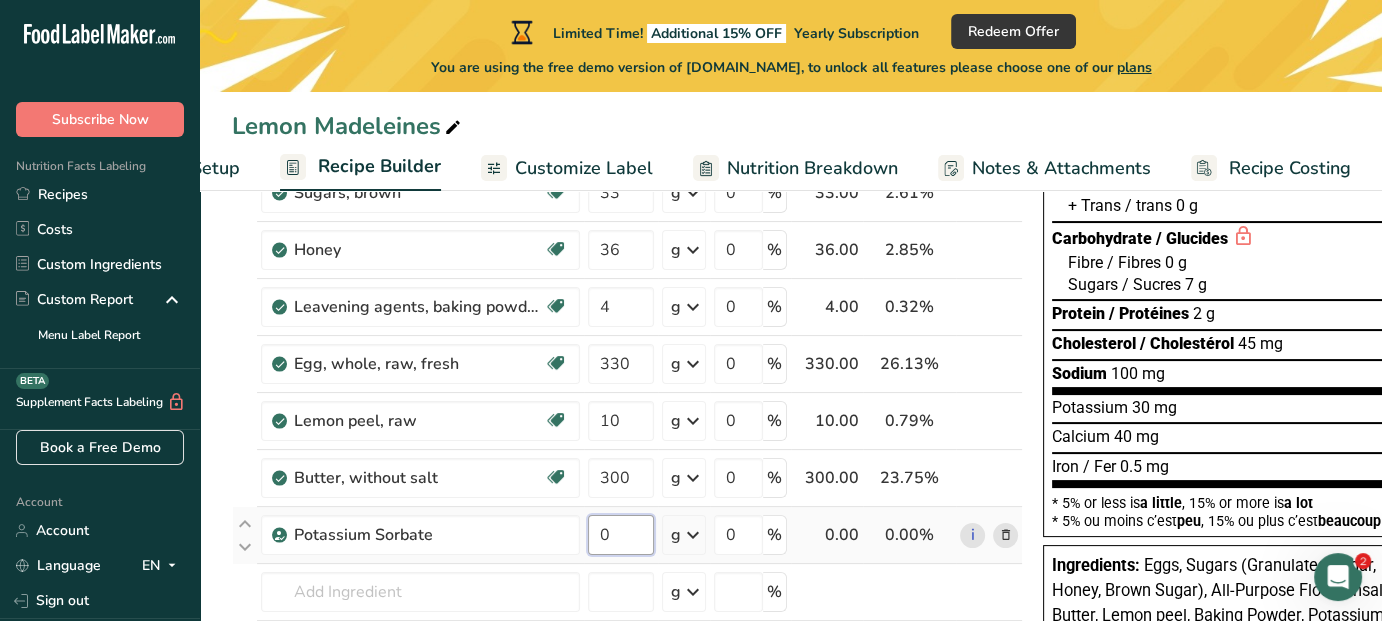 click on "0" at bounding box center [621, 535] 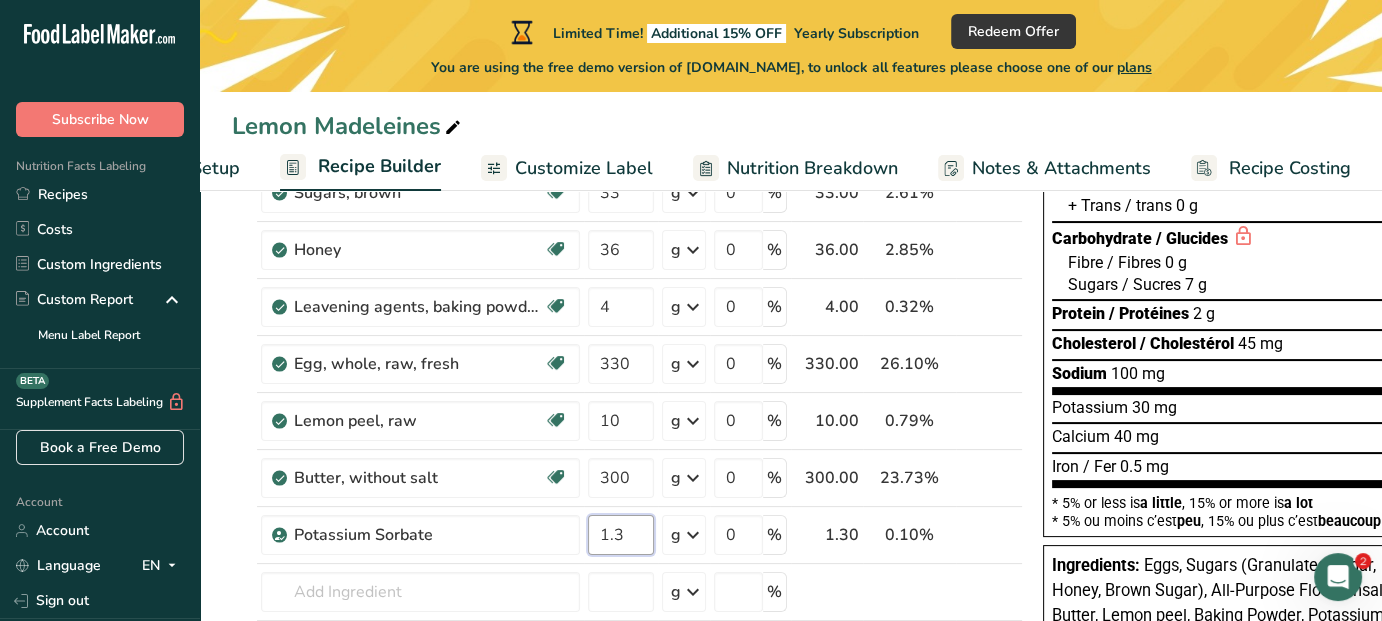 type on "1.3" 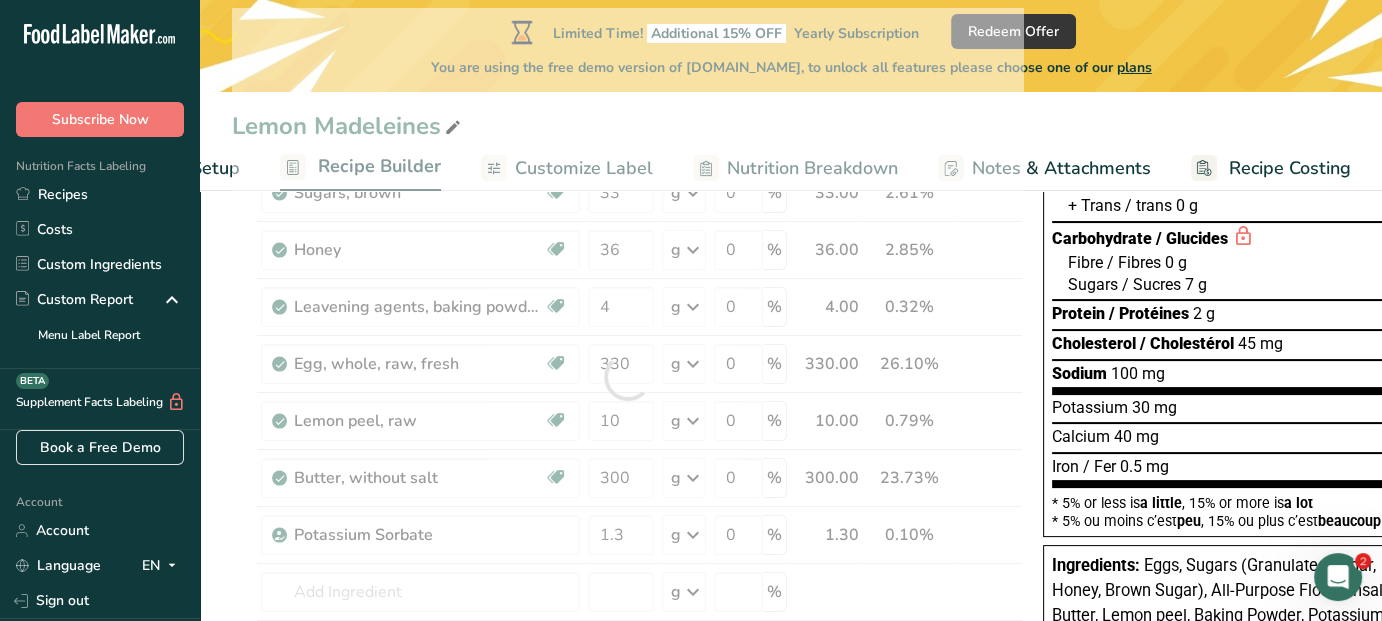 click on "Lemon Madeleines
Recipe Setup                       Recipe Builder   Customize Label               Nutrition Breakdown               Notes & Attachments                 Recipe Costing
Add Ingredients
Manage Recipe         Delete Recipe             Duplicate Recipe               Scale Recipe               Save as Sub-Recipe   .a-a{fill:#347362;}.b-a{fill:#fff;}                                 Nutrition Breakdown                 Recipe Card
NEW
[MEDICAL_DATA] Pattern Report             Activity History
Download
Choose your preferred label style
Standard FDA label
Standard FDA label
The most common format for nutrition facts labels in compliance with the FDA's typeface, style and requirements
Tabular FDA label
Linear FDA label" at bounding box center [791, 682] 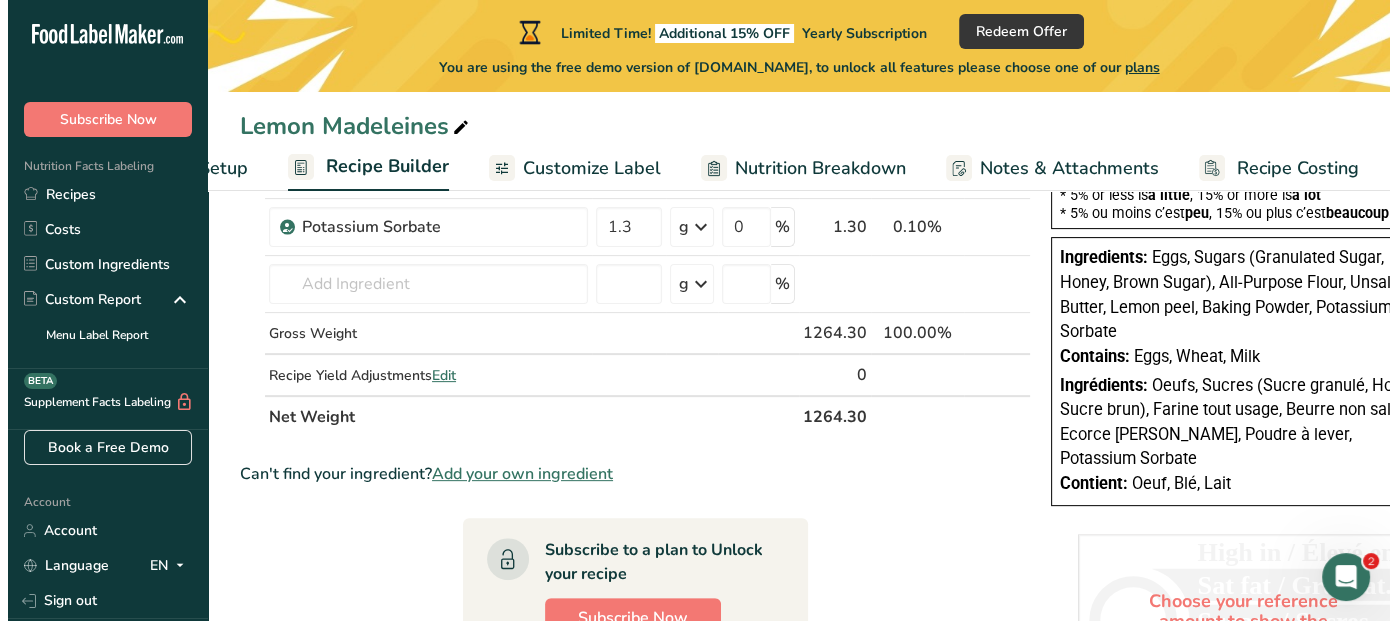 scroll, scrollTop: 618, scrollLeft: 0, axis: vertical 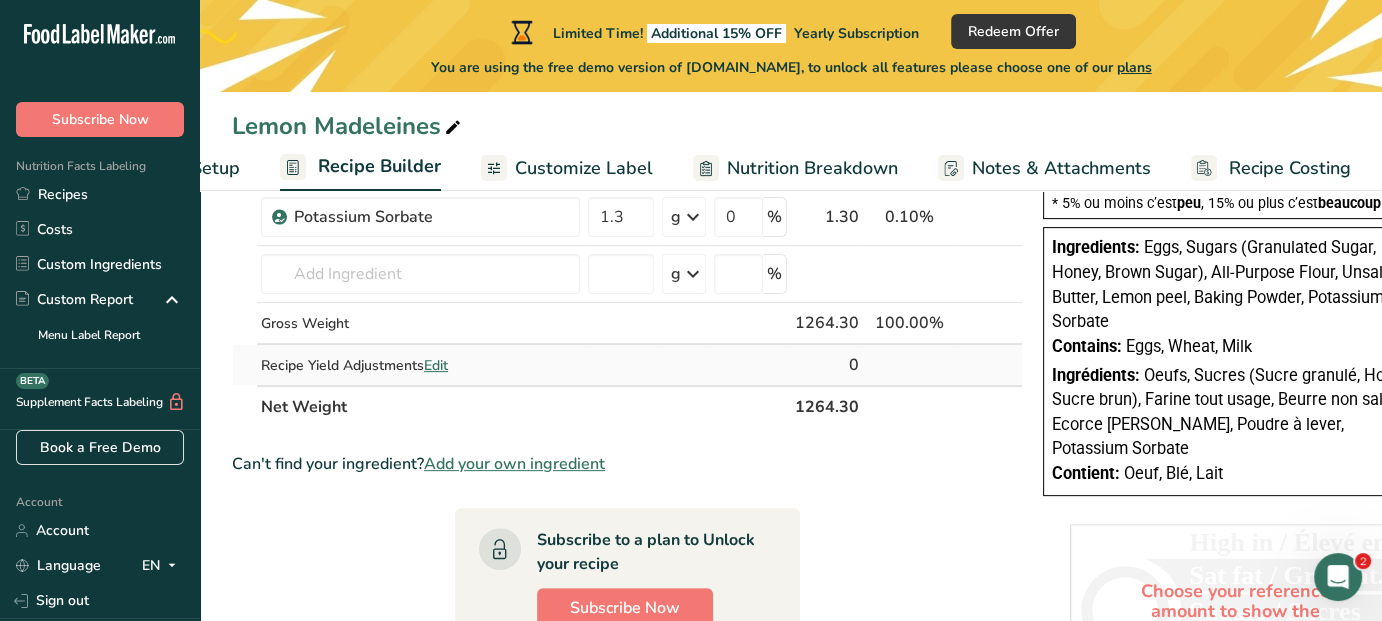 click on "Edit" at bounding box center (436, 365) 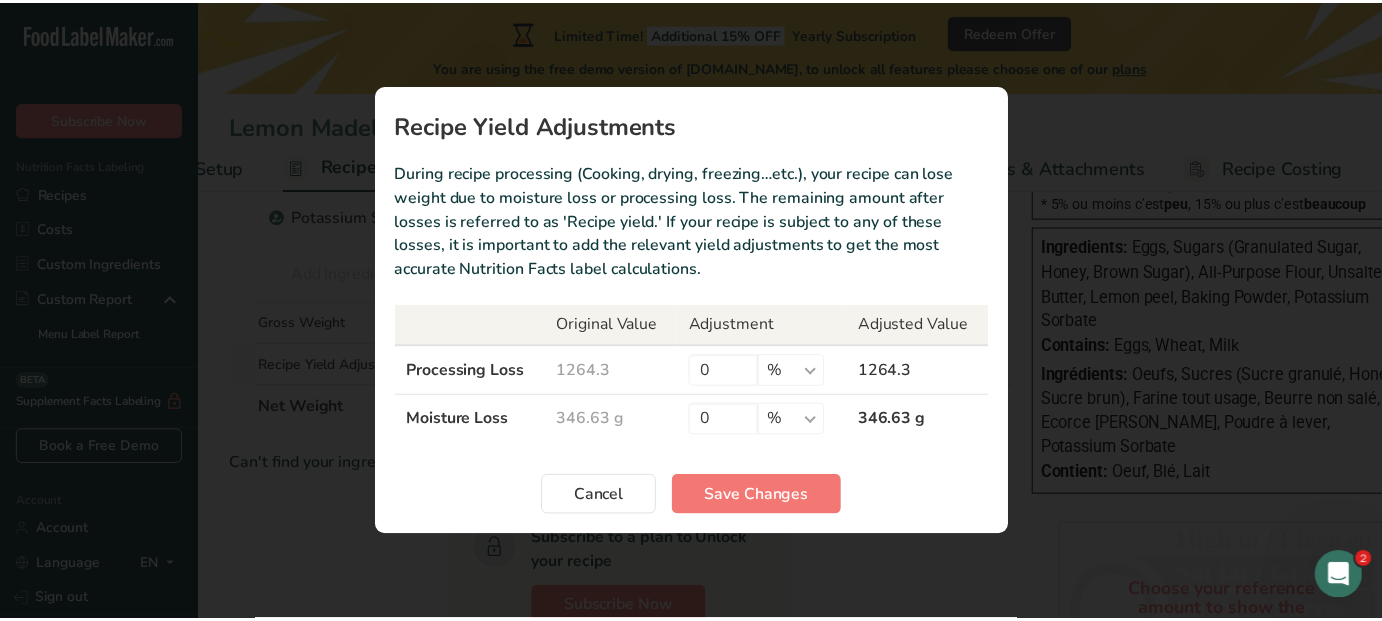 scroll, scrollTop: 0, scrollLeft: 124, axis: horizontal 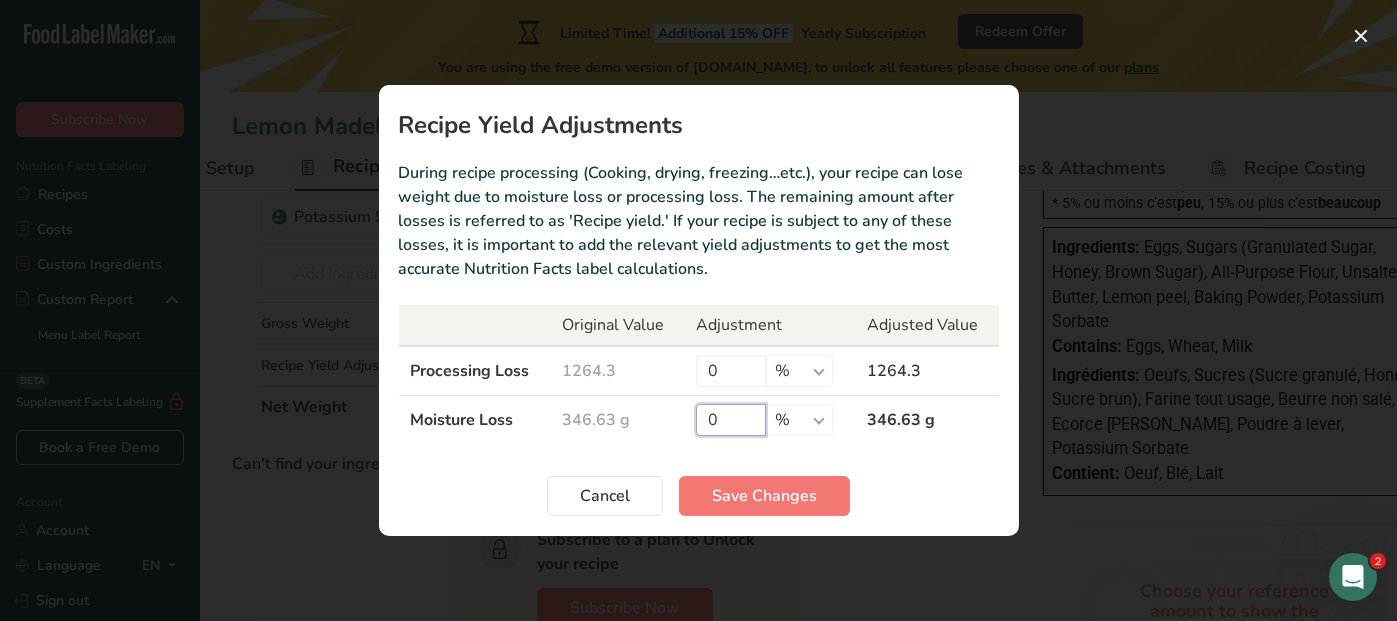click on "0" at bounding box center (731, 420) 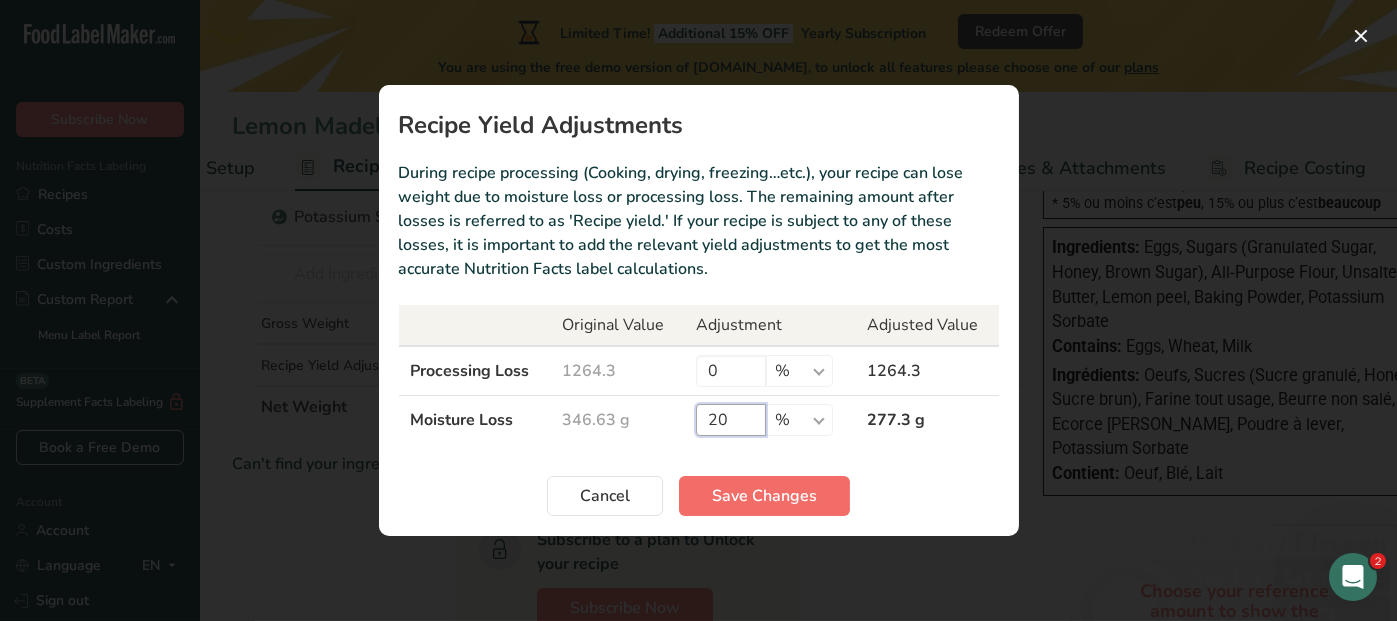 type on "20" 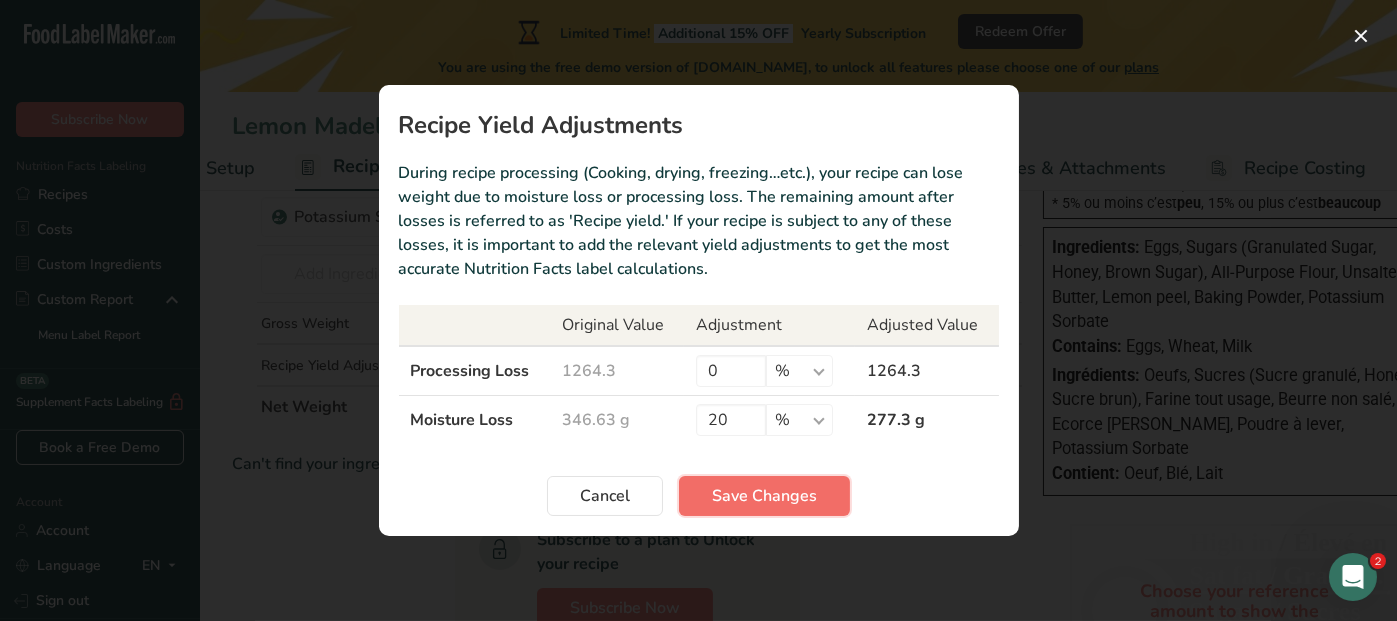 click on "Save Changes" at bounding box center [764, 496] 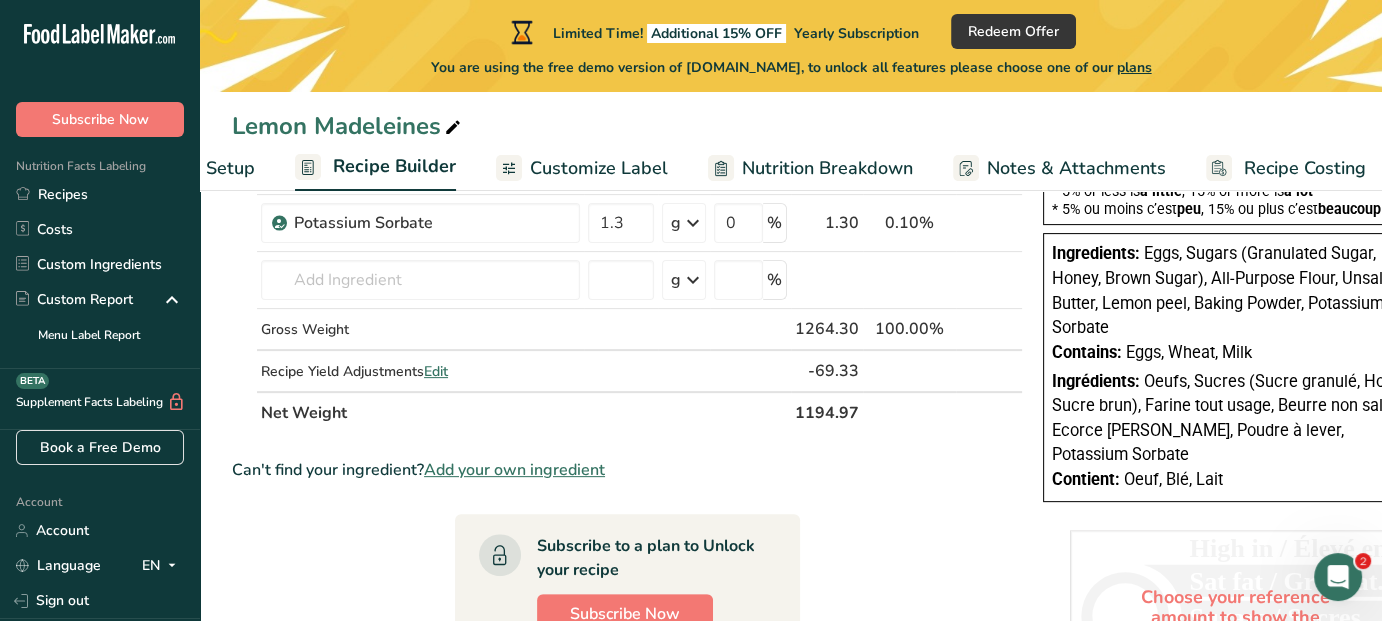scroll, scrollTop: 700, scrollLeft: 0, axis: vertical 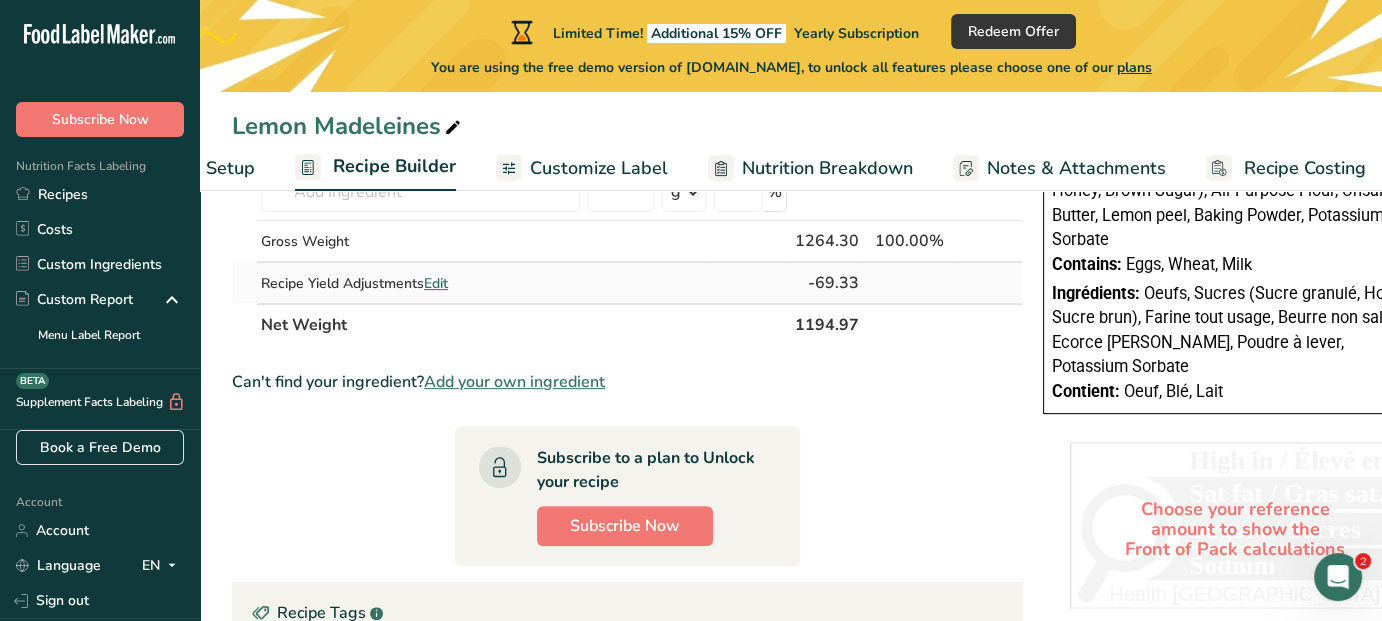 click on "Edit" at bounding box center [436, 283] 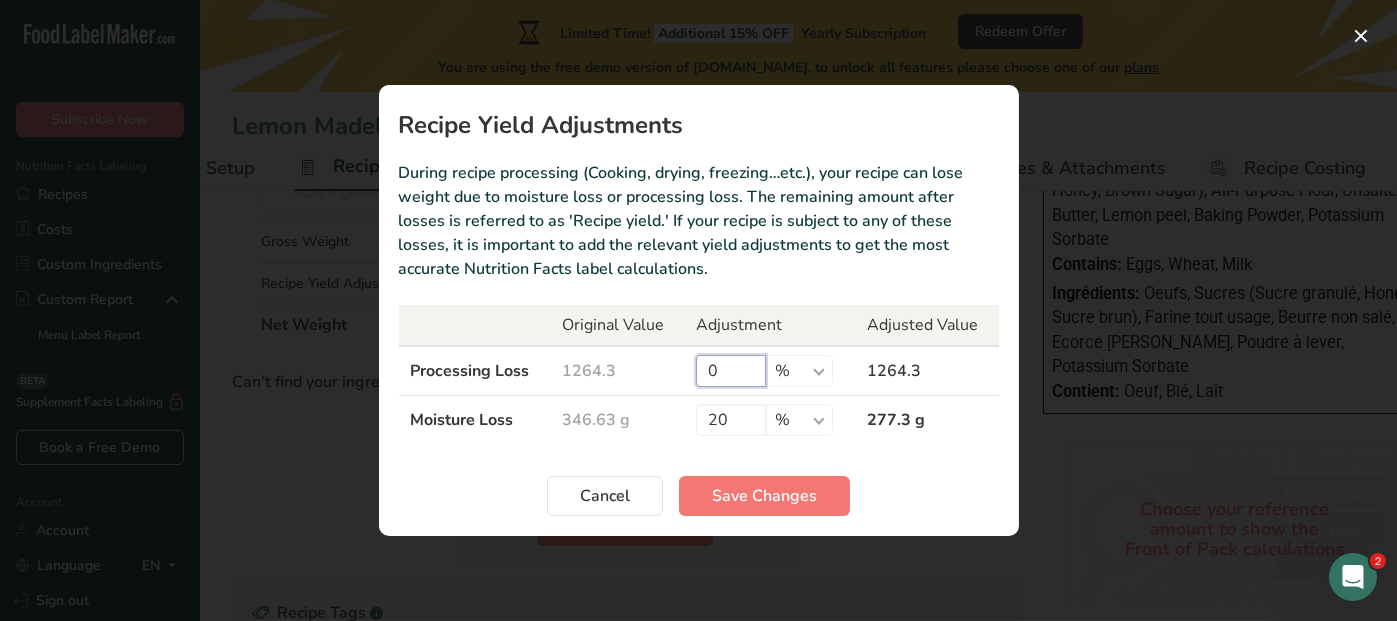click on "0" at bounding box center (731, 371) 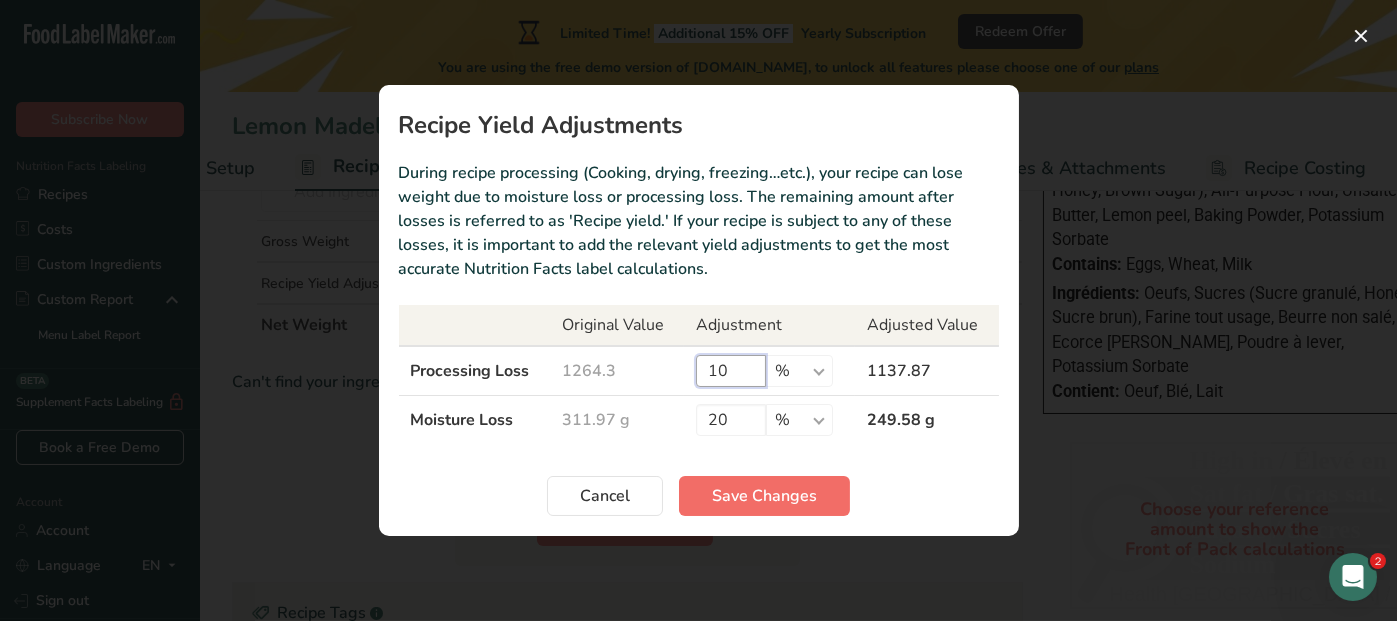 type on "10" 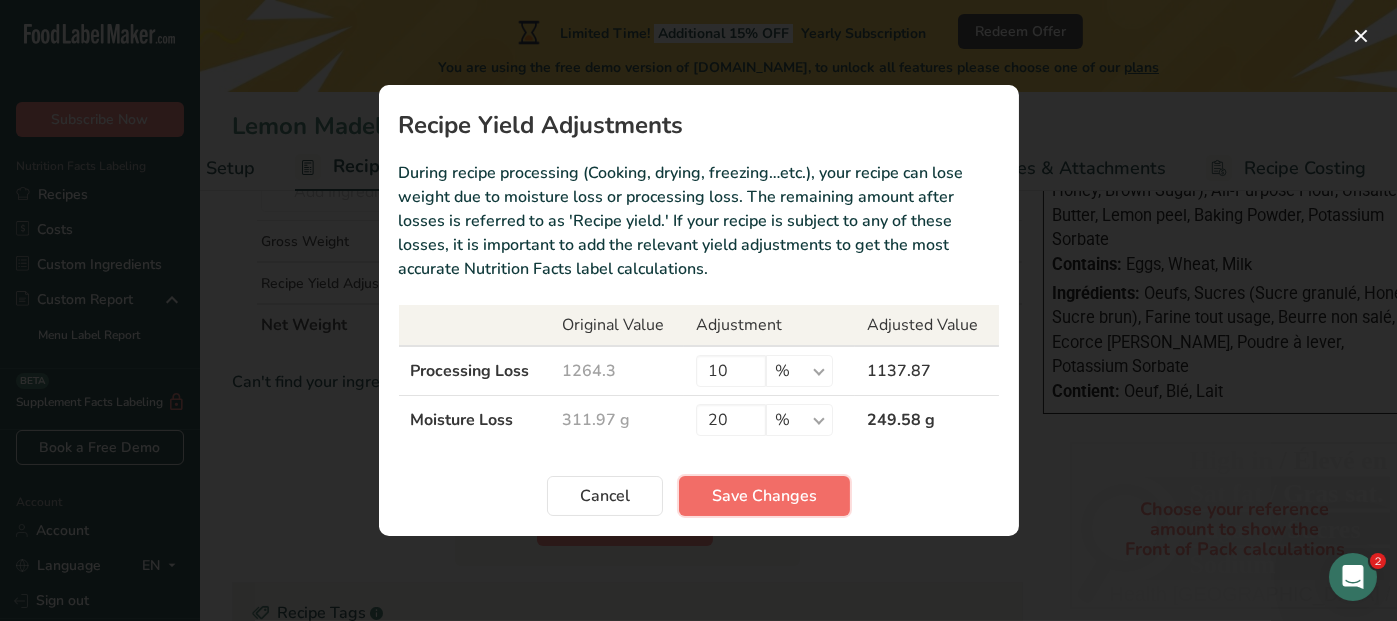 click on "Save Changes" at bounding box center (764, 496) 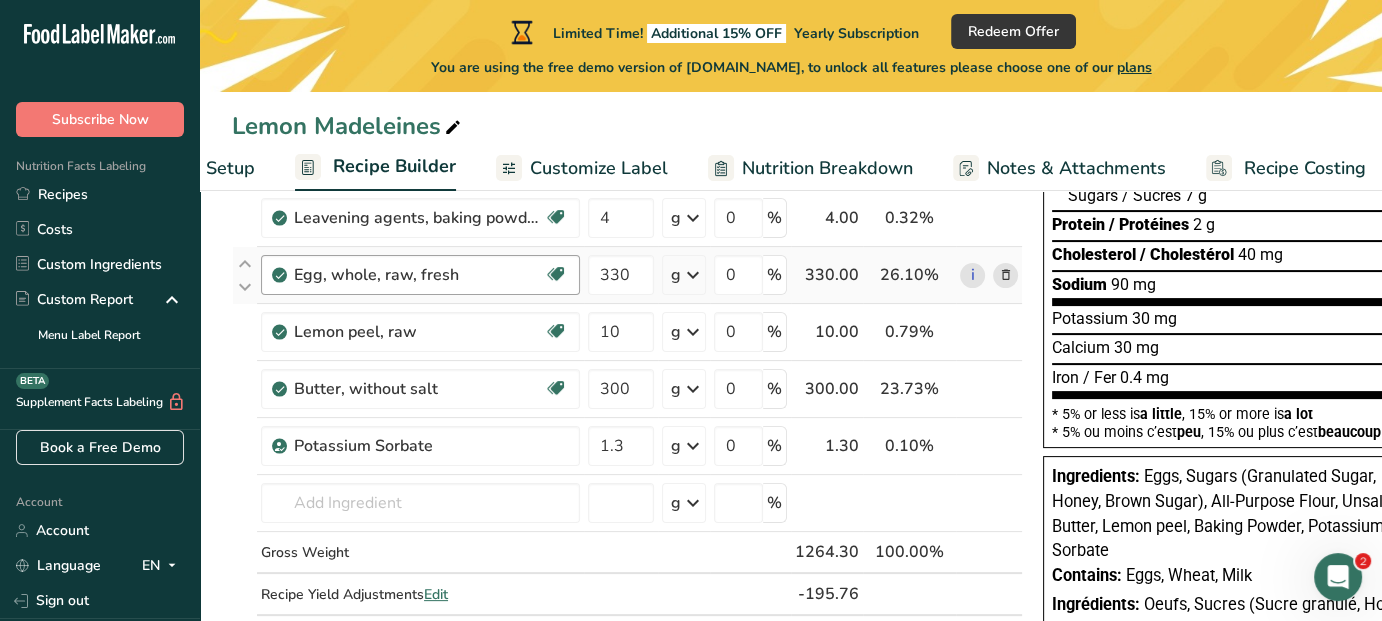 scroll, scrollTop: 600, scrollLeft: 0, axis: vertical 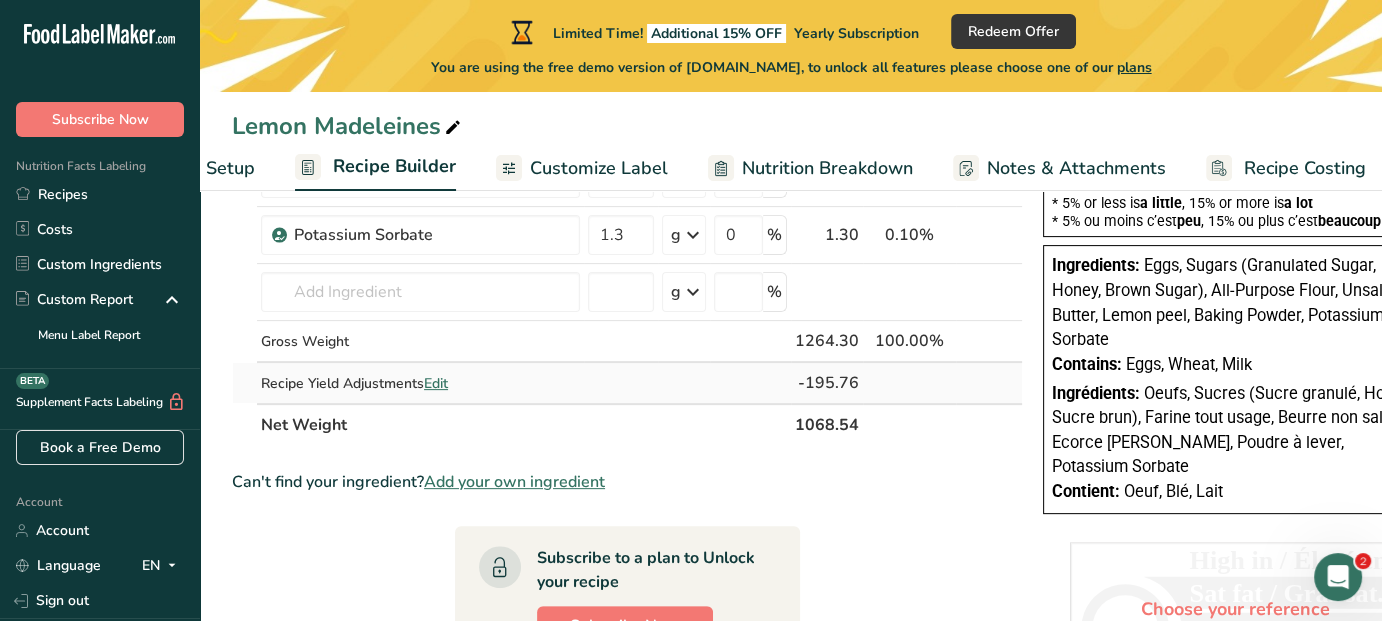 click on "Edit" at bounding box center [436, 383] 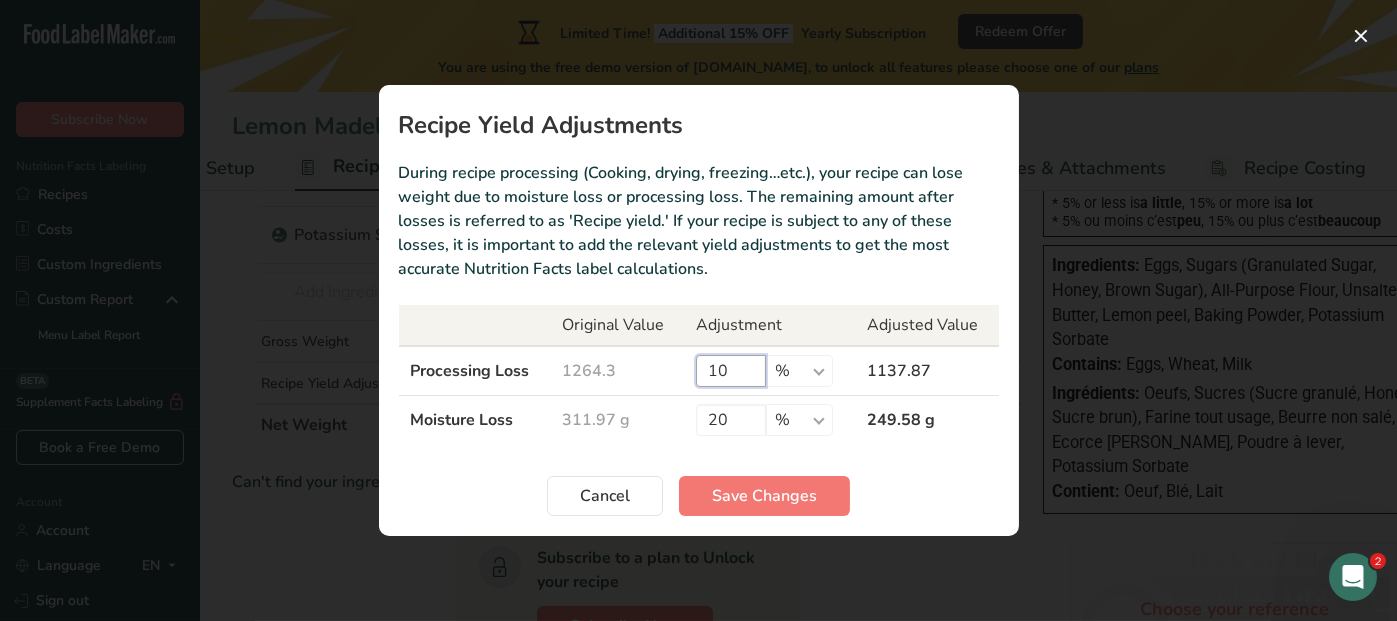 click on "10" at bounding box center [731, 371] 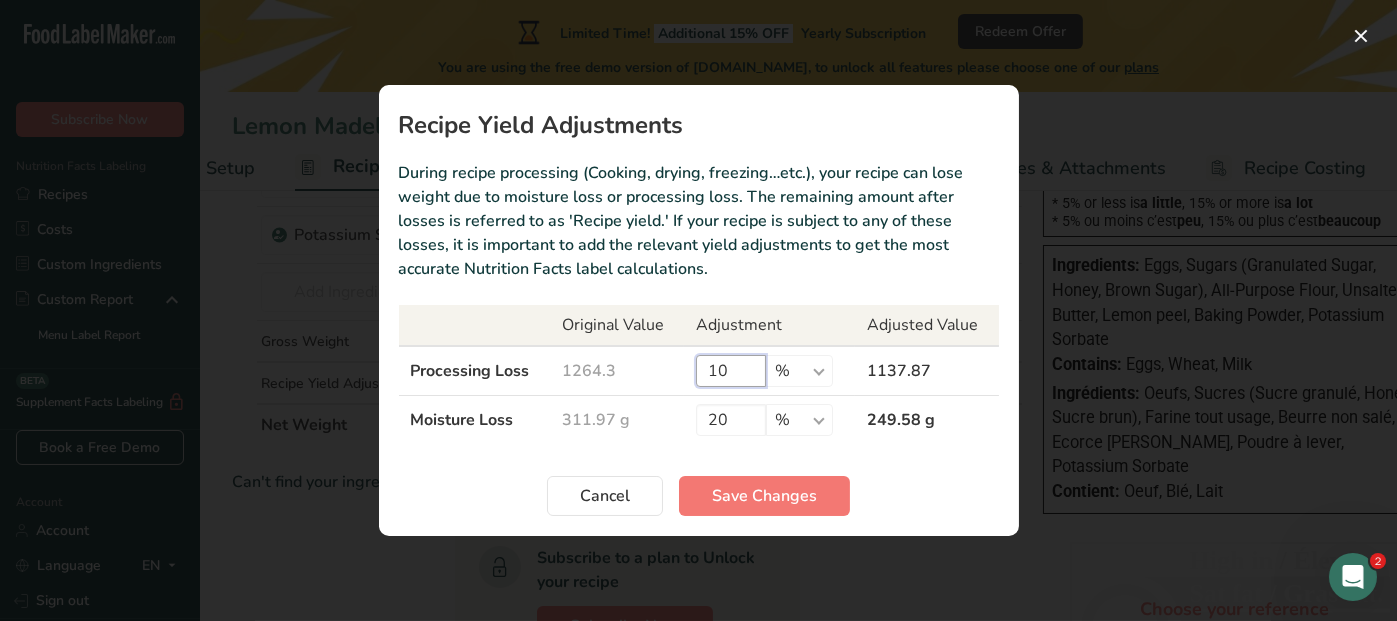 click on "10" at bounding box center [731, 371] 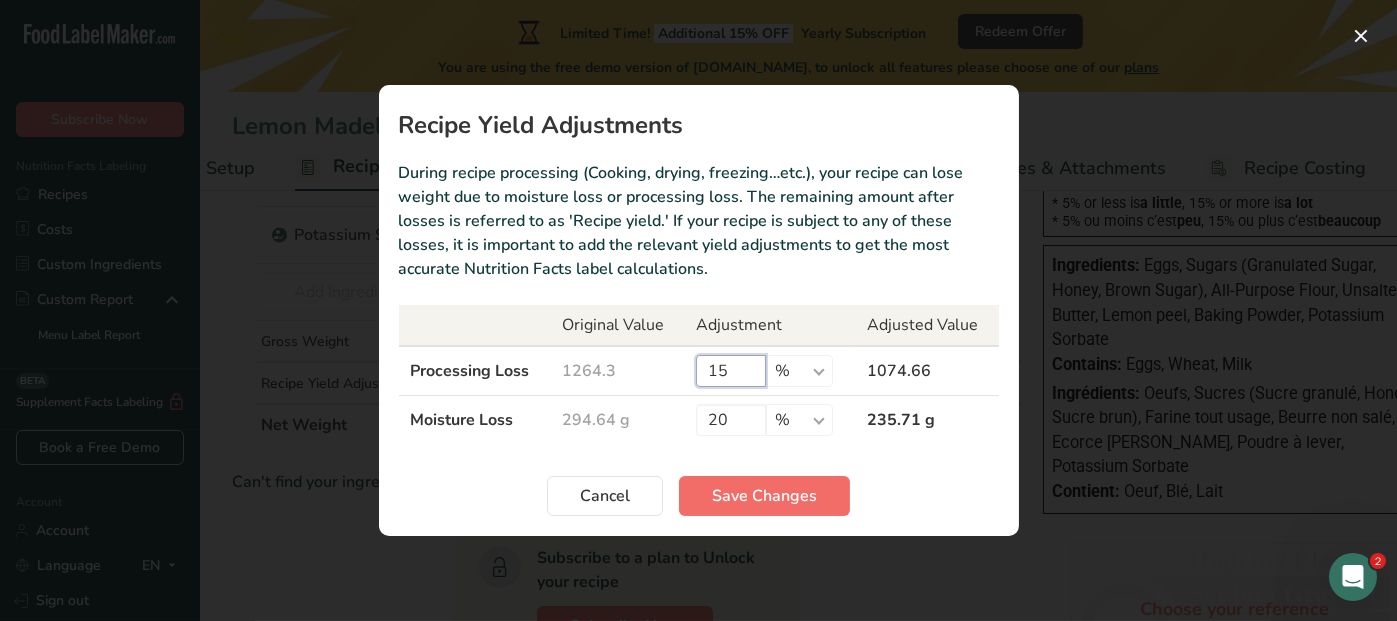 type on "15" 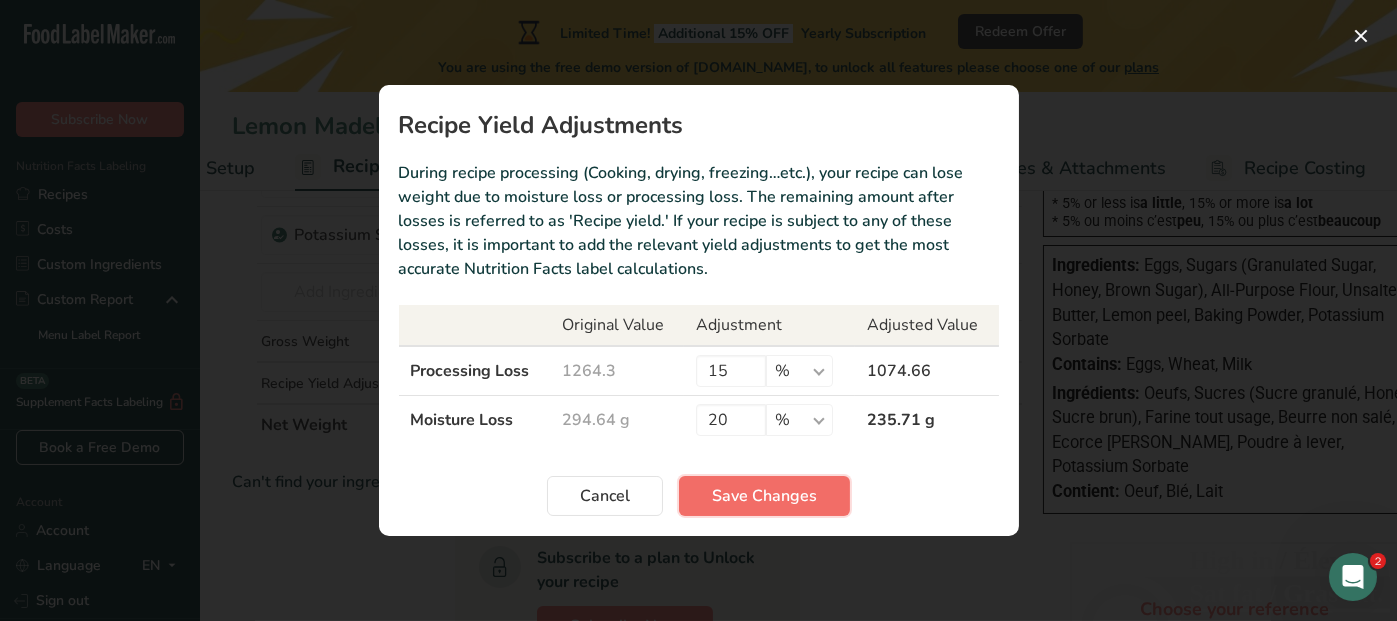 click on "Save Changes" at bounding box center [764, 496] 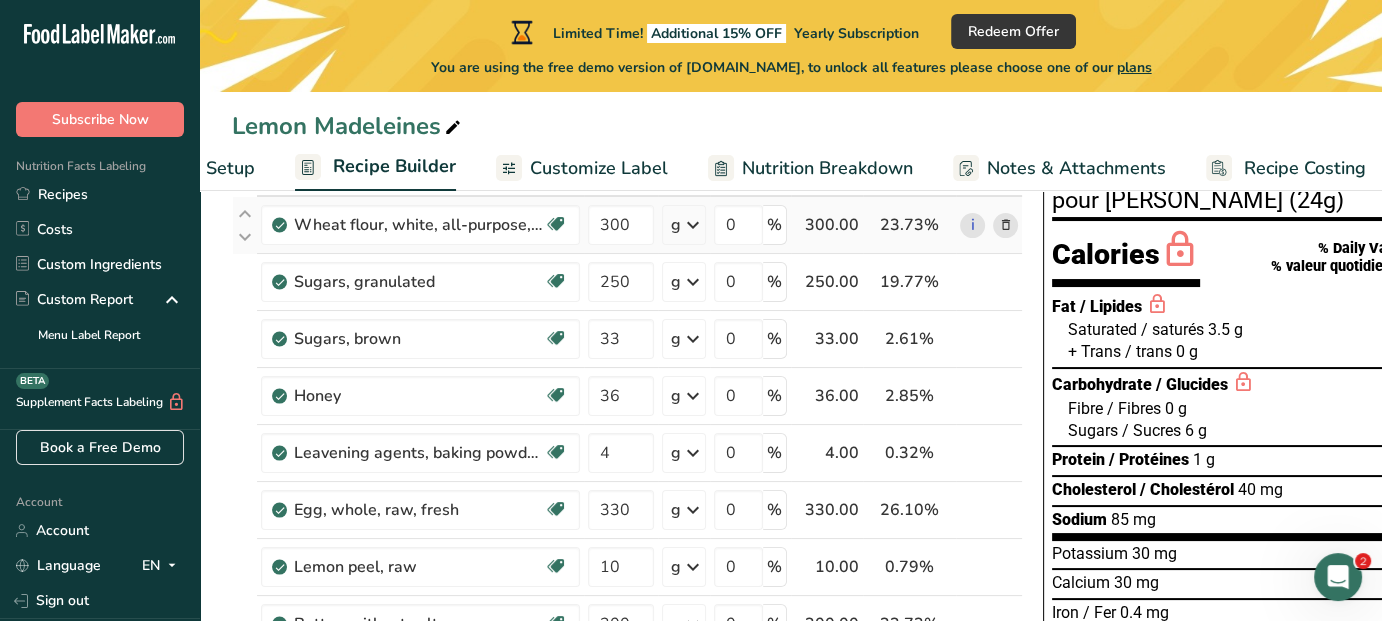 scroll, scrollTop: 0, scrollLeft: 0, axis: both 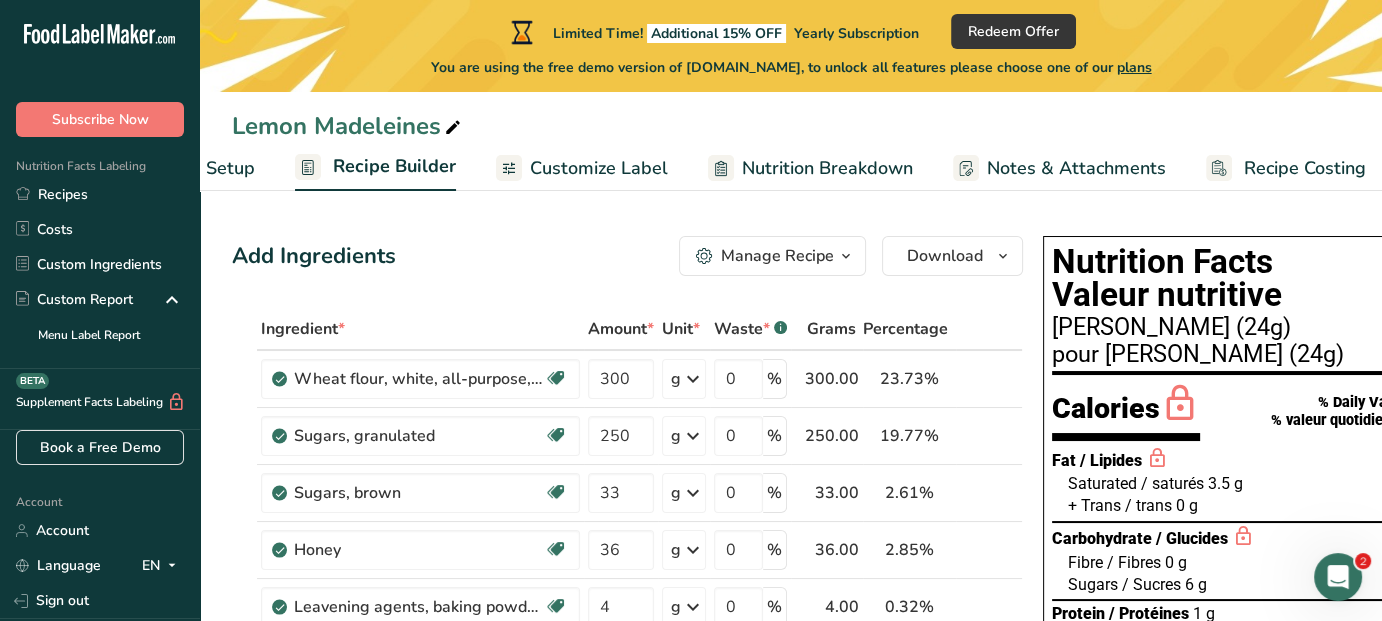 click on "Customize Label" at bounding box center [599, 168] 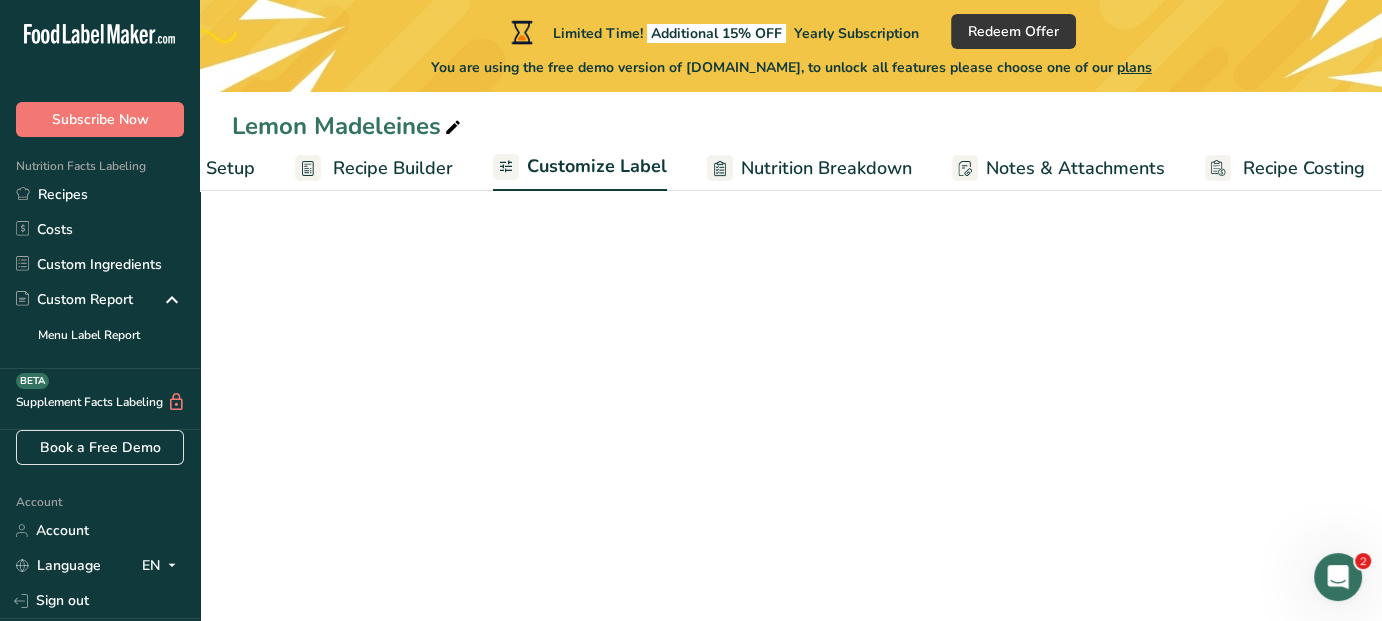 scroll, scrollTop: 0, scrollLeft: 139, axis: horizontal 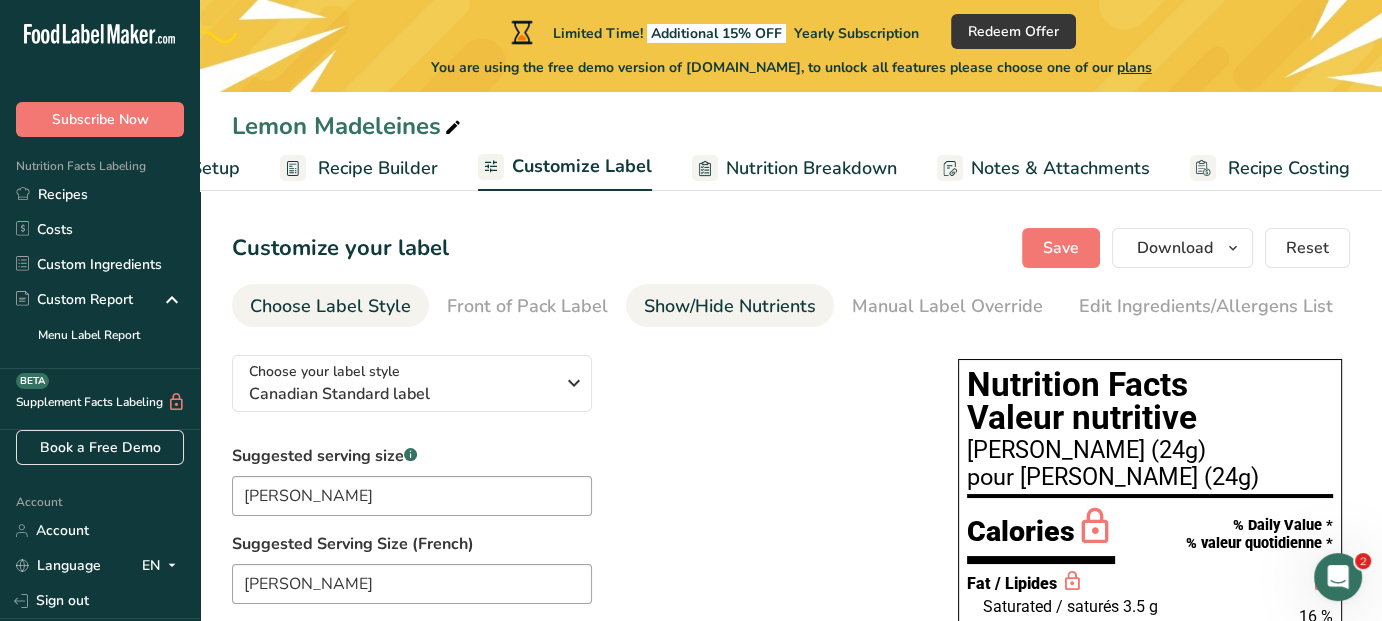 click on "Show/Hide Nutrients" at bounding box center (730, 306) 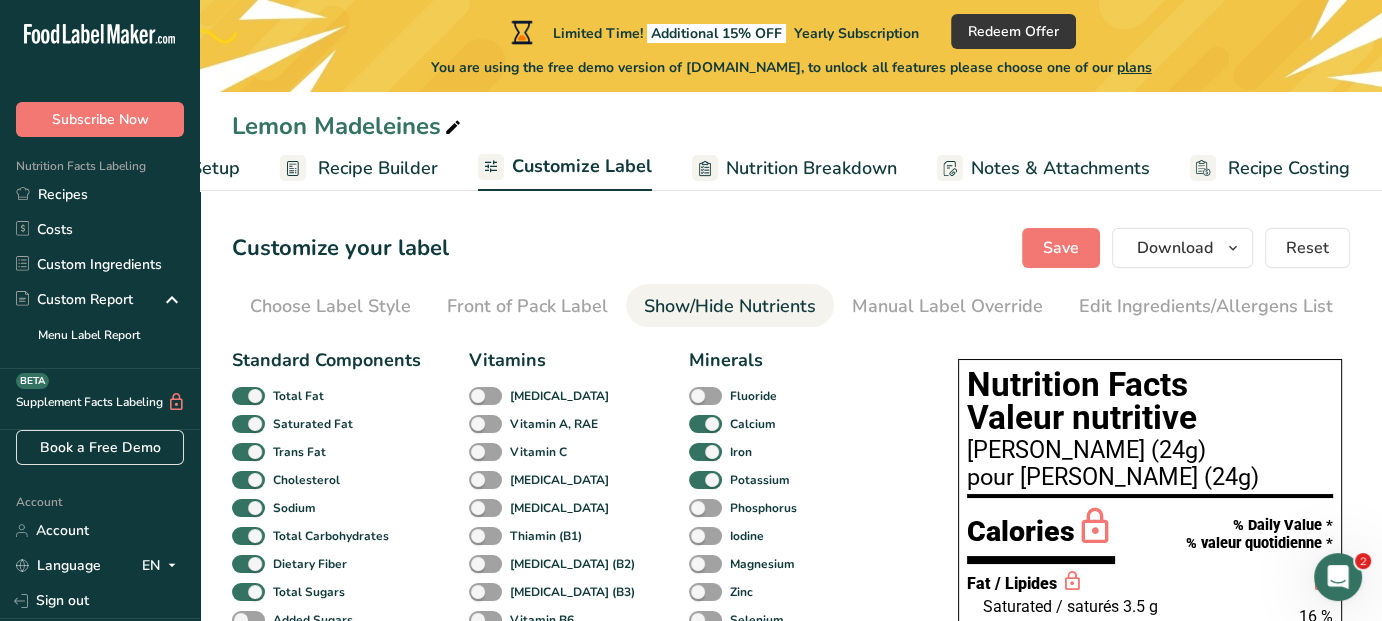 scroll, scrollTop: 0, scrollLeft: 150, axis: horizontal 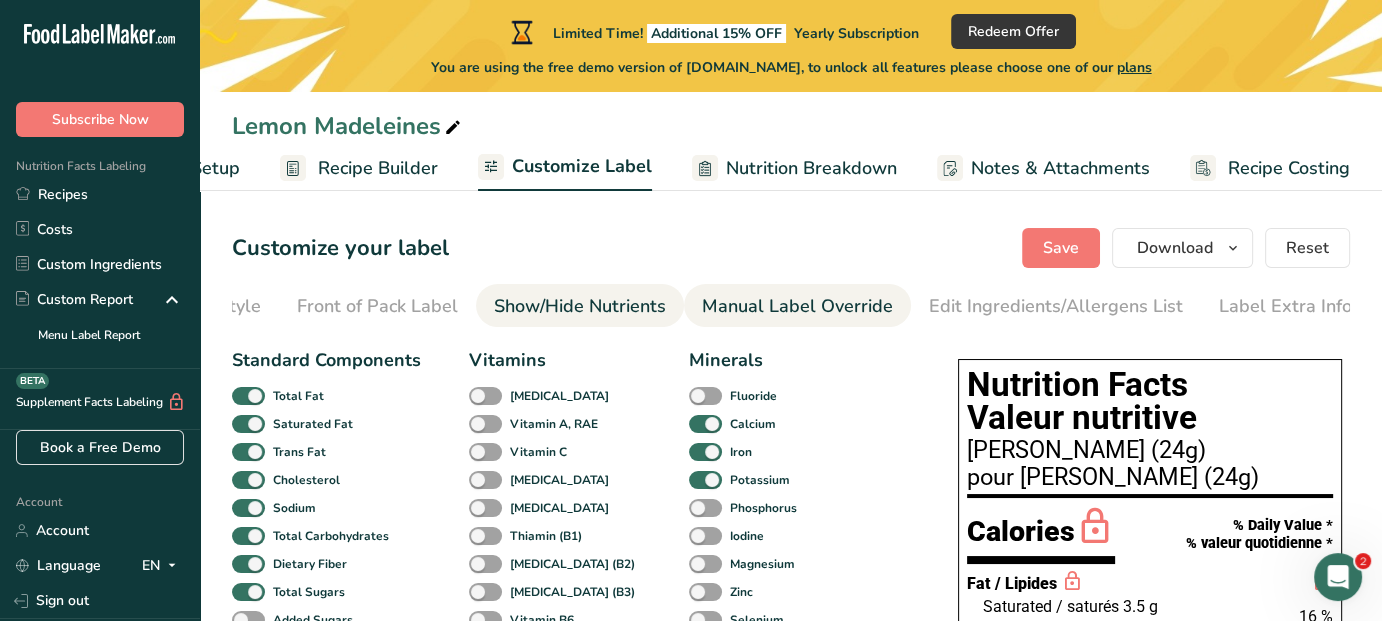 click on "Manual Label Override" at bounding box center [797, 306] 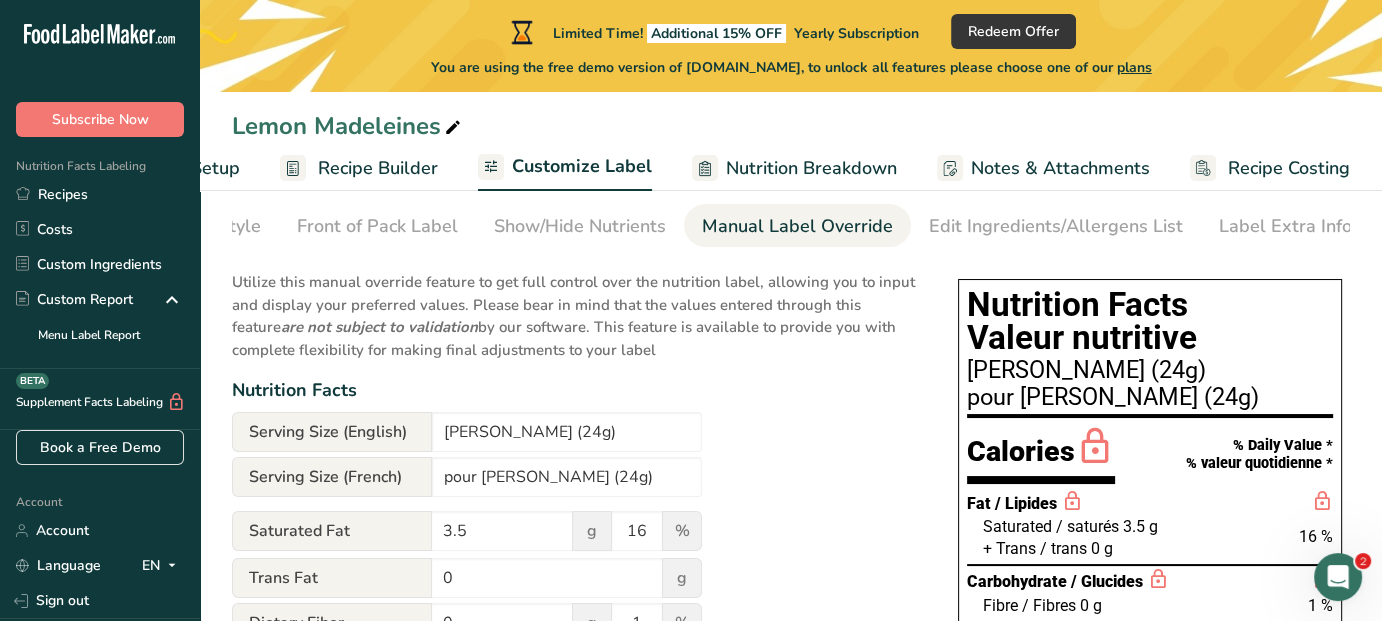 scroll, scrollTop: 0, scrollLeft: 0, axis: both 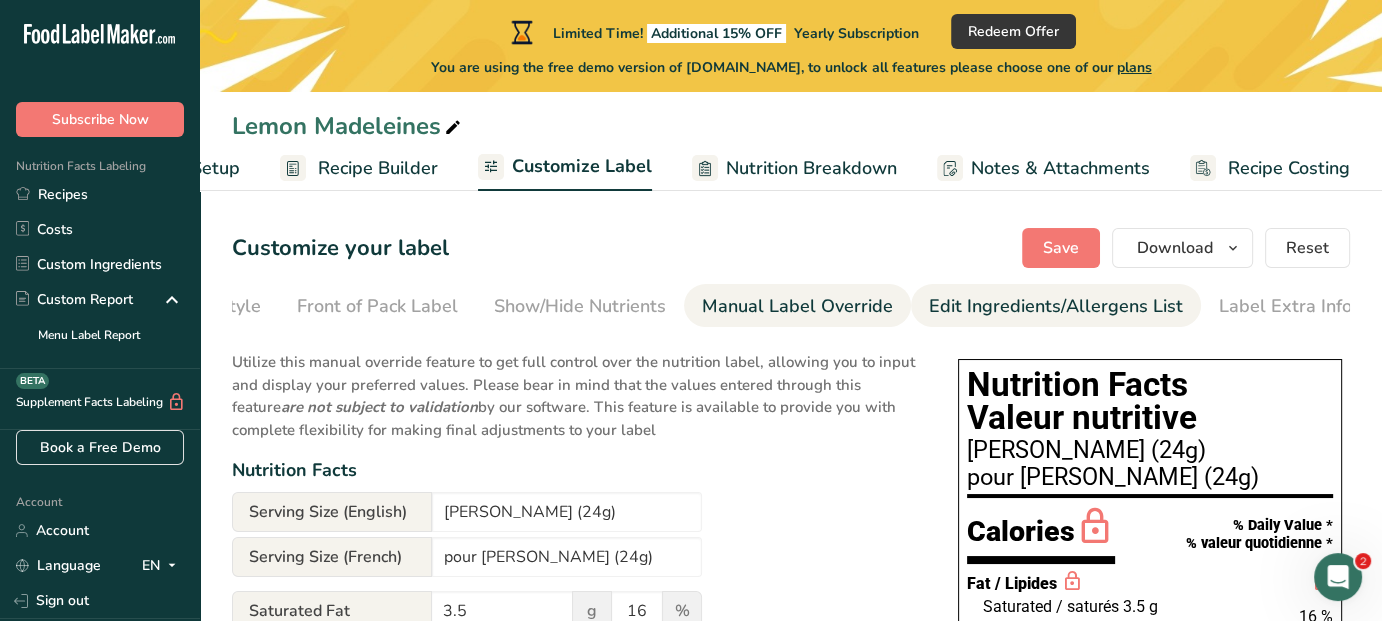 click on "Edit Ingredients/Allergens List" at bounding box center [1056, 306] 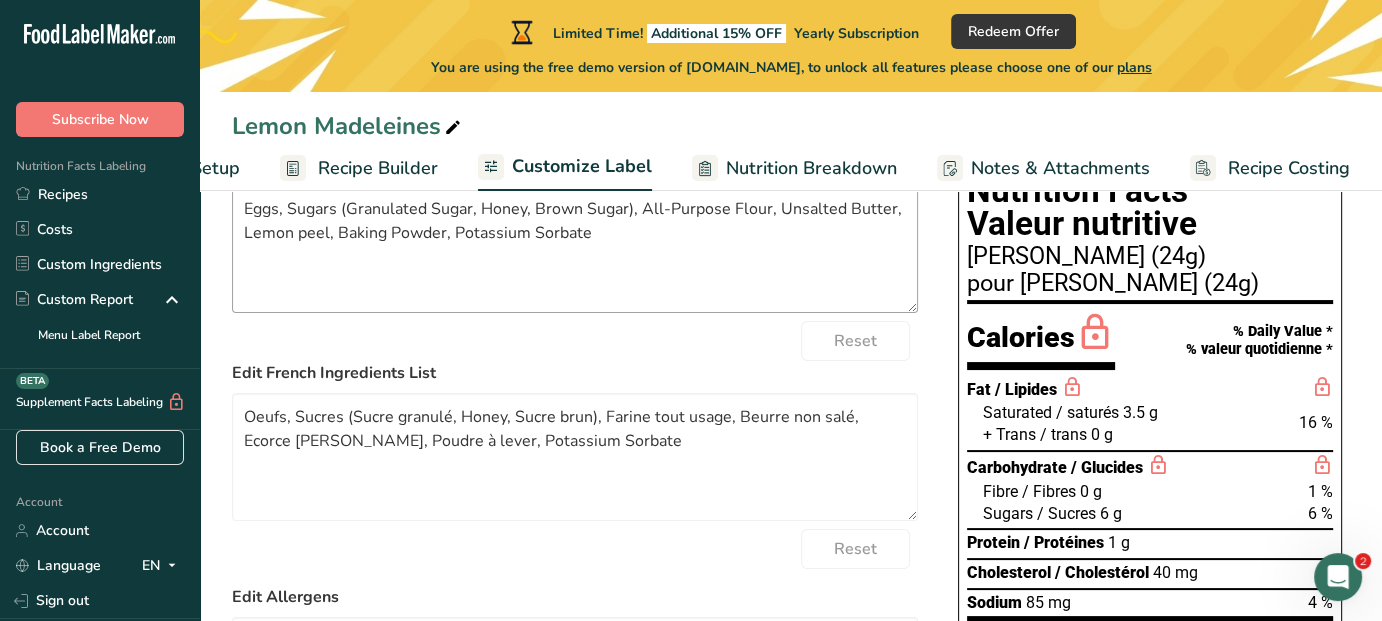 scroll, scrollTop: 200, scrollLeft: 0, axis: vertical 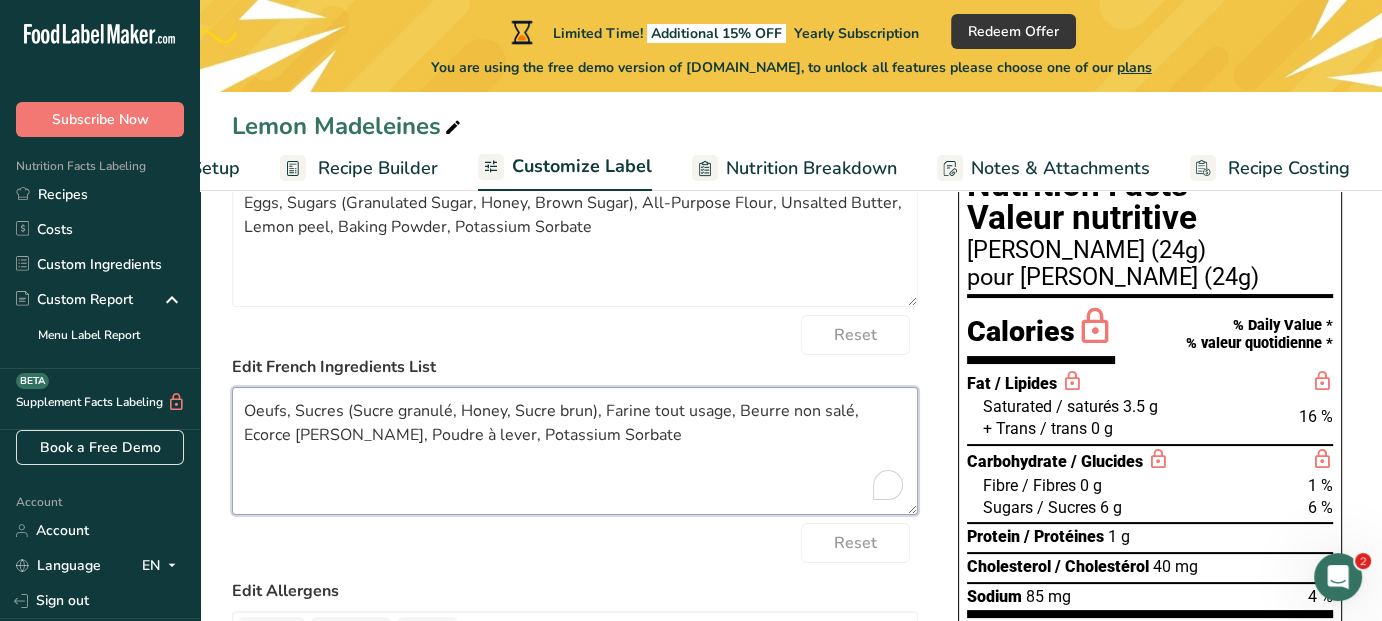 drag, startPoint x: 424, startPoint y: 433, endPoint x: 565, endPoint y: 434, distance: 141.00354 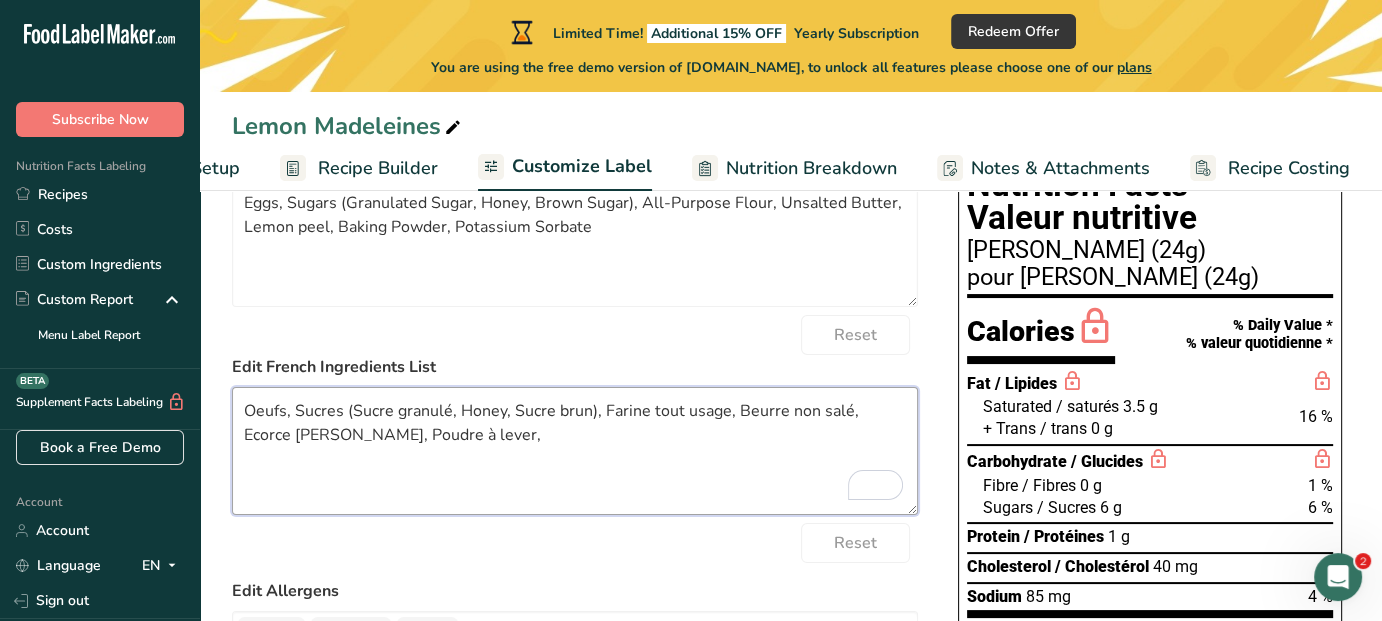 paste on "Sorbate de potassium" 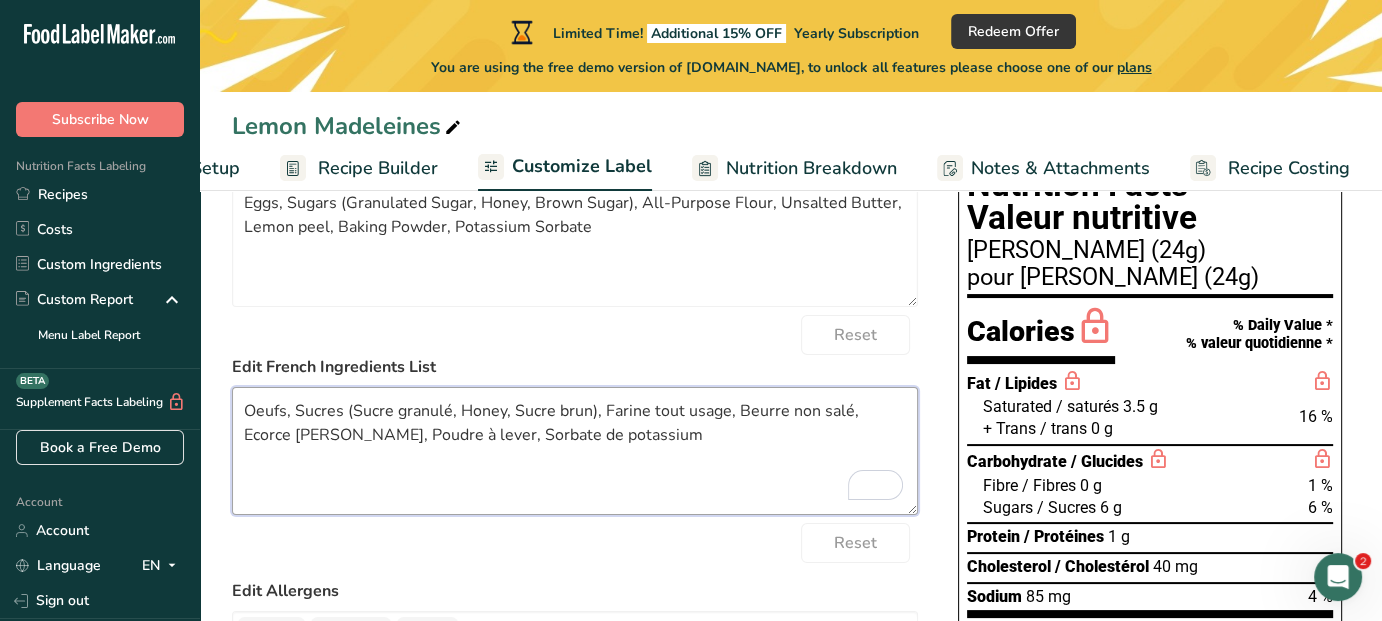 drag, startPoint x: 504, startPoint y: 412, endPoint x: 462, endPoint y: 410, distance: 42.047592 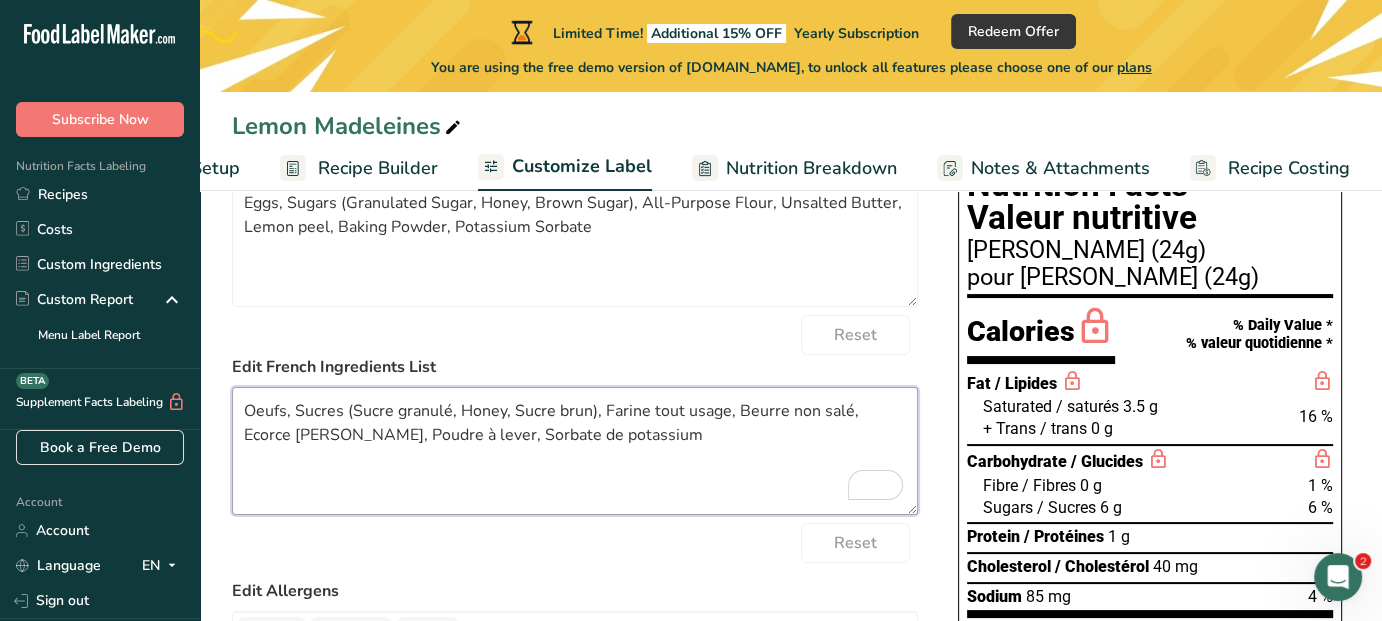 click on "Oeufs, Sucres (Sucre granulé, Honey, Sucre brun), Farine tout usage, Beurre non salé, Ecorce [PERSON_NAME], Poudre à lever, Sorbate de potassium" at bounding box center [575, 451] 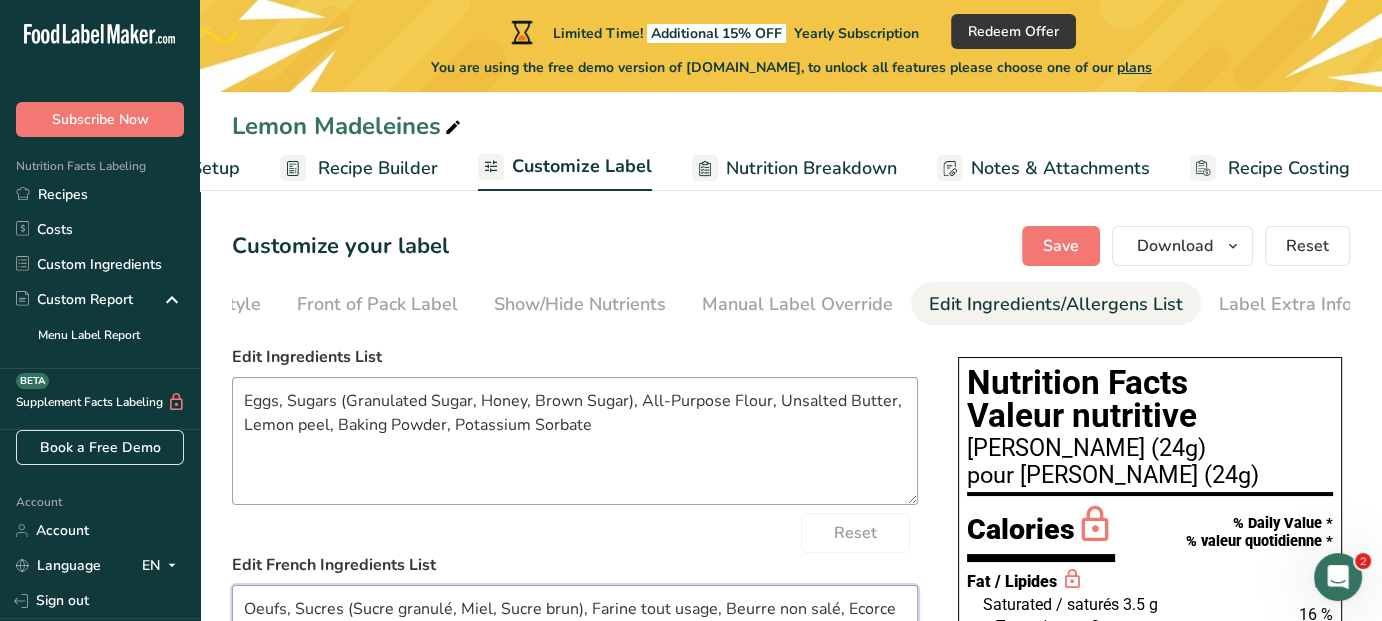 scroll, scrollTop: 0, scrollLeft: 0, axis: both 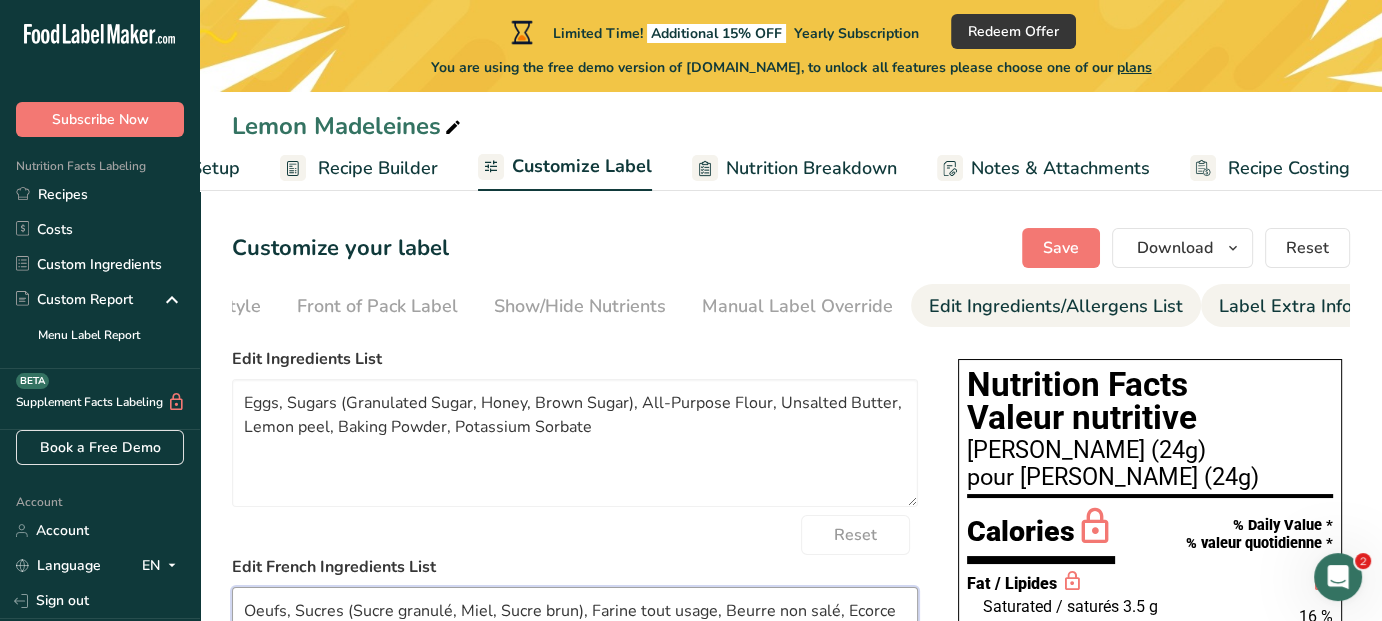 type on "Oeufs, Sucres (Sucre granulé, Miel, Sucre brun), Farine tout usage, Beurre non salé, Ecorce [PERSON_NAME], Poudre à lever, Sorbate de potassium" 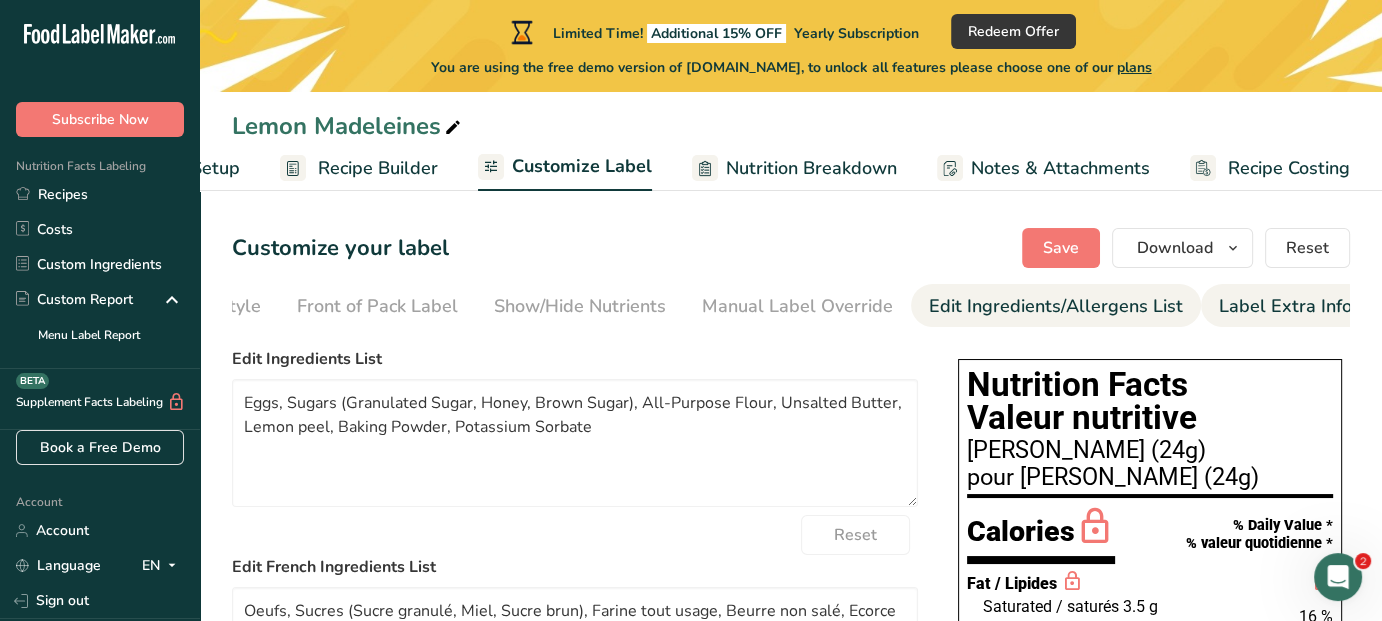 click on "Label Extra Info" at bounding box center (1285, 306) 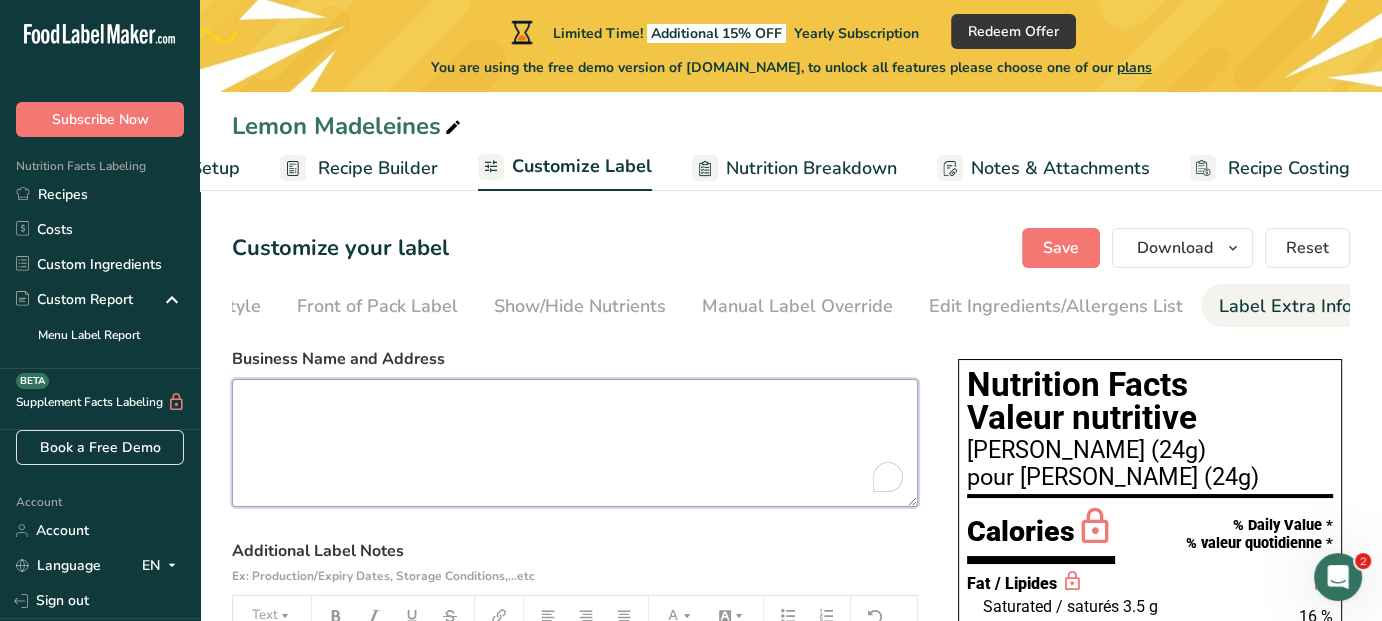 click at bounding box center (575, 443) 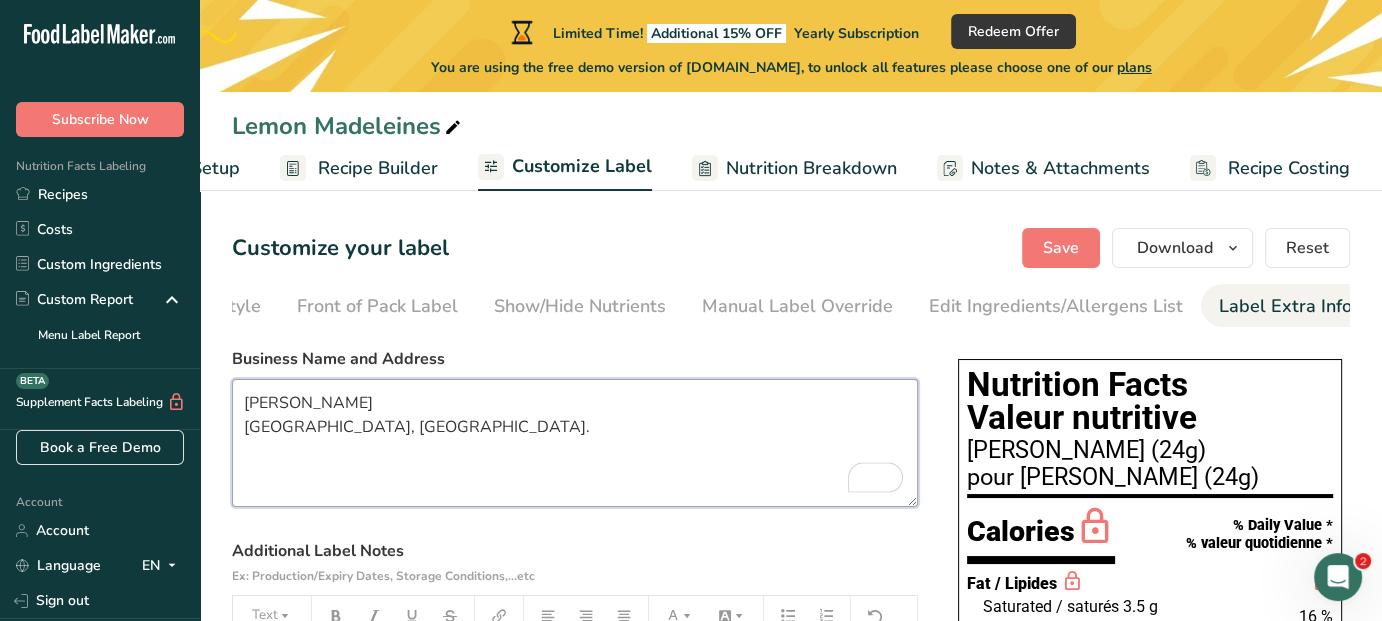 paste on "T3C 3B7" 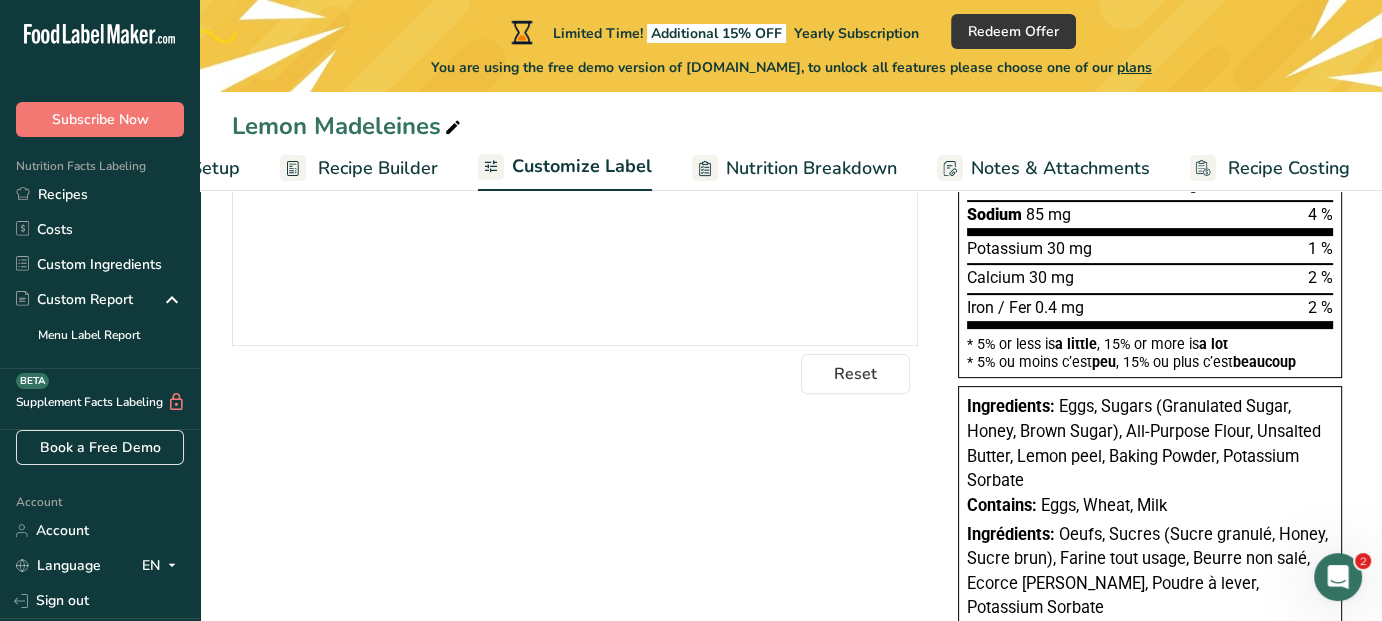 scroll, scrollTop: 666, scrollLeft: 0, axis: vertical 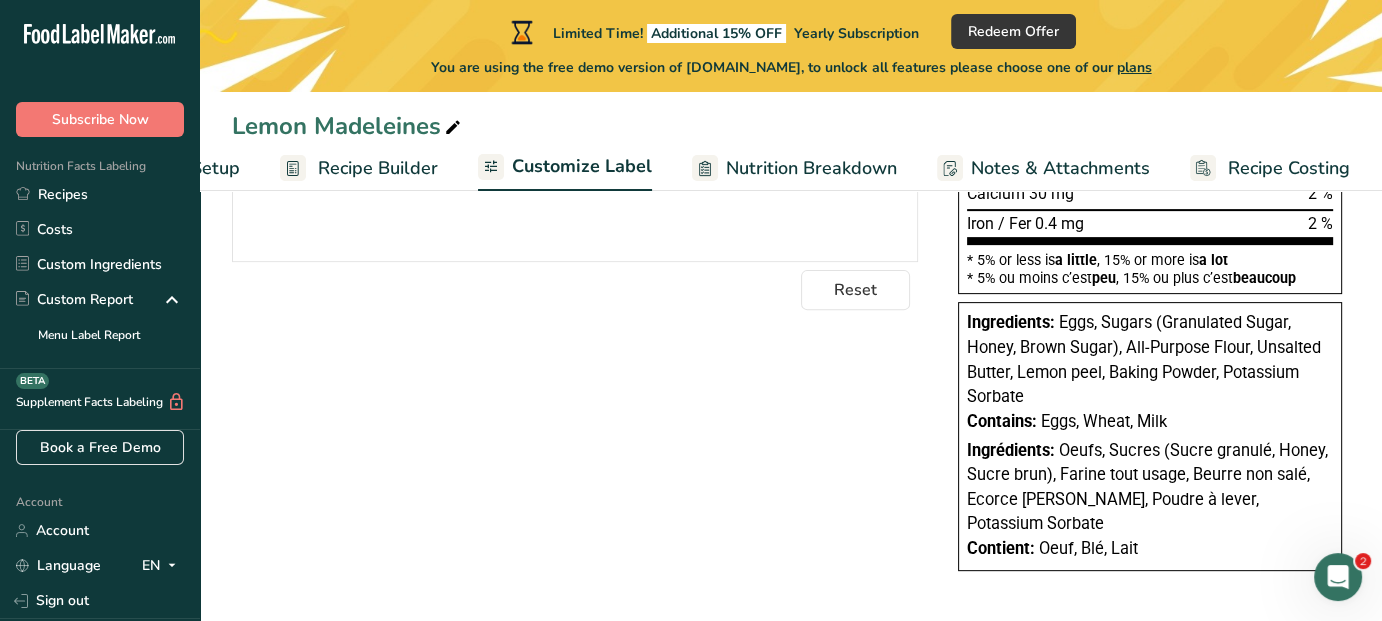 type on "[PERSON_NAME]
[GEOGRAPHIC_DATA], [GEOGRAPHIC_DATA]. T3C 3B7" 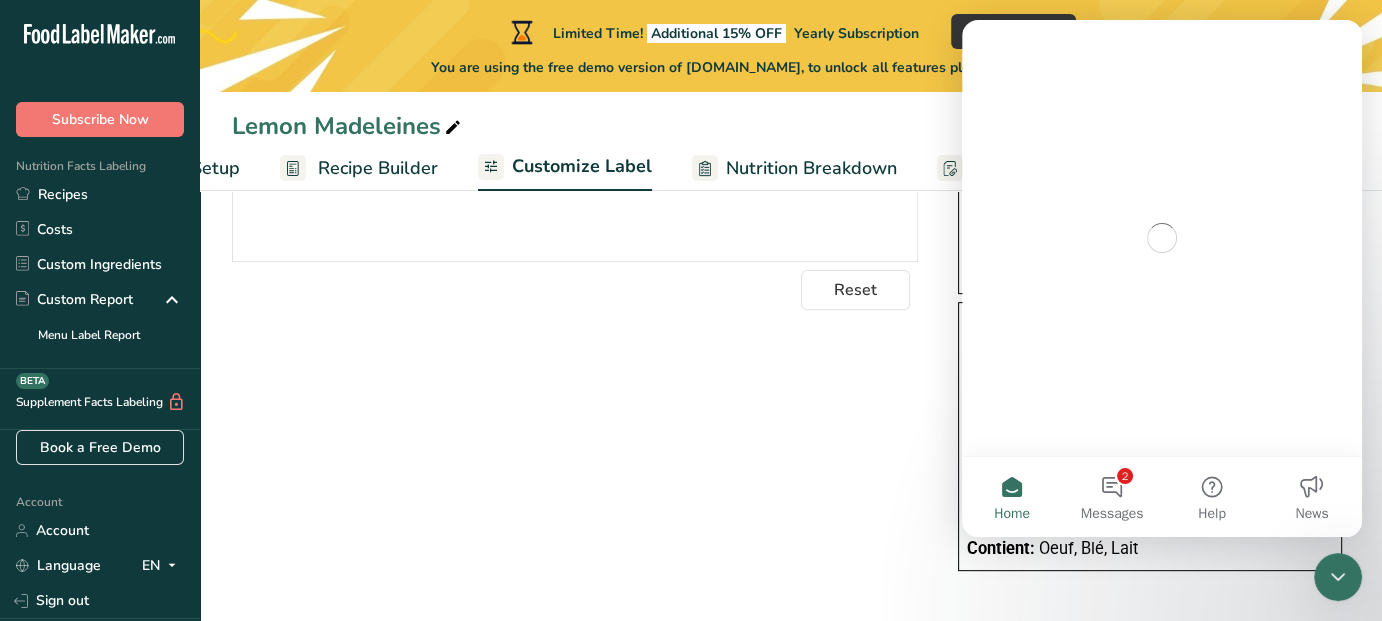 scroll, scrollTop: 0, scrollLeft: 0, axis: both 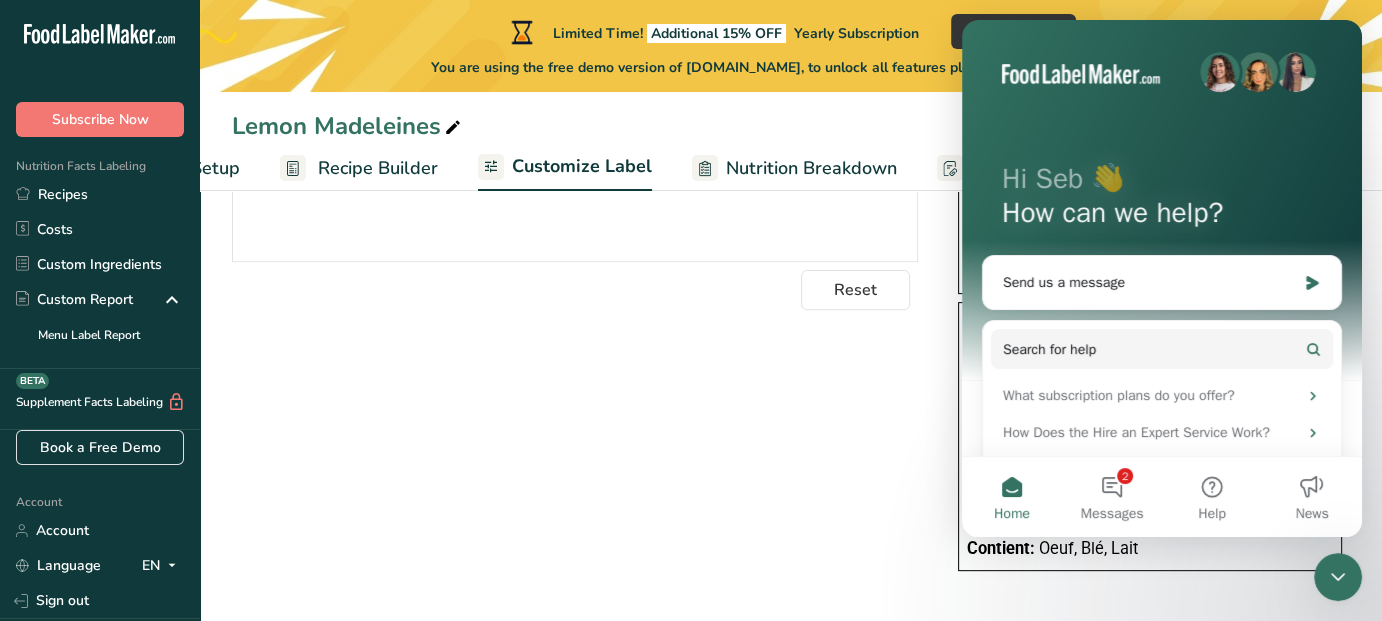 click 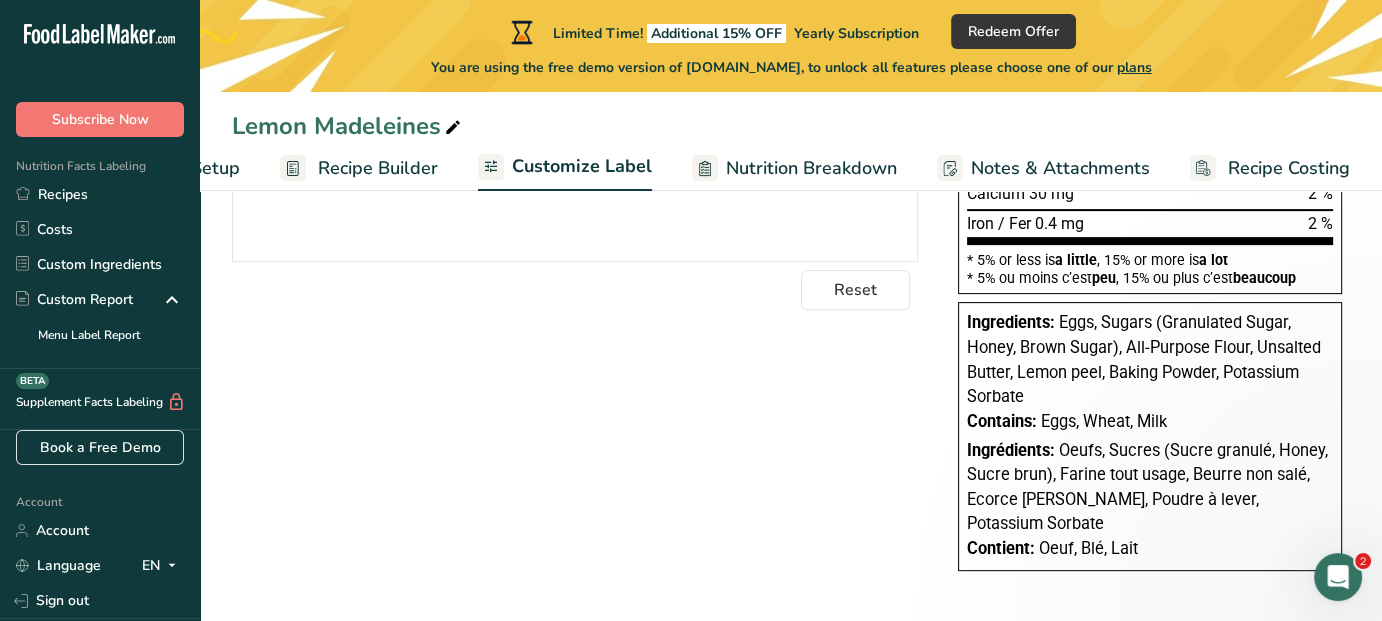 scroll, scrollTop: 0, scrollLeft: 0, axis: both 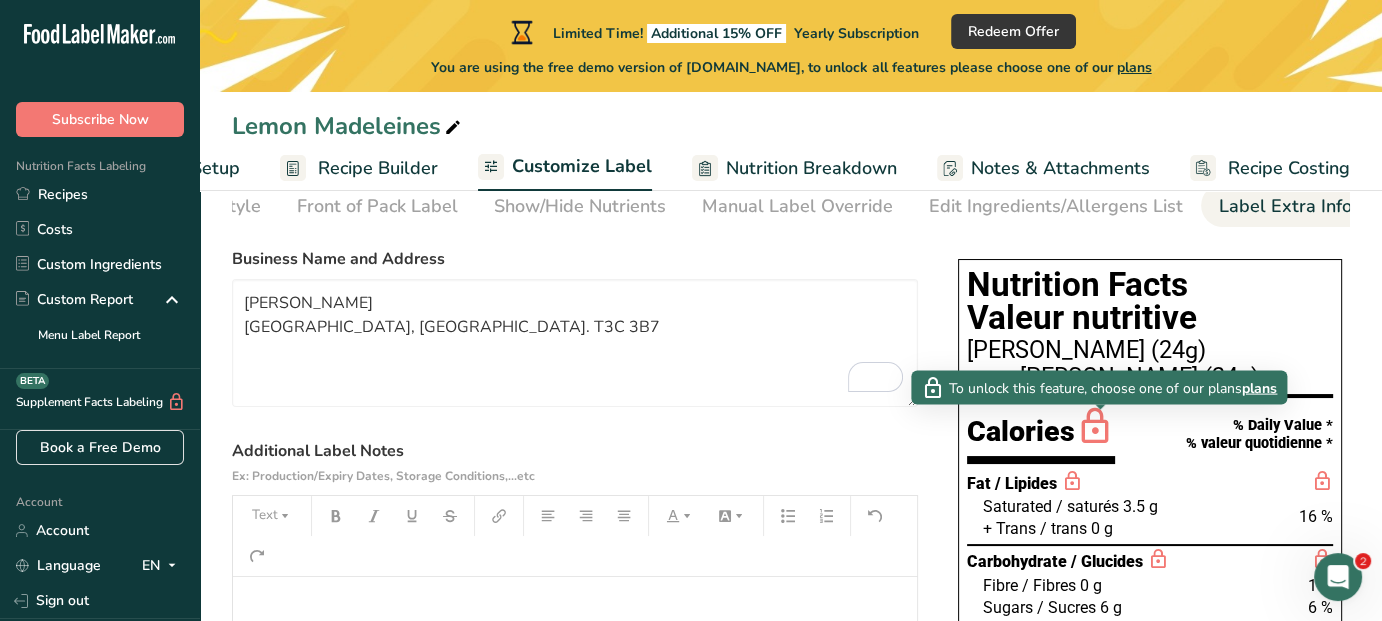 click on "plans" at bounding box center (1259, 387) 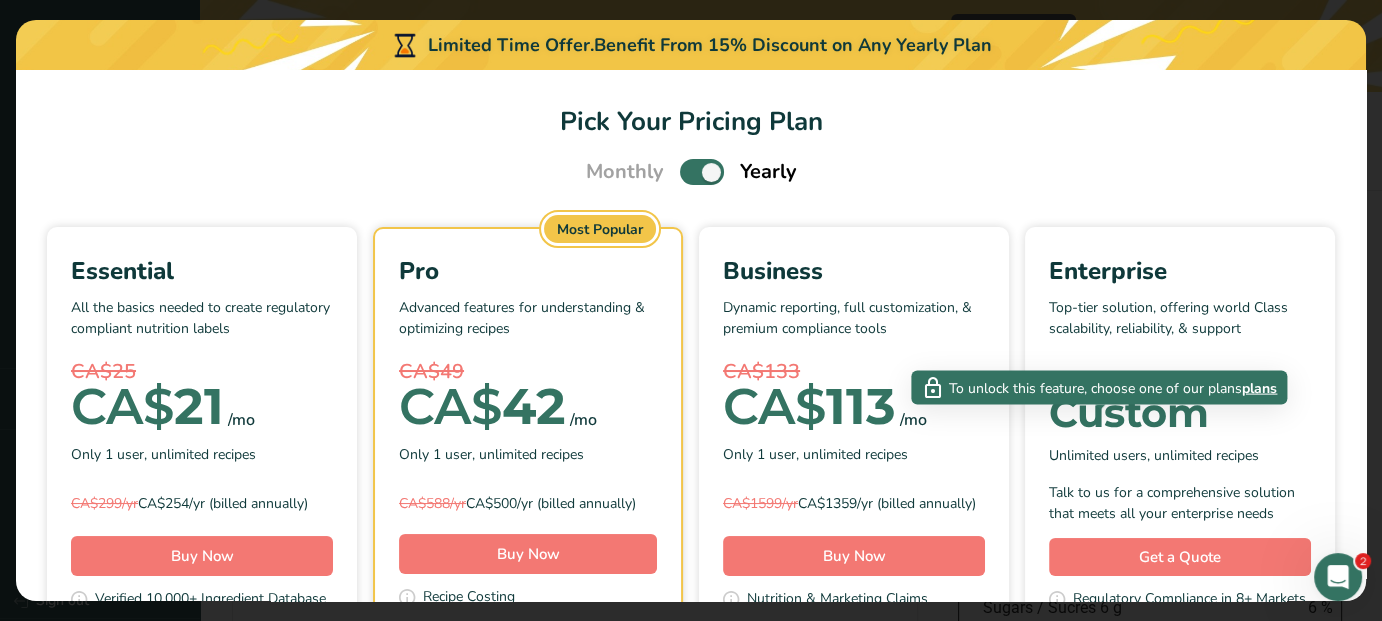 scroll, scrollTop: 0, scrollLeft: 135, axis: horizontal 